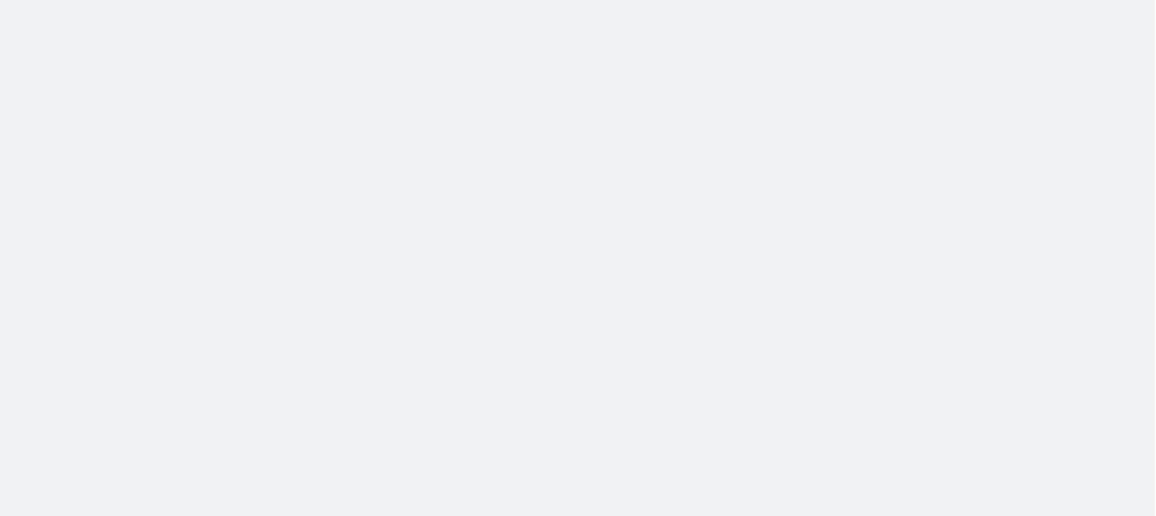 scroll, scrollTop: 0, scrollLeft: 0, axis: both 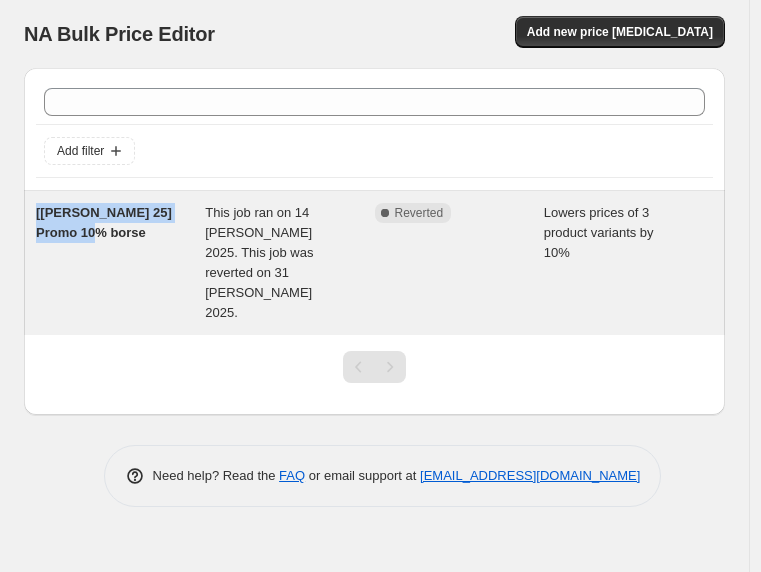 drag, startPoint x: 123, startPoint y: 239, endPoint x: 33, endPoint y: 211, distance: 94.254974 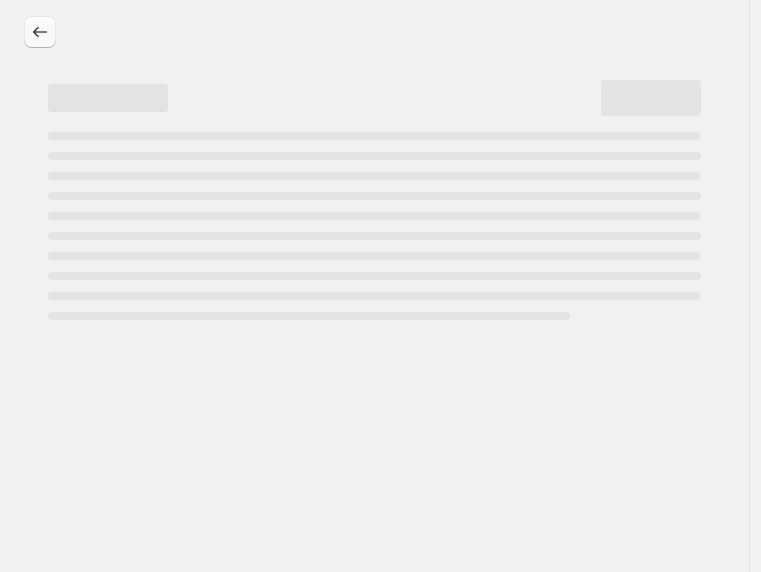 select on "percentage" 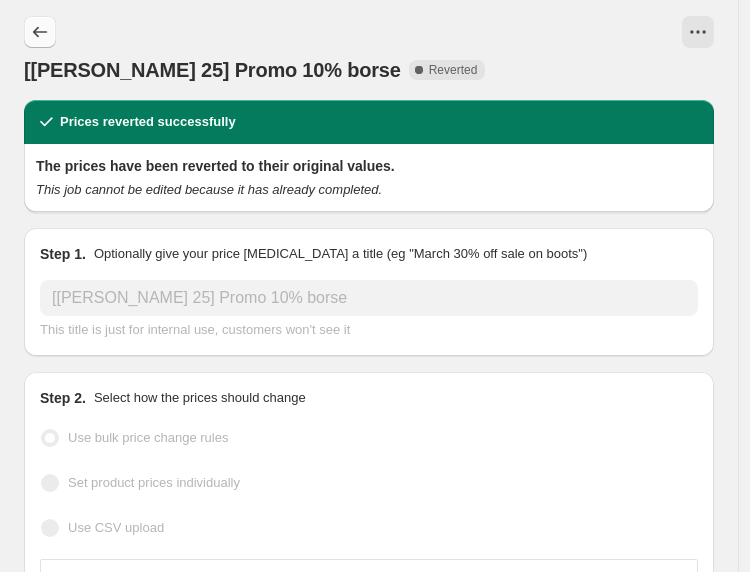 click 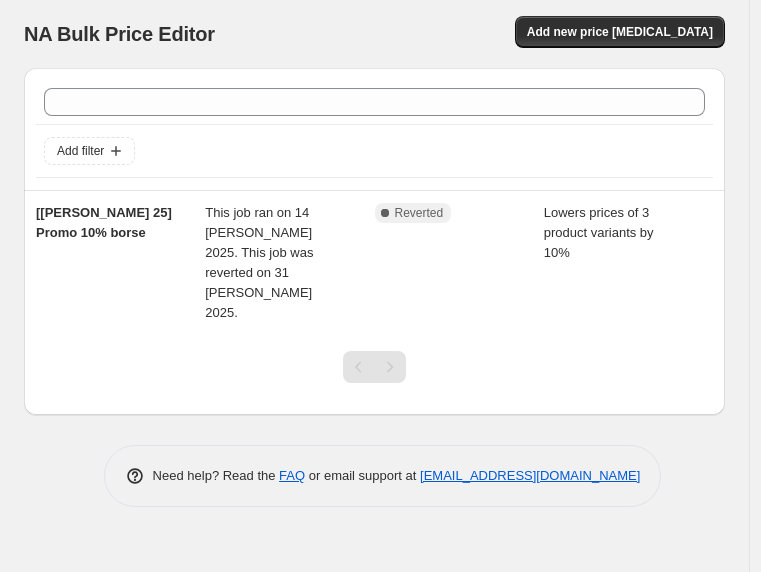 click on "NA Bulk Price Editor. This page is ready NA Bulk Price Editor Add new price change job" at bounding box center (374, 34) 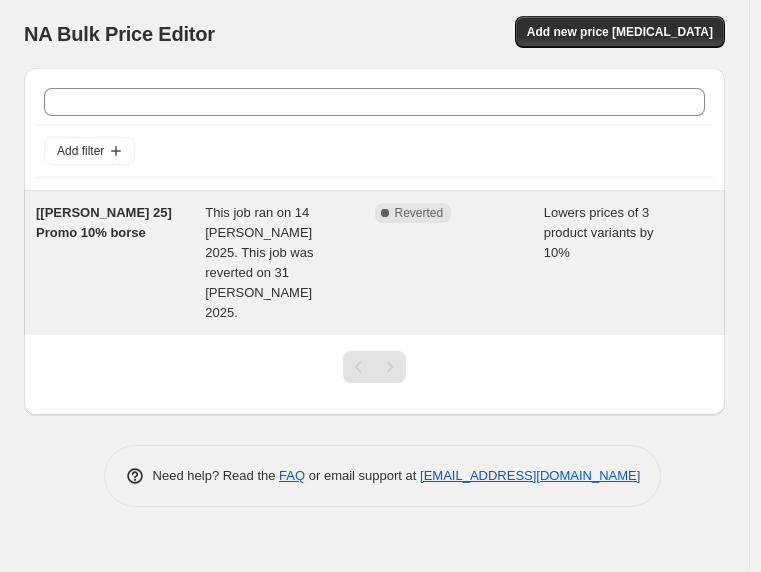 click on "Lowers prices of 3 product variants by 10%" at bounding box center (628, 263) 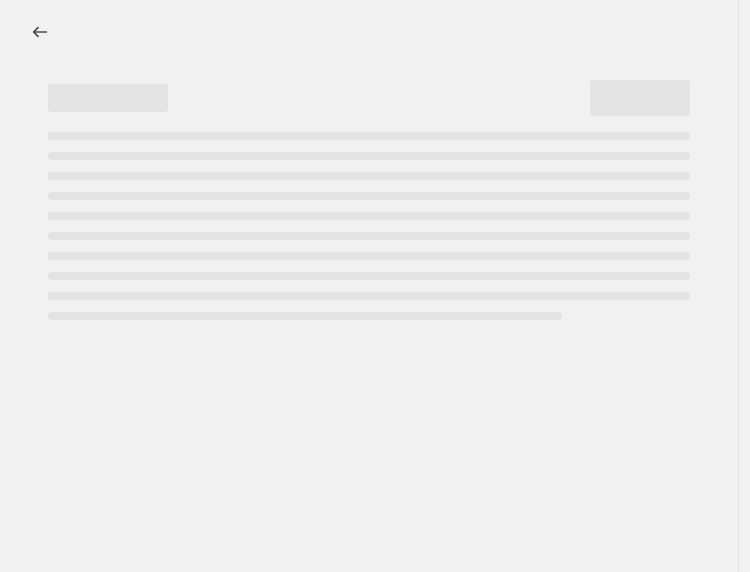 select on "percentage" 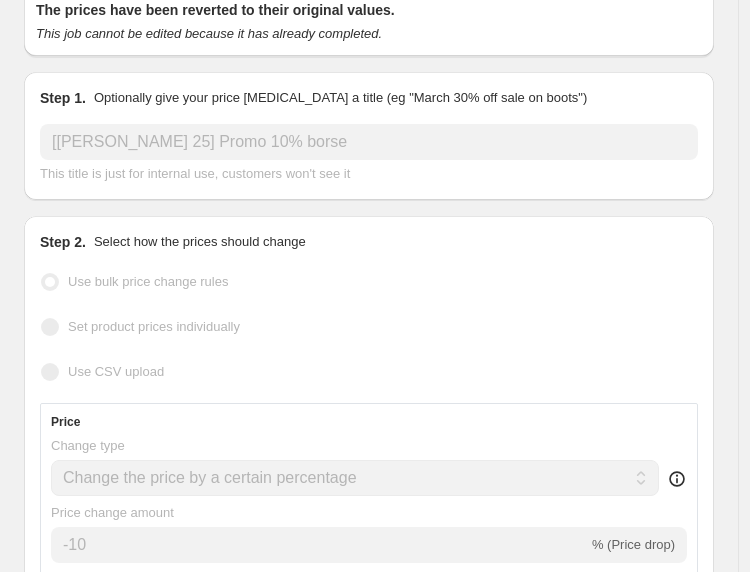 scroll, scrollTop: 0, scrollLeft: 0, axis: both 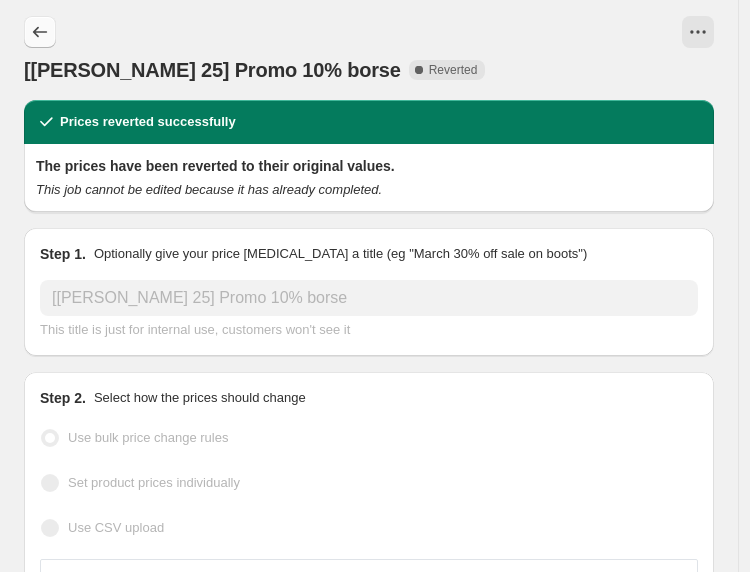 click 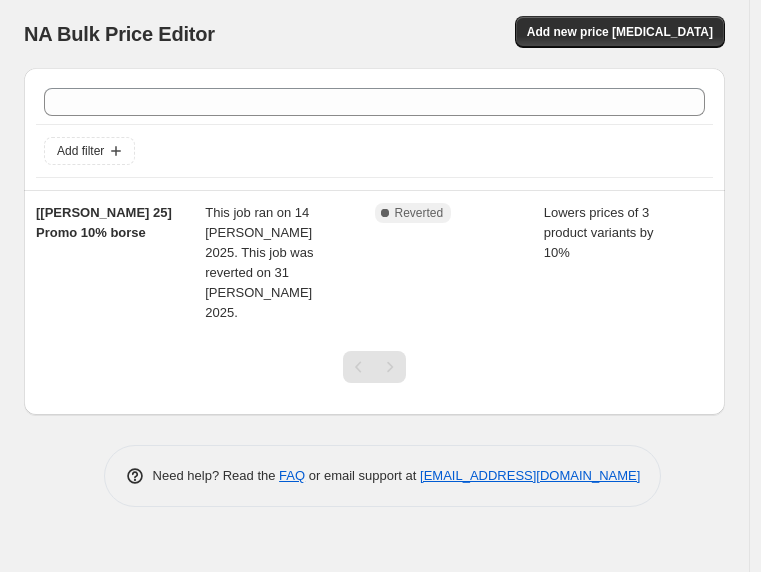 click on "NA Bulk Price Editor. This page is ready NA Bulk Price Editor Add new price change job Add filter   [MAGGIO 25] Promo 10% borse This job ran on 14 maggio 2025. This job was reverted on 31 maggio 2025. Complete Reverted Lowers prices of 3 product variants by 10% Need help? Read the   FAQ   or email support at   support+a57486@northern-apps.com" at bounding box center (374, 268) 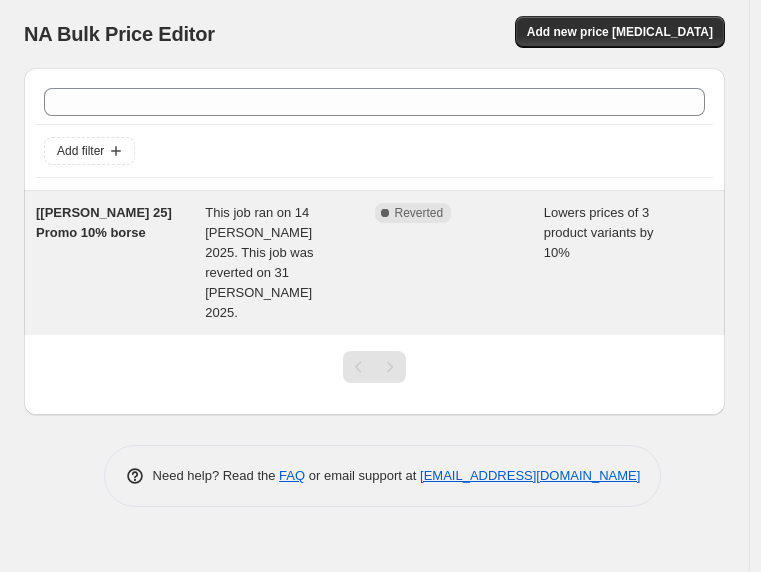 click on "Lowers prices of 3 product variants by 10%" at bounding box center (628, 263) 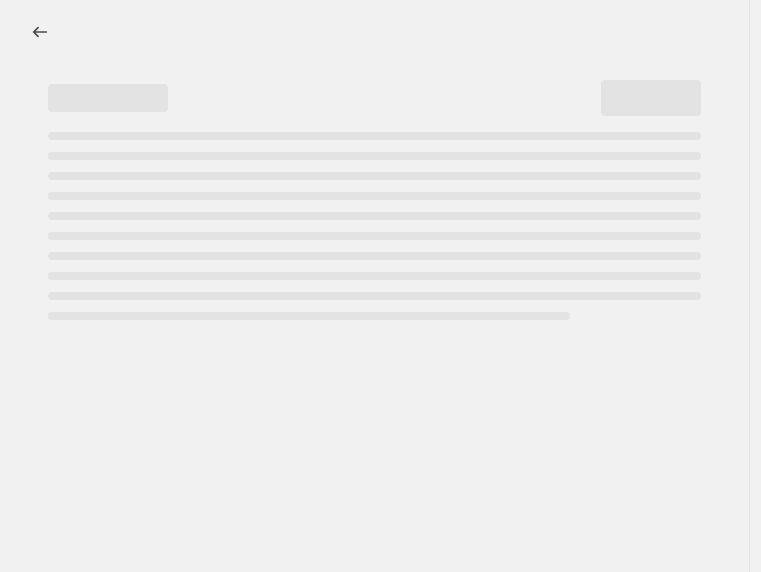 select on "percentage" 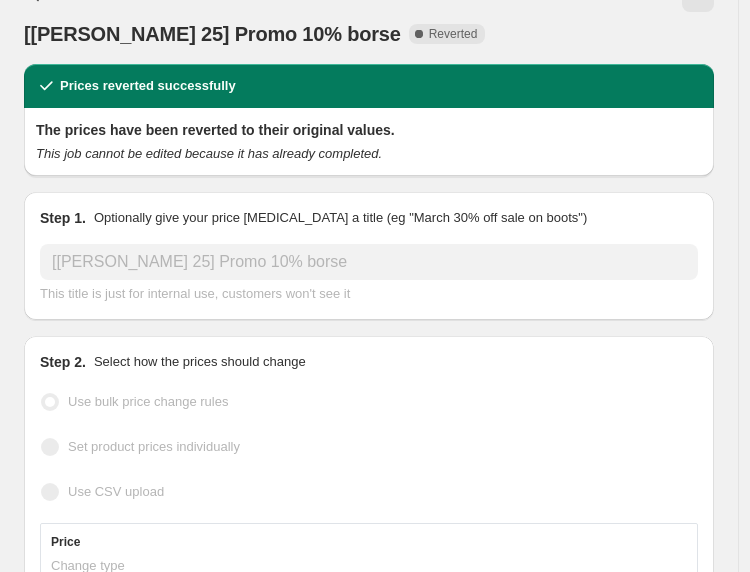 scroll, scrollTop: 0, scrollLeft: 0, axis: both 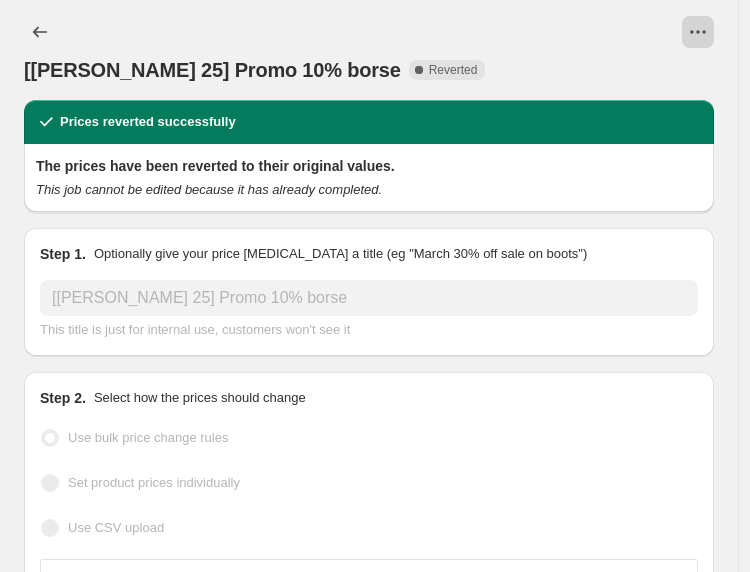click at bounding box center (698, 32) 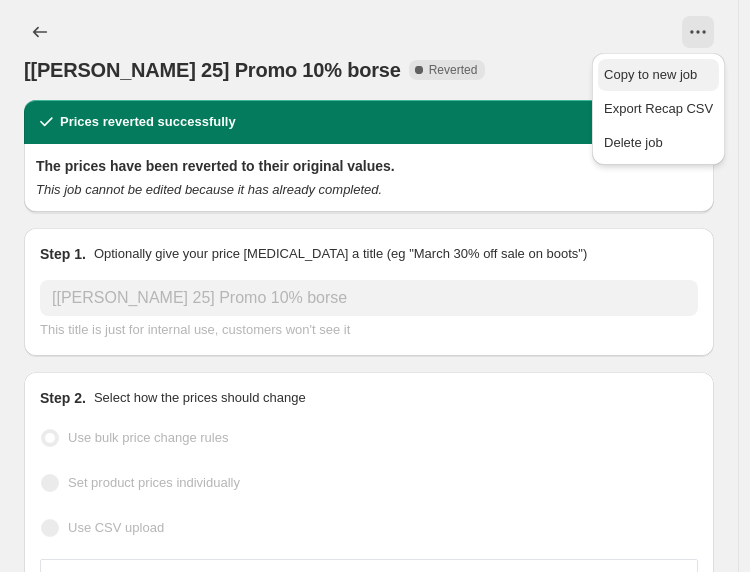 click on "Copy to new job" at bounding box center (650, 74) 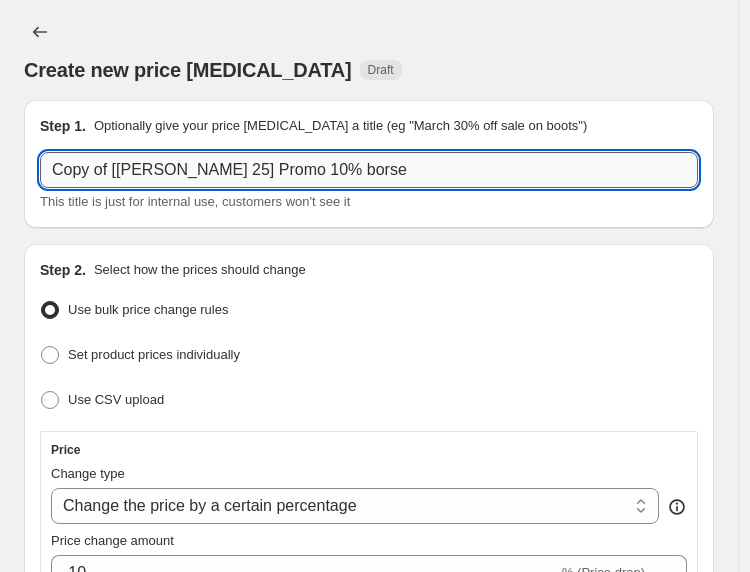 click on "Copy of [MAGGIO 25] Promo 10% borse" at bounding box center (369, 170) 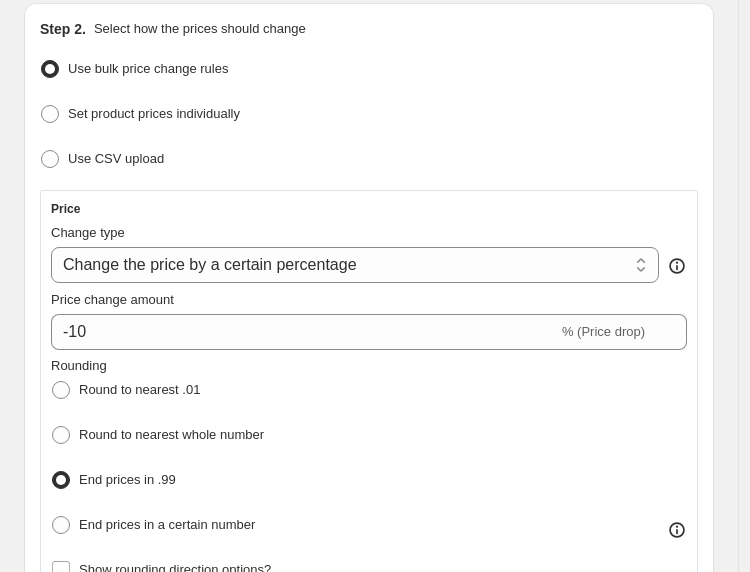 scroll, scrollTop: 242, scrollLeft: 0, axis: vertical 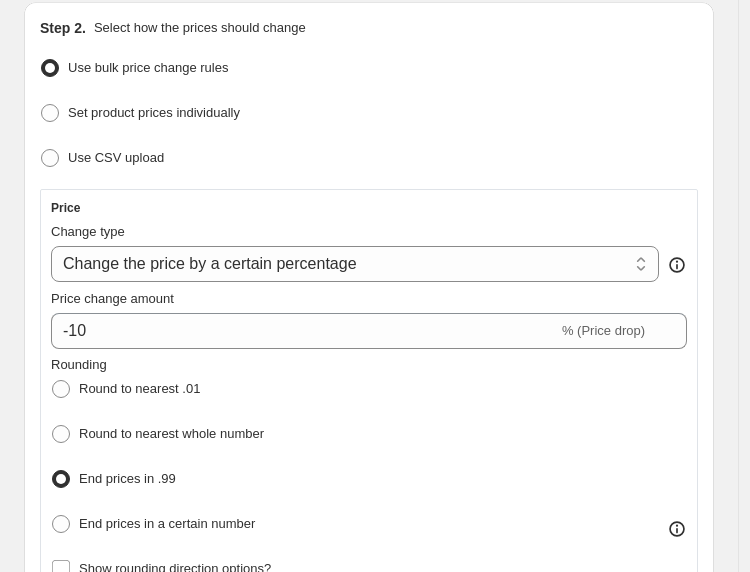 type on "[LUGLIO 25 ] Prodotti in sconto 30%" 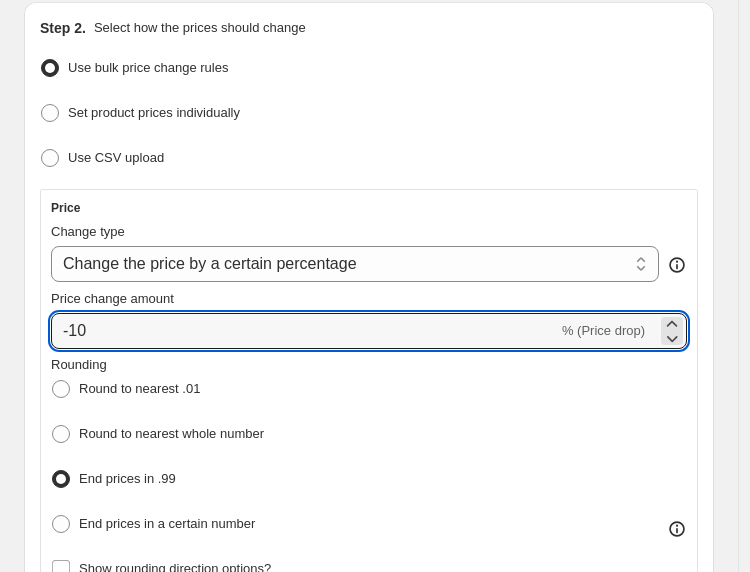 click on "-10" at bounding box center [304, 331] 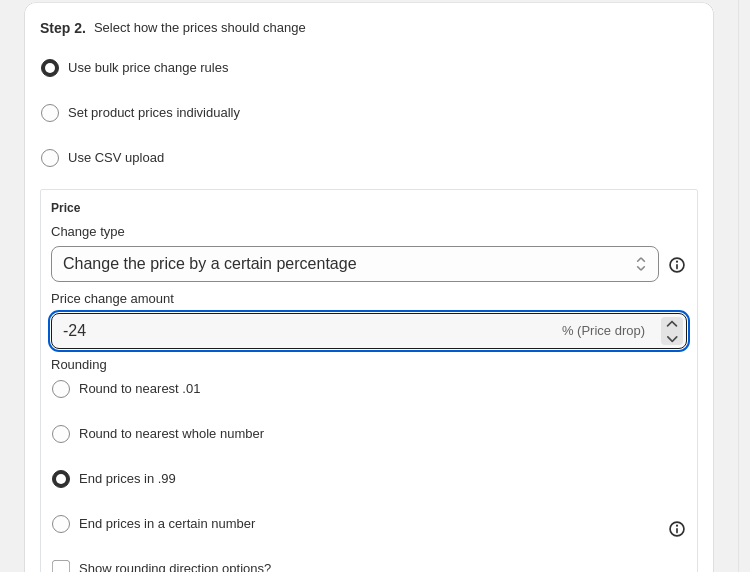 type on "-2" 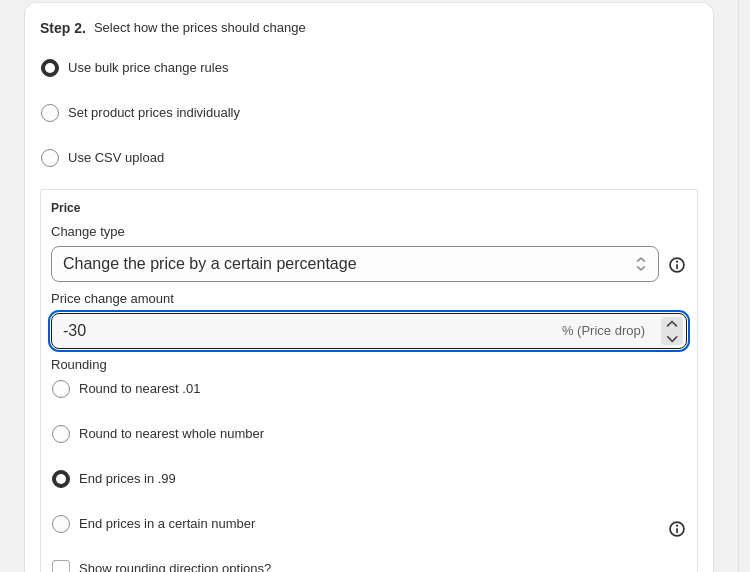 type on "-30" 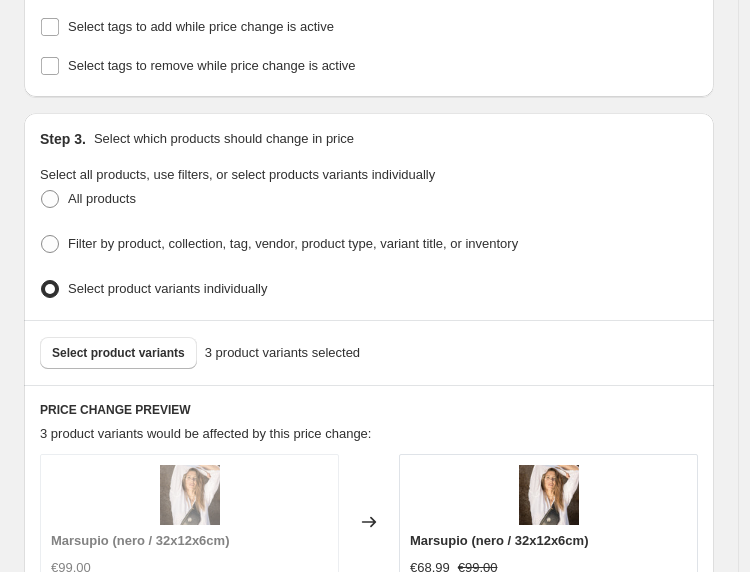 scroll, scrollTop: 1211, scrollLeft: 0, axis: vertical 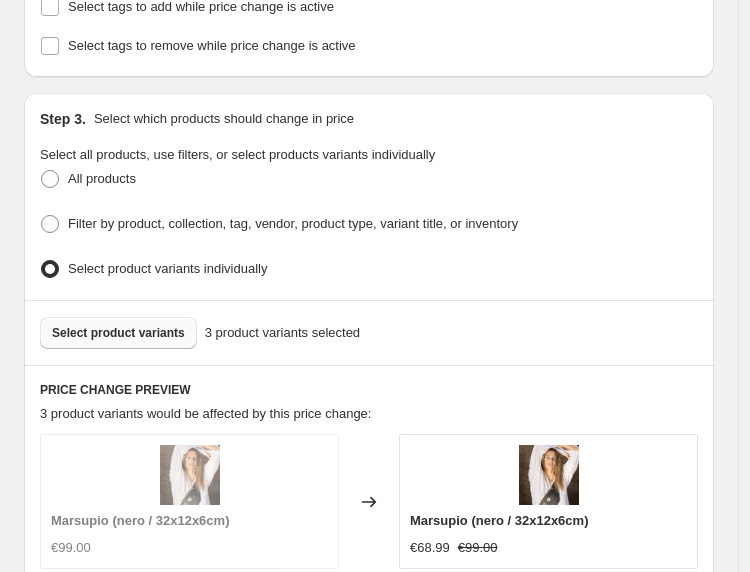click on "Select product variants" at bounding box center [118, 333] 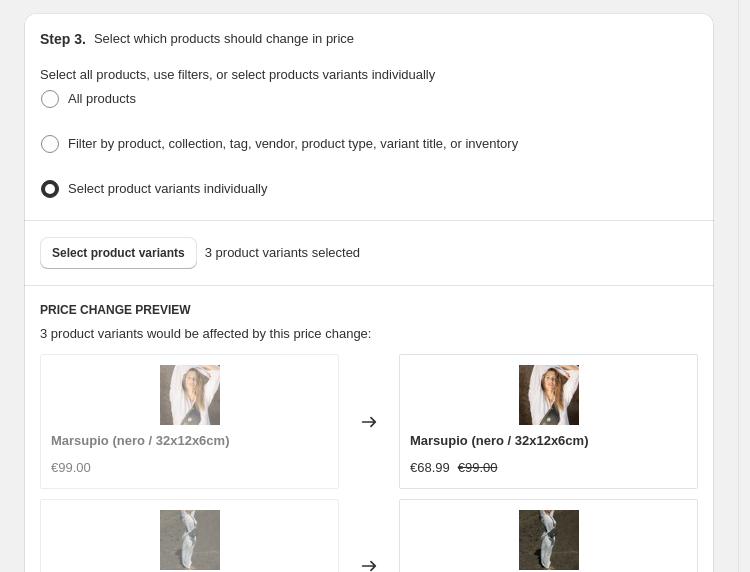 scroll, scrollTop: 1290, scrollLeft: 0, axis: vertical 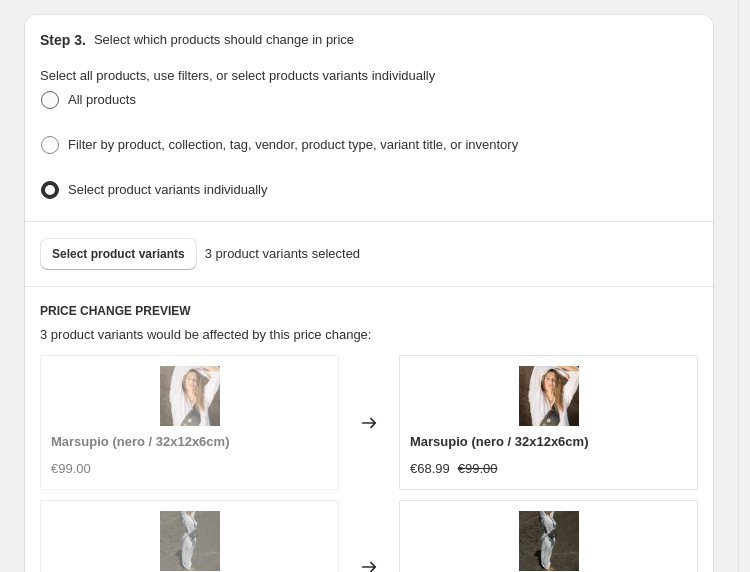 click on "All products" at bounding box center [88, 100] 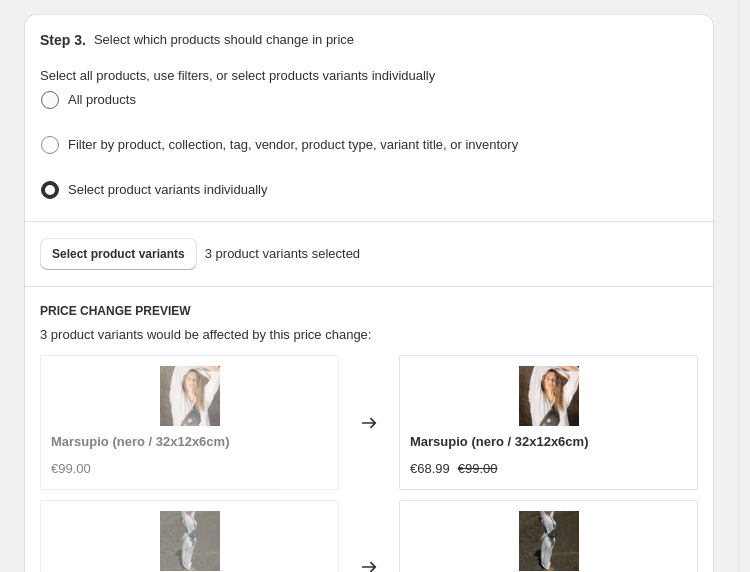 radio on "true" 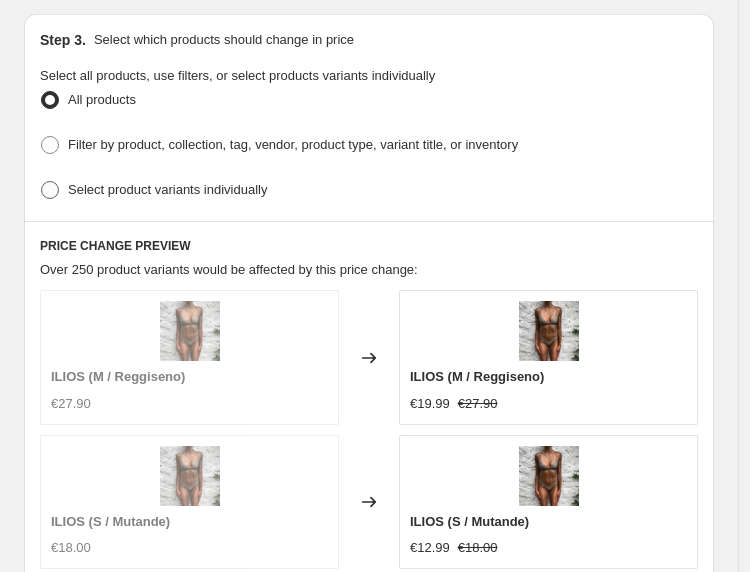 click on "Select product variants individually" at bounding box center [153, 190] 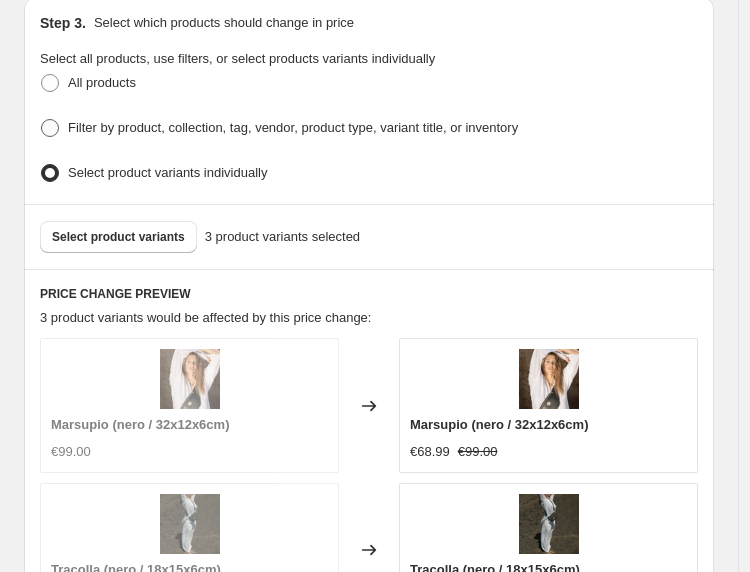 scroll, scrollTop: 1303, scrollLeft: 0, axis: vertical 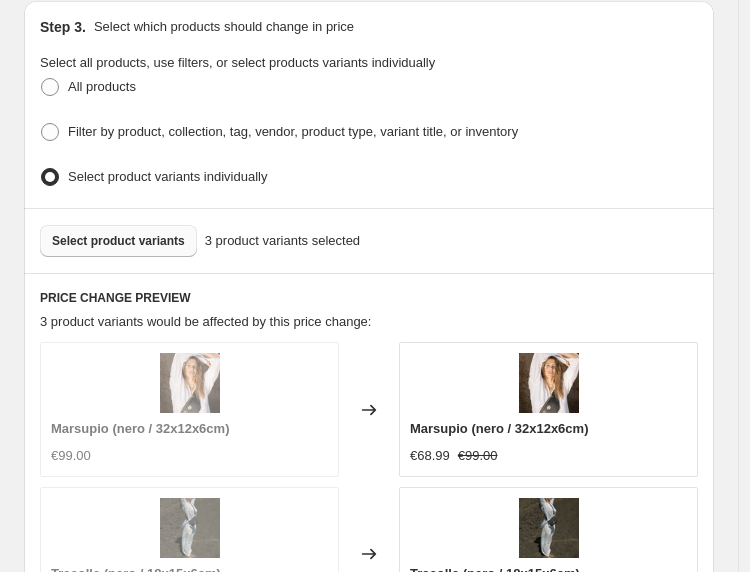 click on "Select product variants" at bounding box center [118, 241] 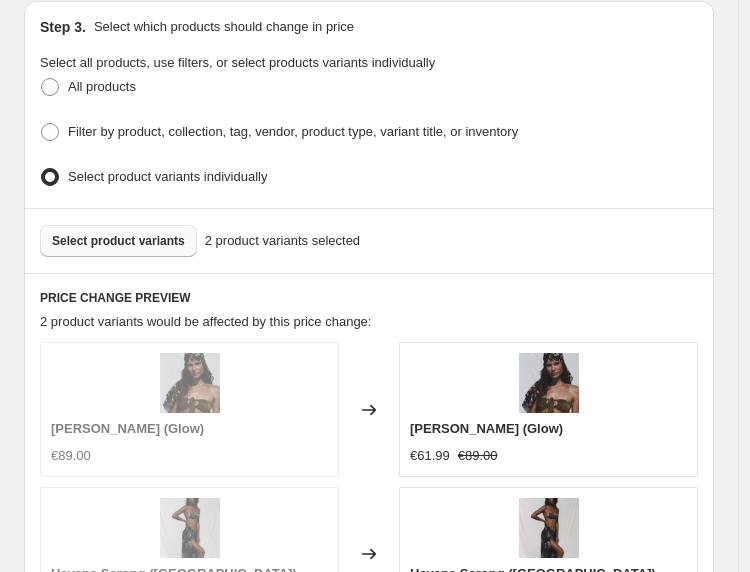 click on "Select product variants" at bounding box center (118, 241) 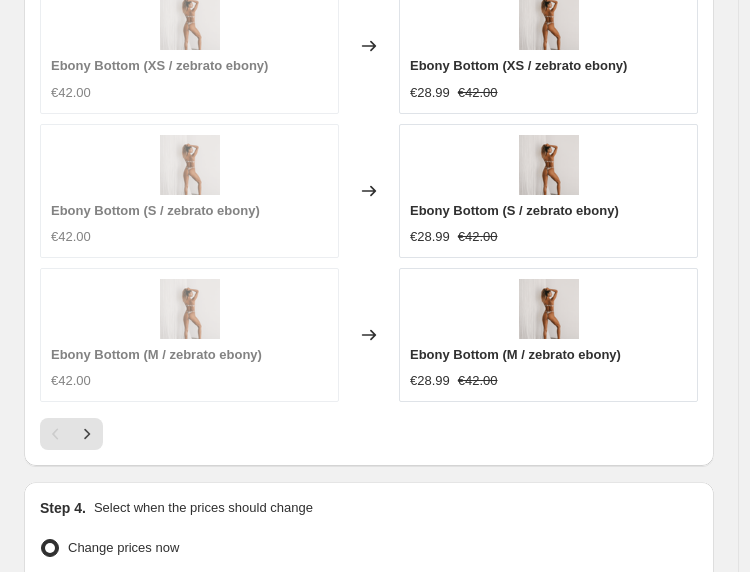 scroll, scrollTop: 2203, scrollLeft: 0, axis: vertical 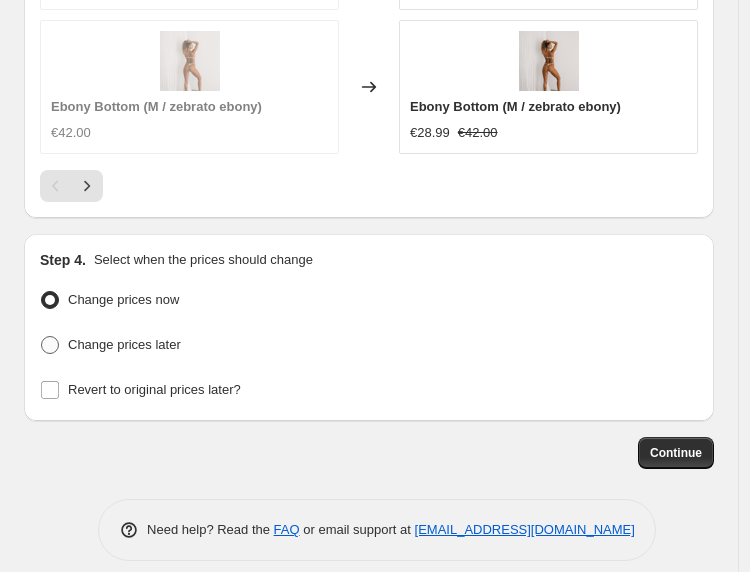 click on "Change prices later" at bounding box center [124, 344] 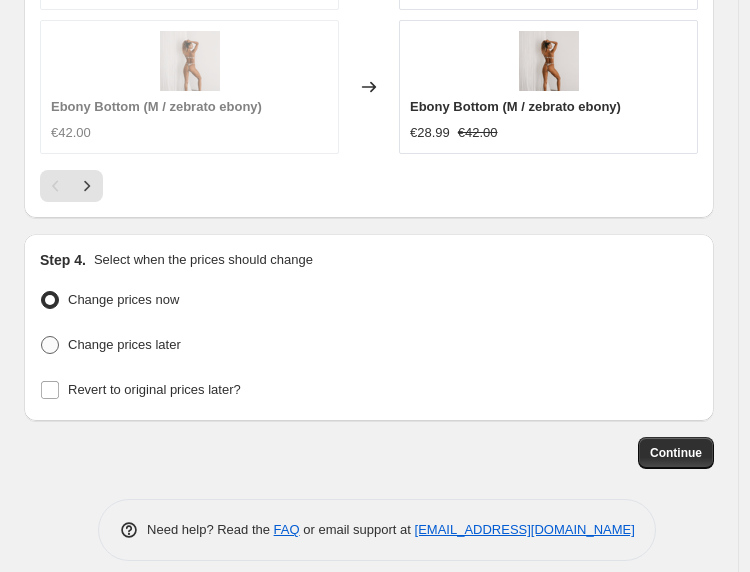 radio on "true" 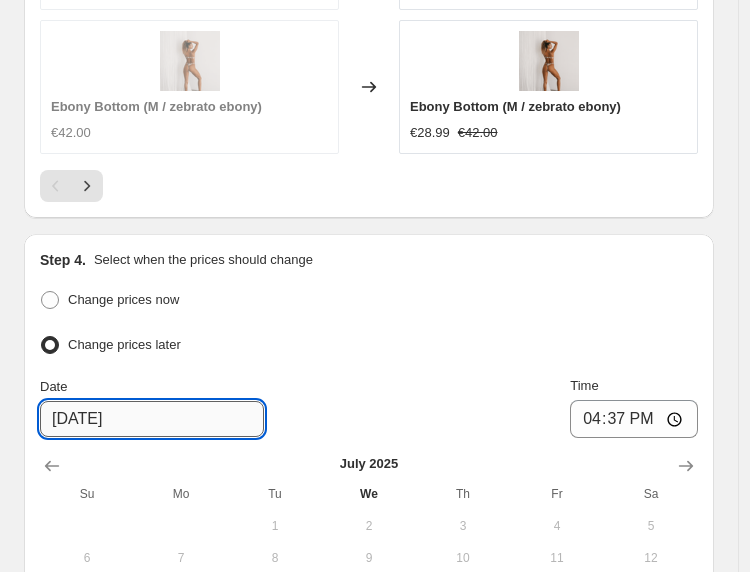 click on "7/17/2025" at bounding box center [152, 419] 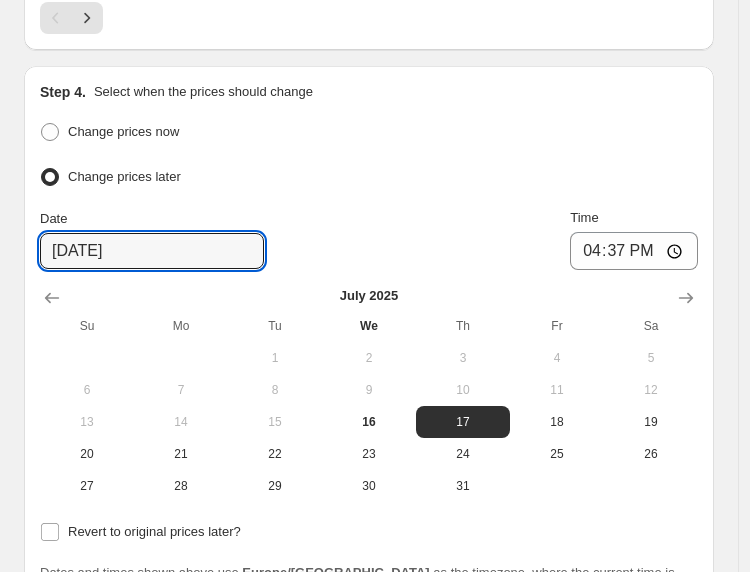 scroll, scrollTop: 2387, scrollLeft: 0, axis: vertical 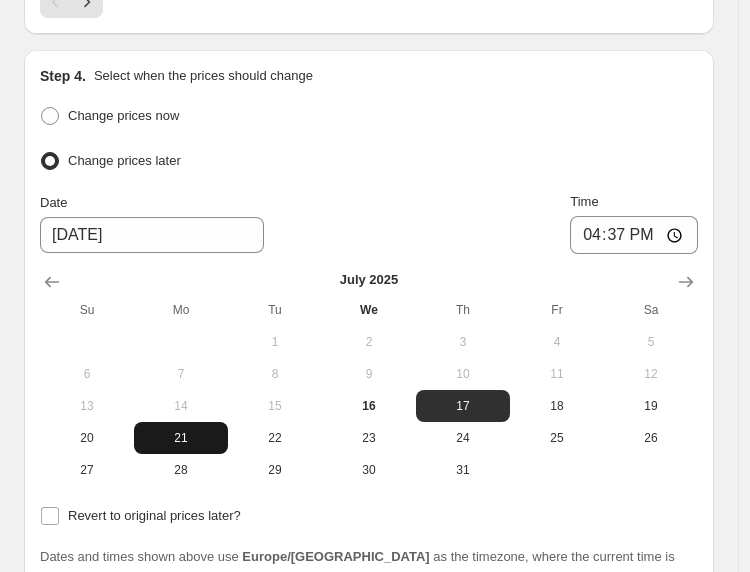 click on "21" at bounding box center [181, 438] 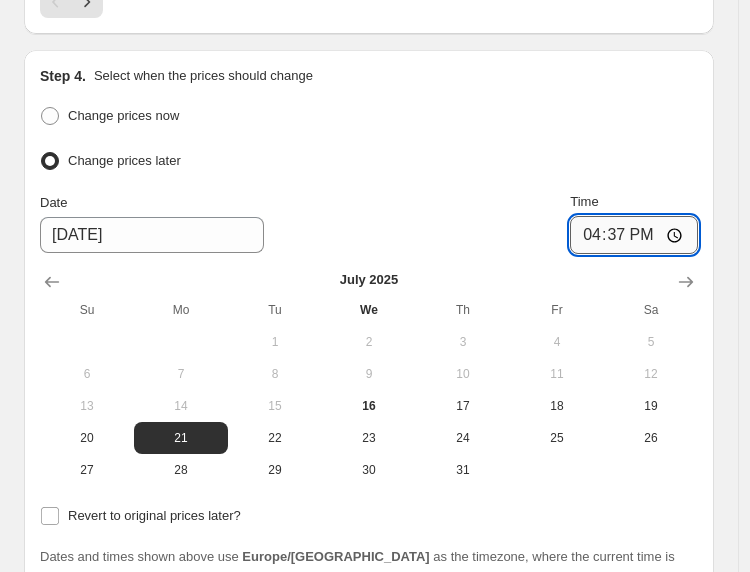 click on "16:37" at bounding box center [634, 235] 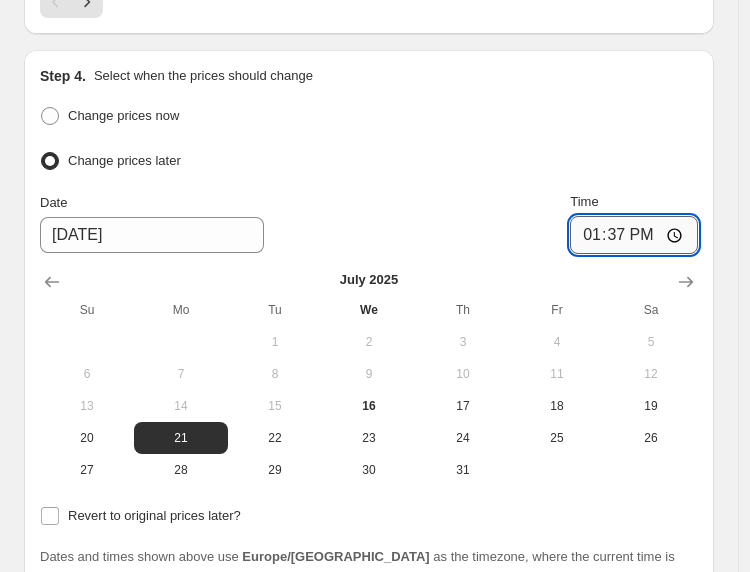 type on "13:00" 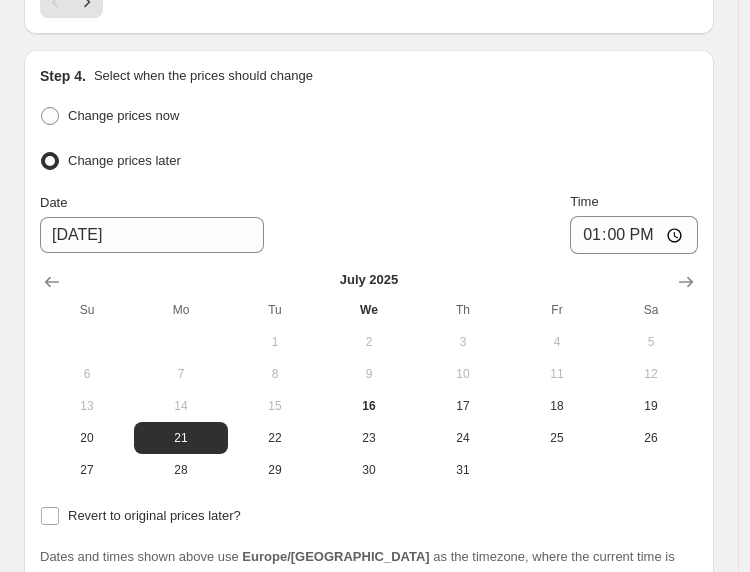 click on "Change prices later" at bounding box center [369, 161] 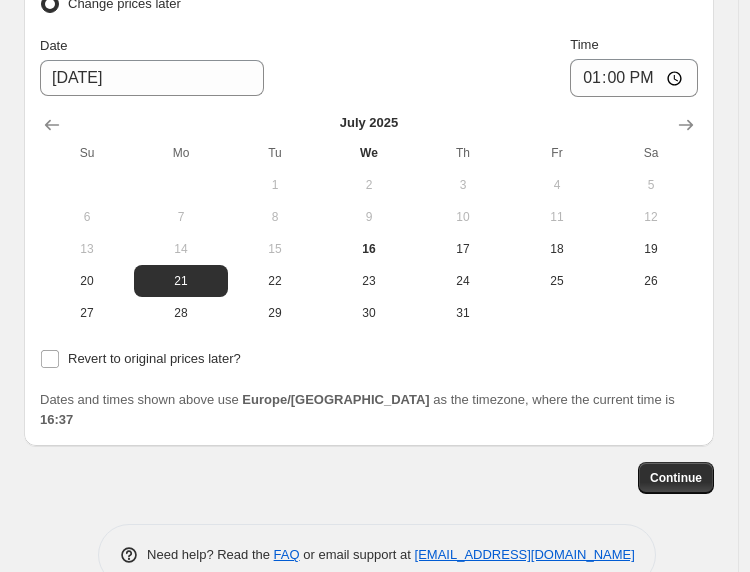 scroll, scrollTop: 2548, scrollLeft: 0, axis: vertical 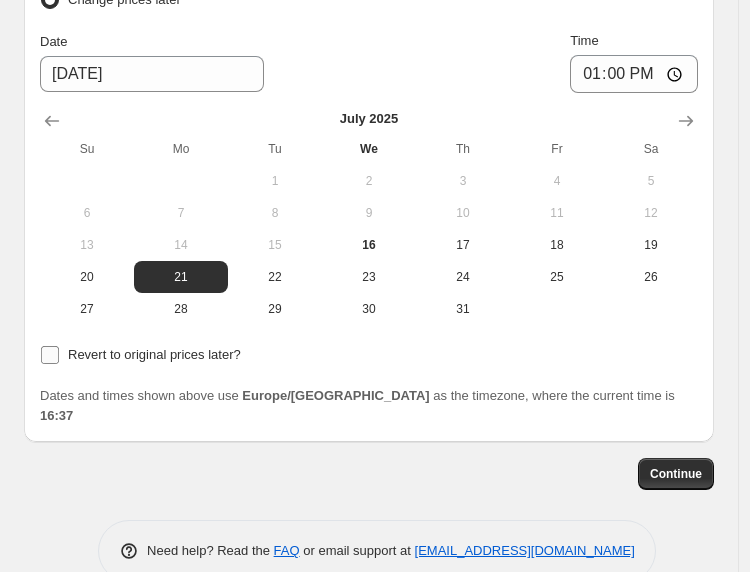 click on "Revert to original prices later?" at bounding box center [140, 355] 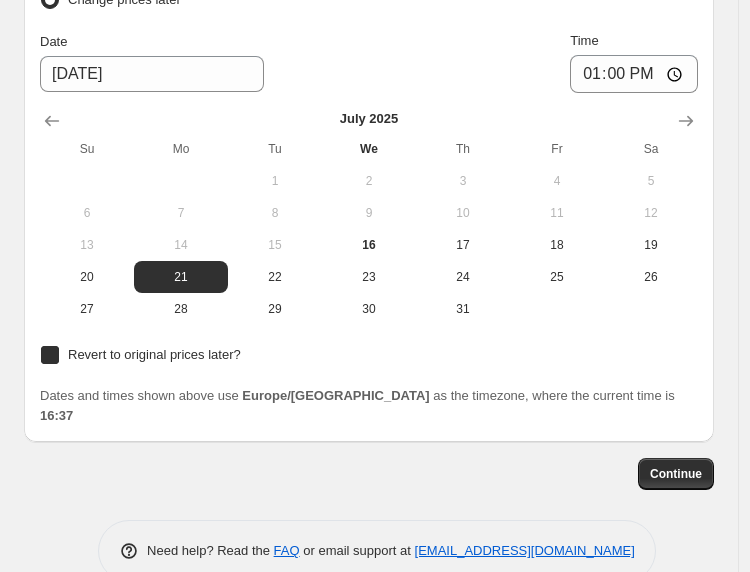 checkbox on "true" 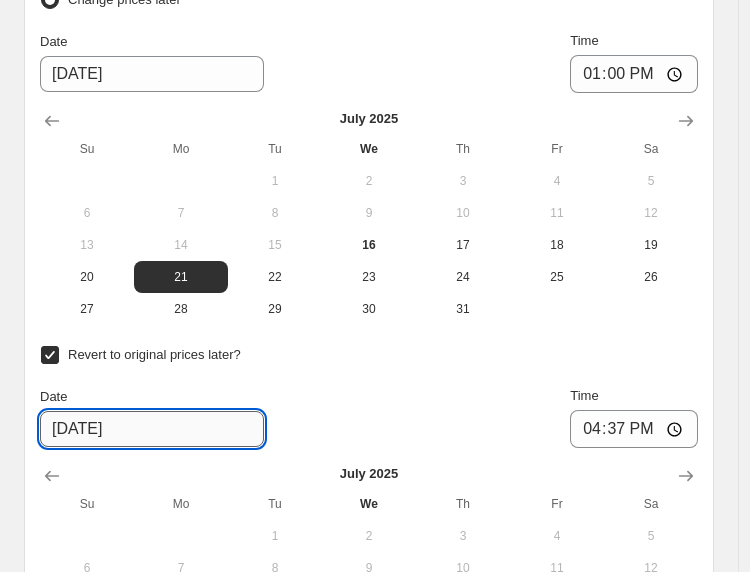 click on "7/23/2025" at bounding box center (152, 429) 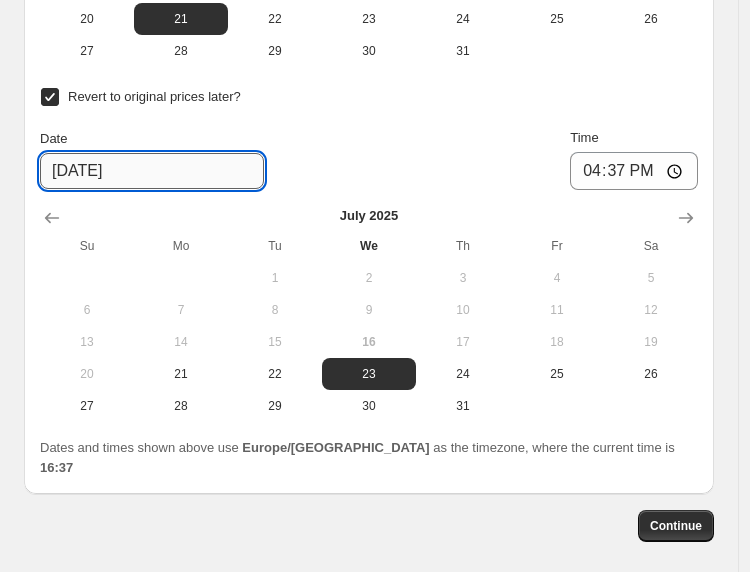 scroll, scrollTop: 2858, scrollLeft: 0, axis: vertical 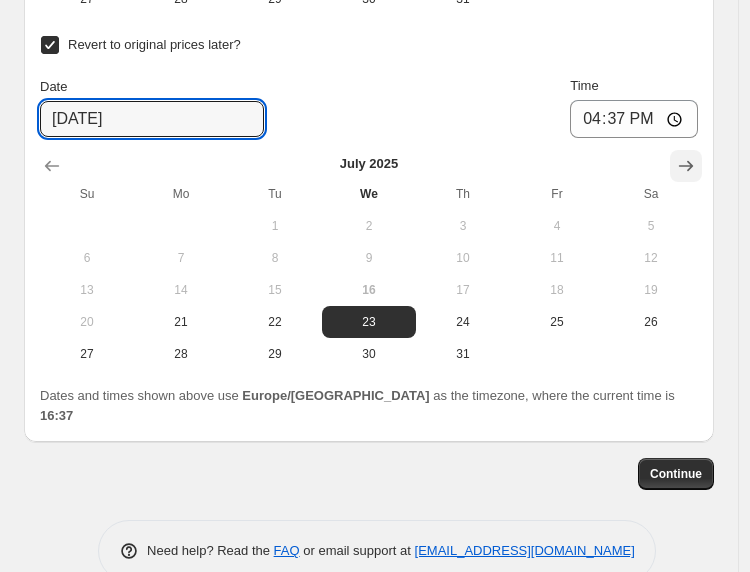 click 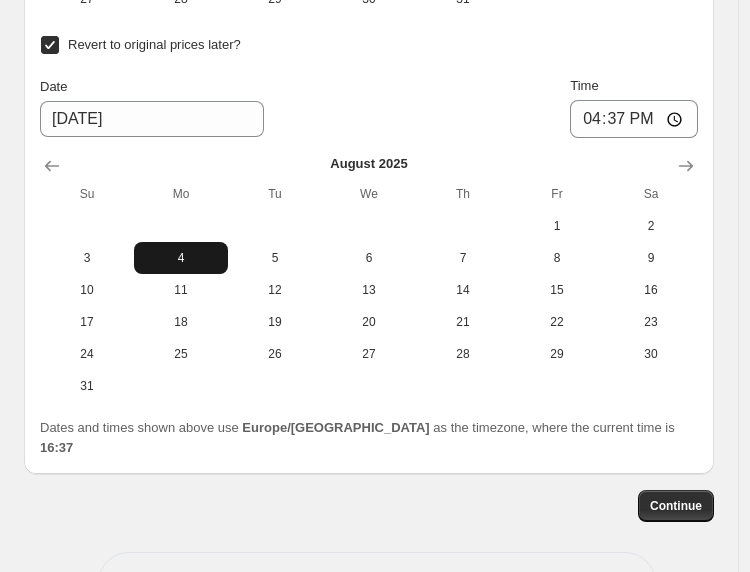 click on "4" at bounding box center (181, 258) 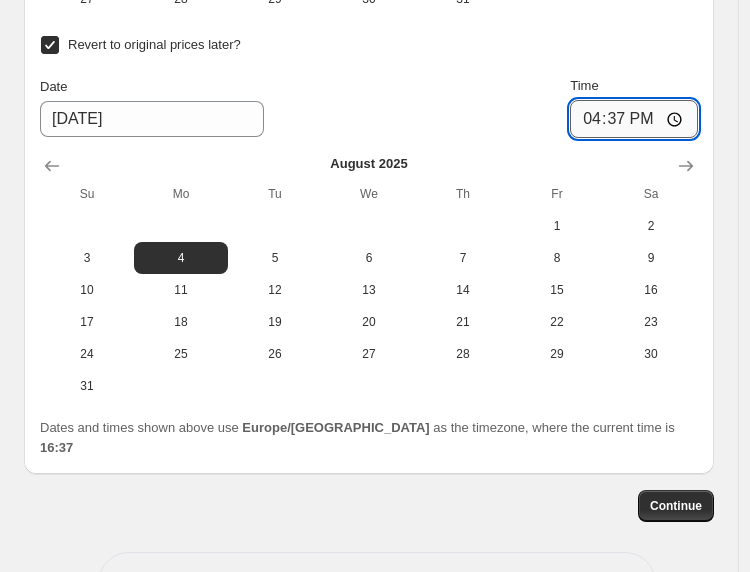 click on "16:37" at bounding box center (634, 119) 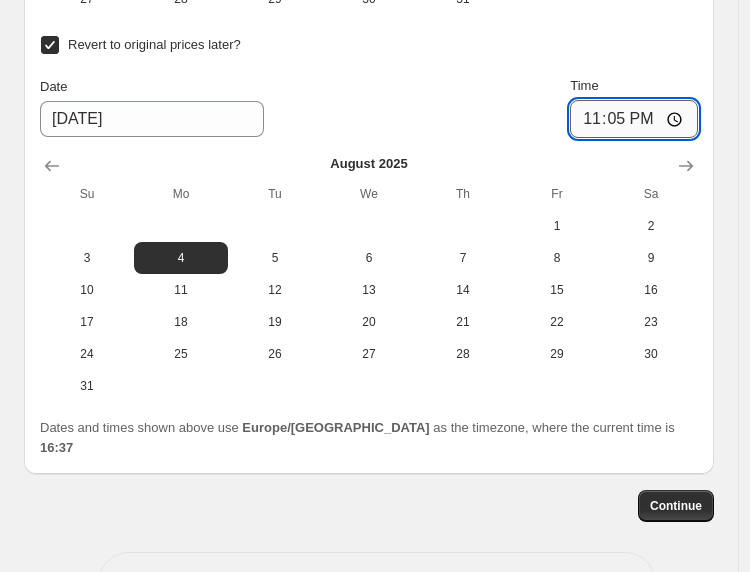 type on "23:59" 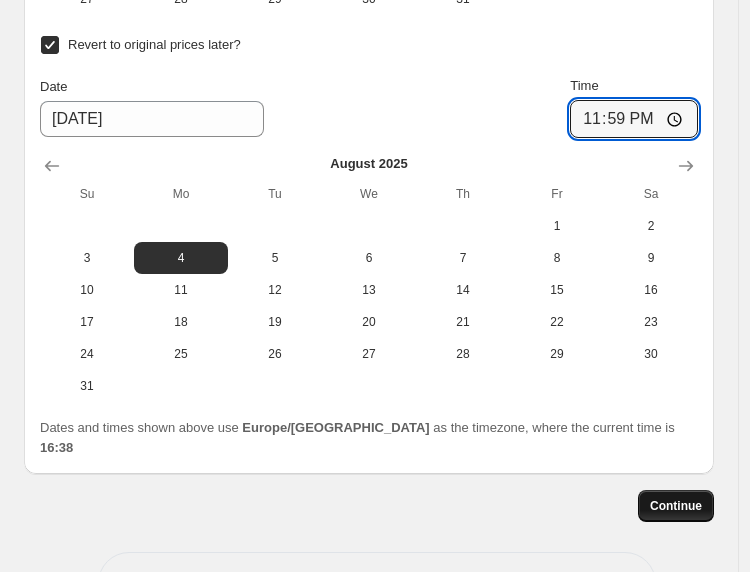 click on "Continue" at bounding box center (676, 506) 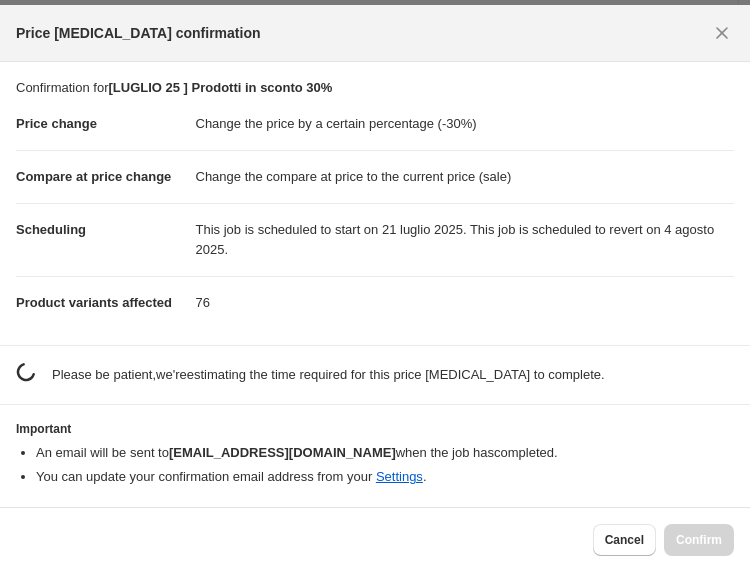 scroll, scrollTop: 0, scrollLeft: 0, axis: both 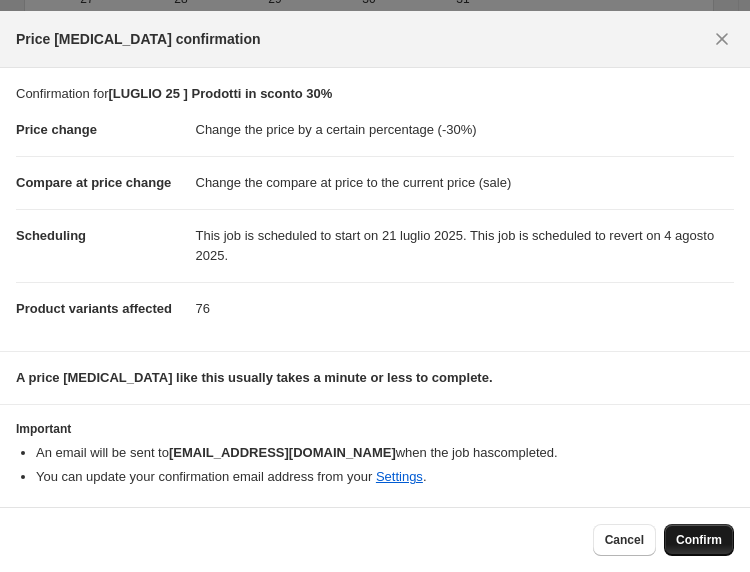 click on "Confirm" at bounding box center (699, 540) 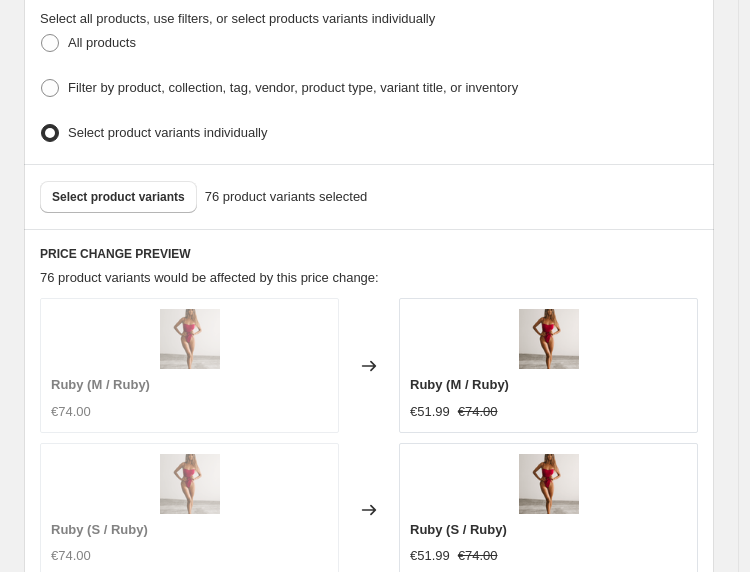 scroll, scrollTop: 1490, scrollLeft: 0, axis: vertical 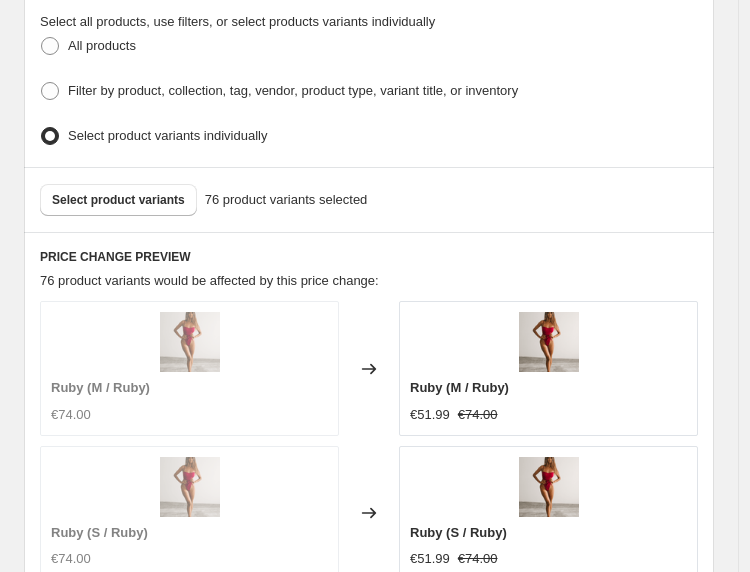 click on "[LUGLIO 25 ] Prodotti in sconto 30%. This page is ready [LUGLIO 25 ] Prodotti in sconto 30% Info Scheduled Prices will begin changing on 21 luglio 2025 at 13:00. Prices will begin reverting on 4 agosto 2025 at 23:59. Change prices now Step 1. Optionally give your price change job a title (eg "March 30% off sale on boots") [LUGLIO 25 ] Prodotti in sconto 30% This title is just for internal use, customers won't see it Step 2. Select how the prices should change Use bulk price change rules Set product prices individually Use CSV upload Price Change type Change the price to a certain amount Change the price by a certain amount Change the price by a certain percentage Change the price to the current compare at price (price before sale) Change the price by a certain amount relative to the compare at price Change the price by a certain percentage relative to the compare at price Don't change the price Change the price by a certain percentage relative to the cost per item Change price to certain cost margin -30 76" at bounding box center [369, 334] 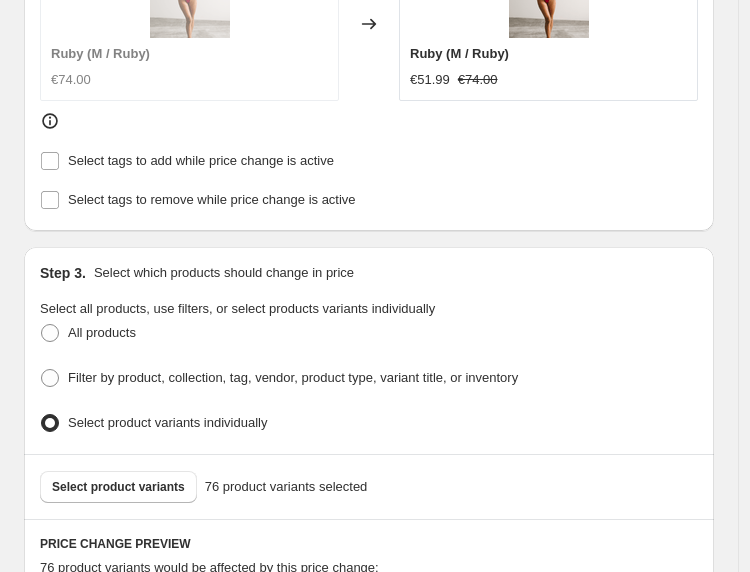 scroll, scrollTop: 1199, scrollLeft: 0, axis: vertical 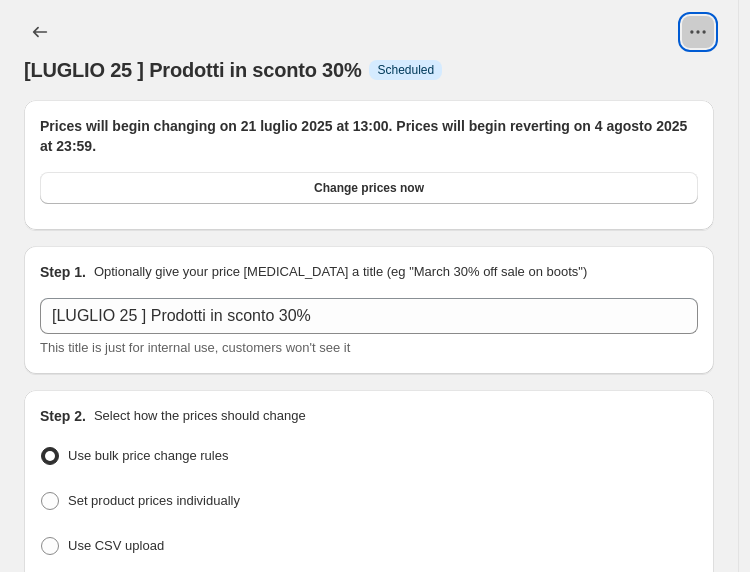 click 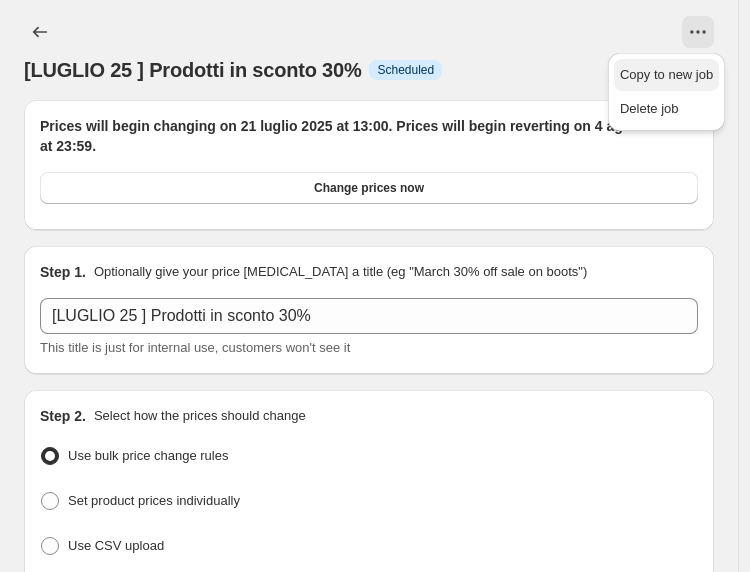 click on "Copy to new job" at bounding box center [666, 75] 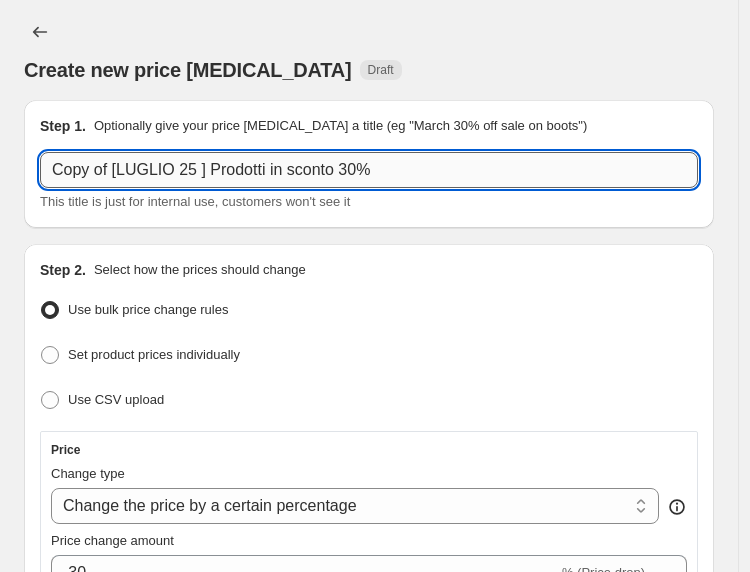 click on "Copy of [LUGLIO 25 ] Prodotti in sconto 30%" at bounding box center [369, 170] 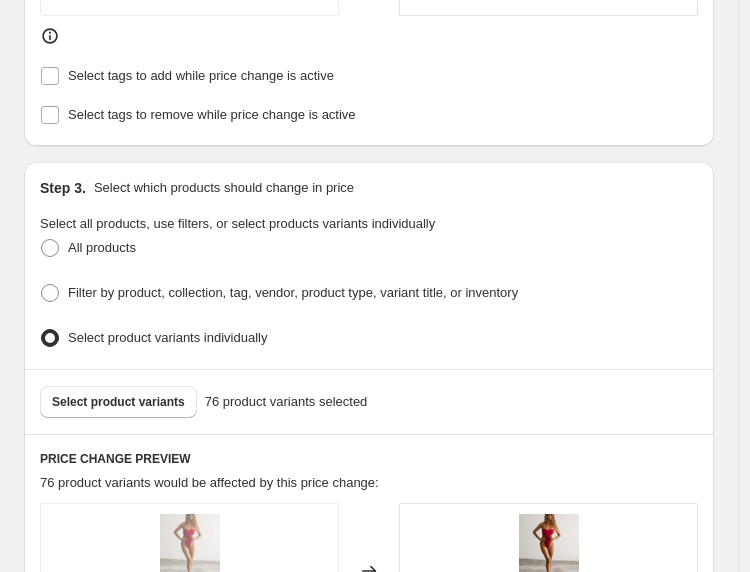 scroll, scrollTop: 1144, scrollLeft: 0, axis: vertical 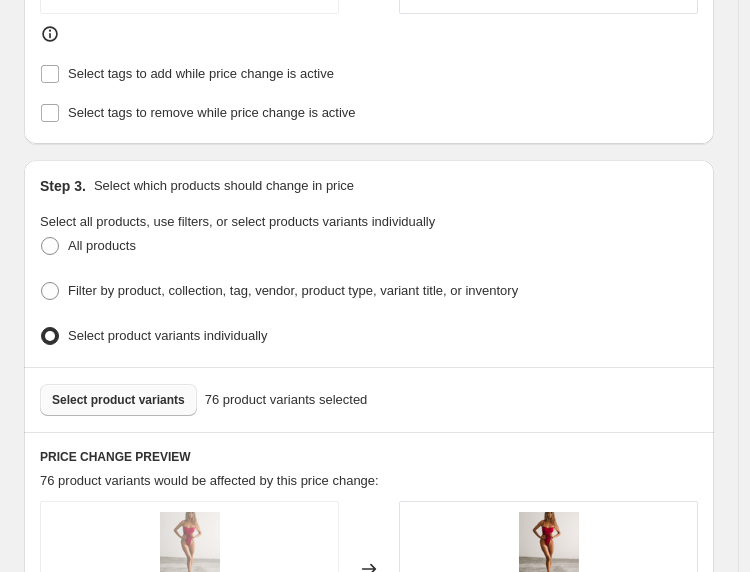 type on "[LUGLIO 25 ] Prodotti in sconto 20%" 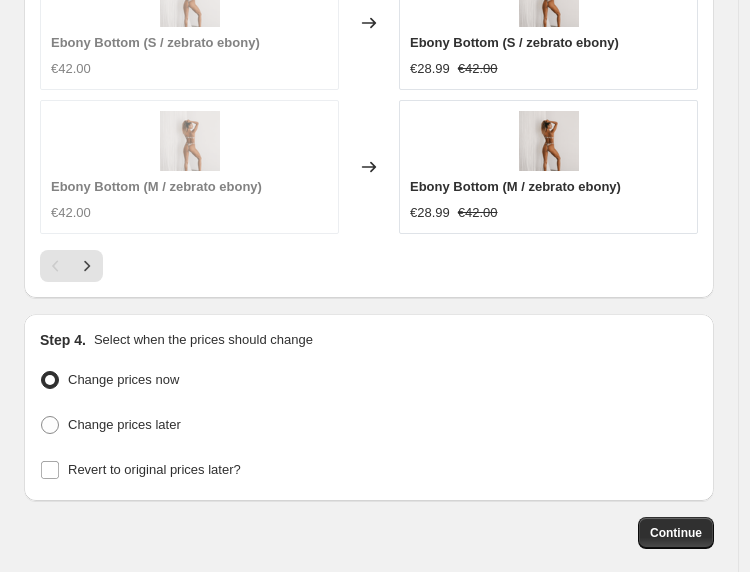 scroll, scrollTop: 2140, scrollLeft: 0, axis: vertical 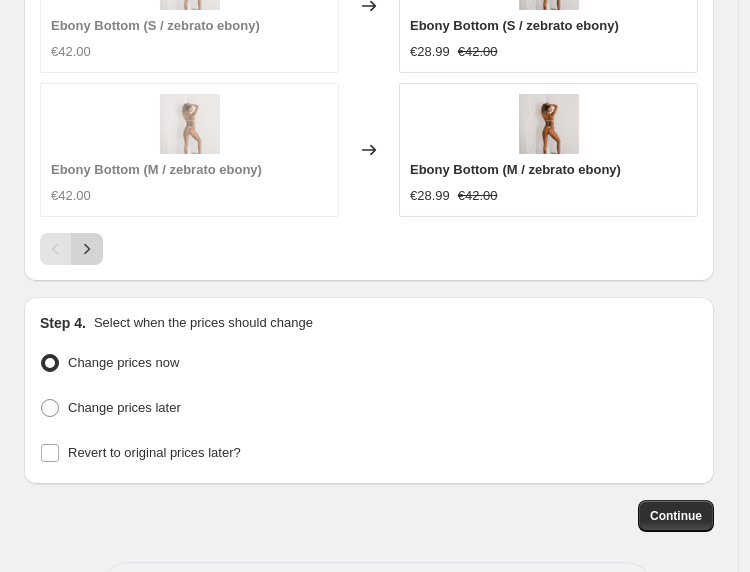 click at bounding box center (87, 249) 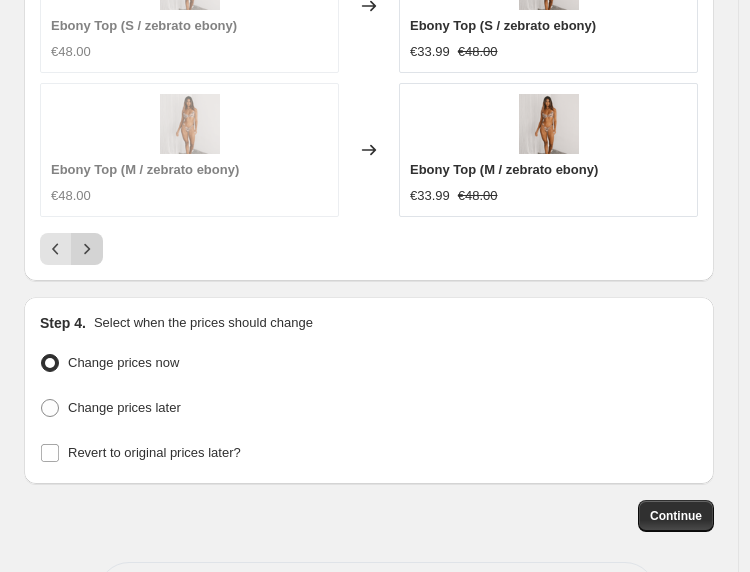 click at bounding box center [87, 249] 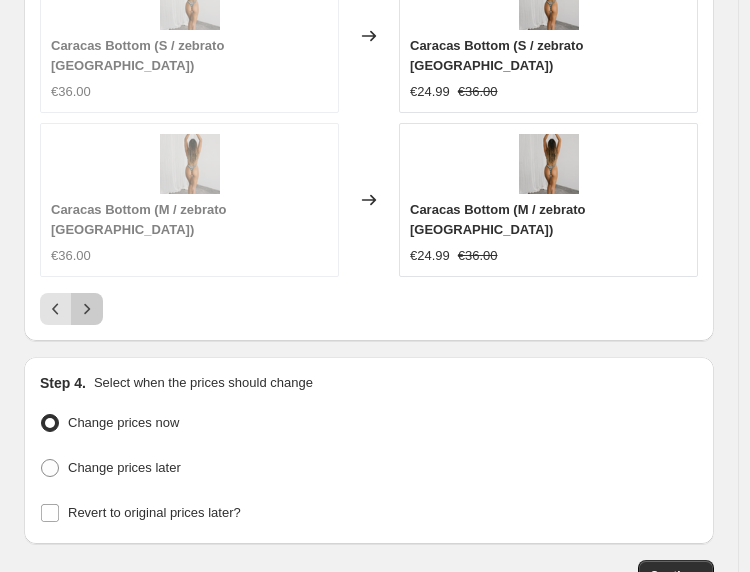 click at bounding box center (87, 309) 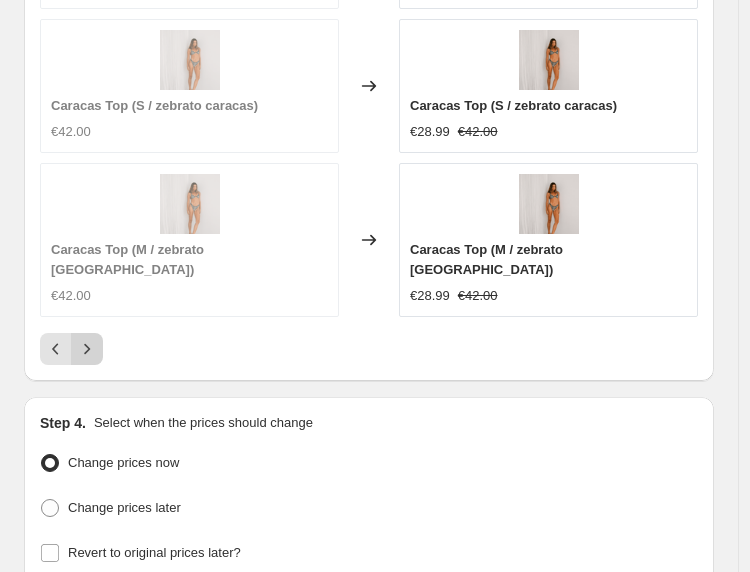 click at bounding box center (87, 349) 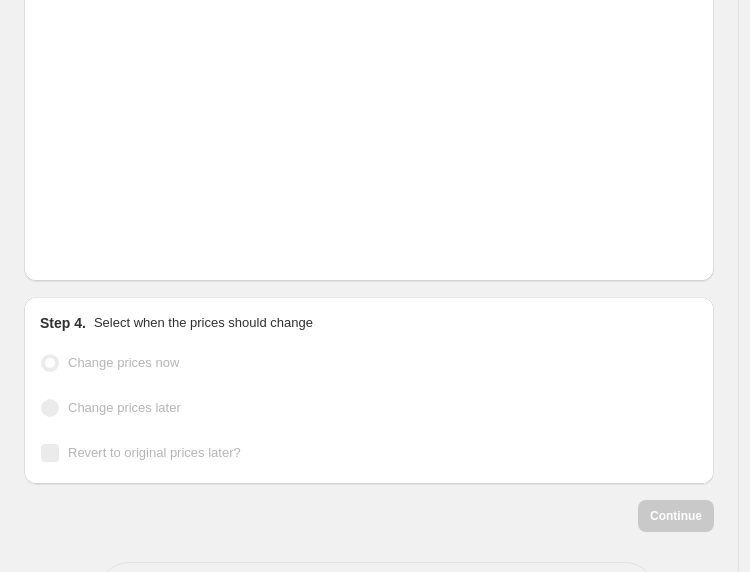 click at bounding box center [87, 249] 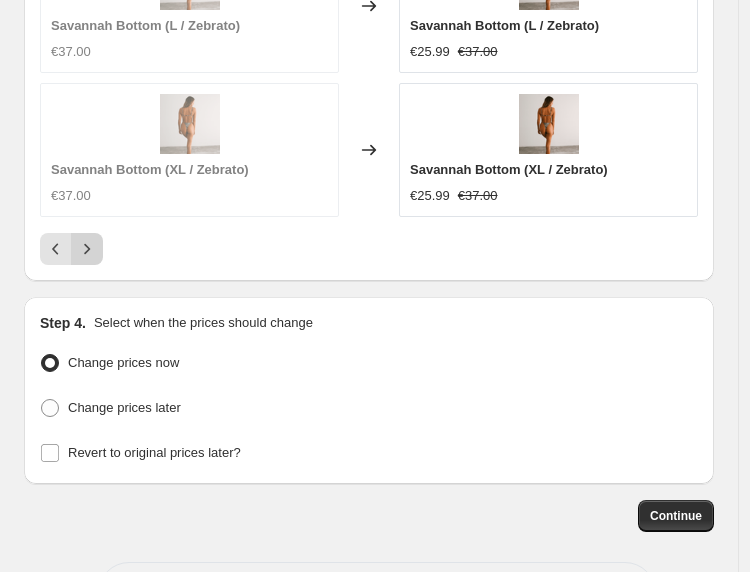 click at bounding box center [87, 249] 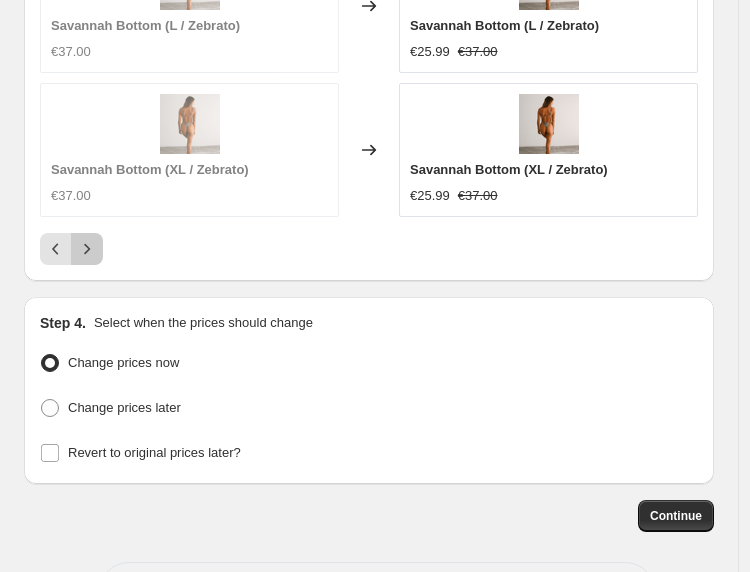 click at bounding box center [87, 249] 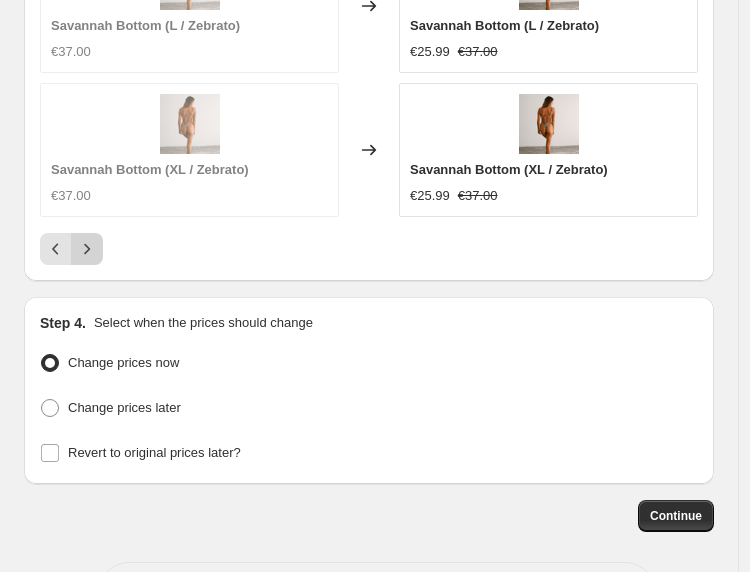 click at bounding box center [87, 249] 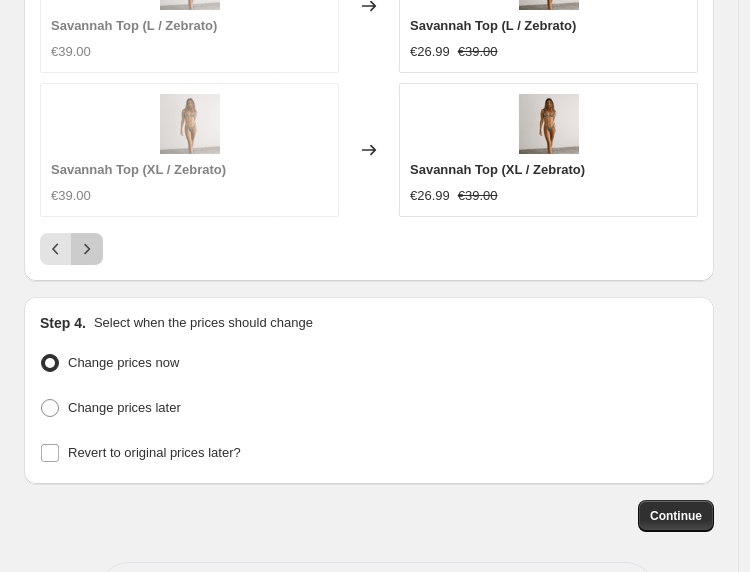 click at bounding box center [87, 249] 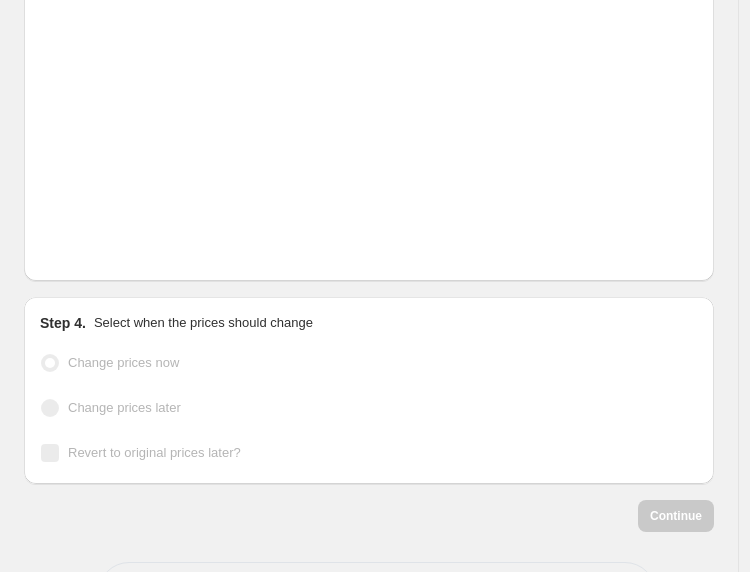 click at bounding box center [87, 249] 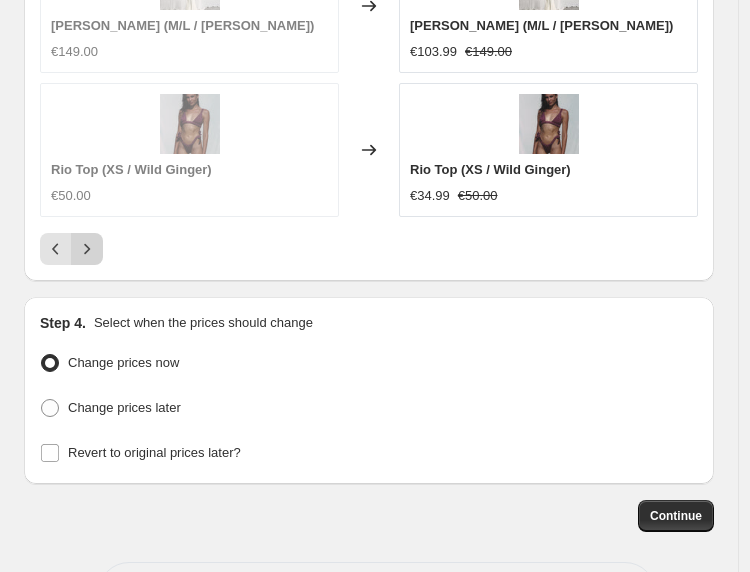 click at bounding box center (87, 249) 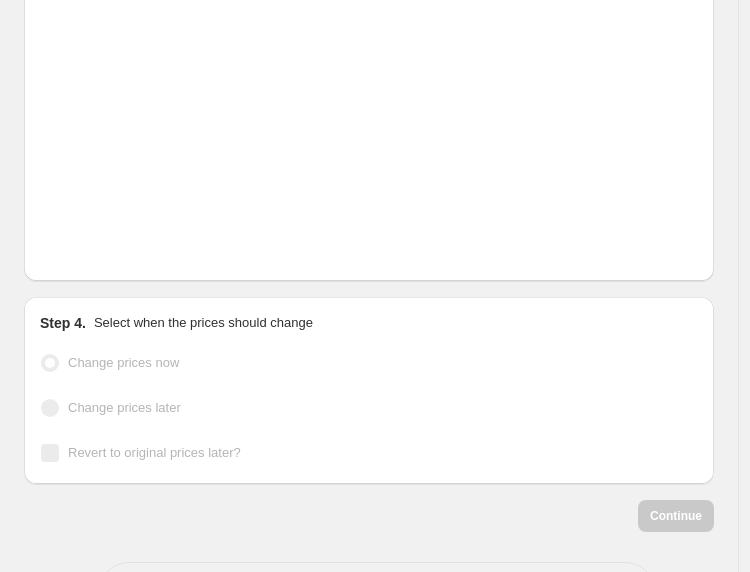 click at bounding box center (87, 249) 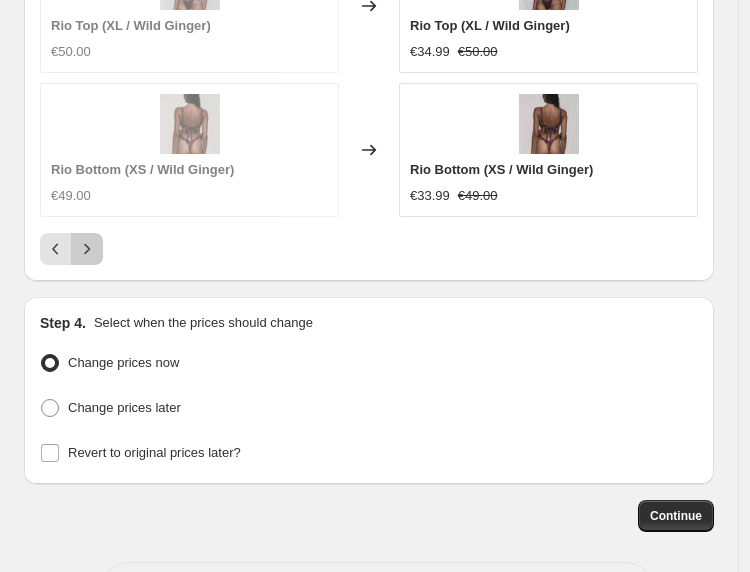 click at bounding box center [87, 249] 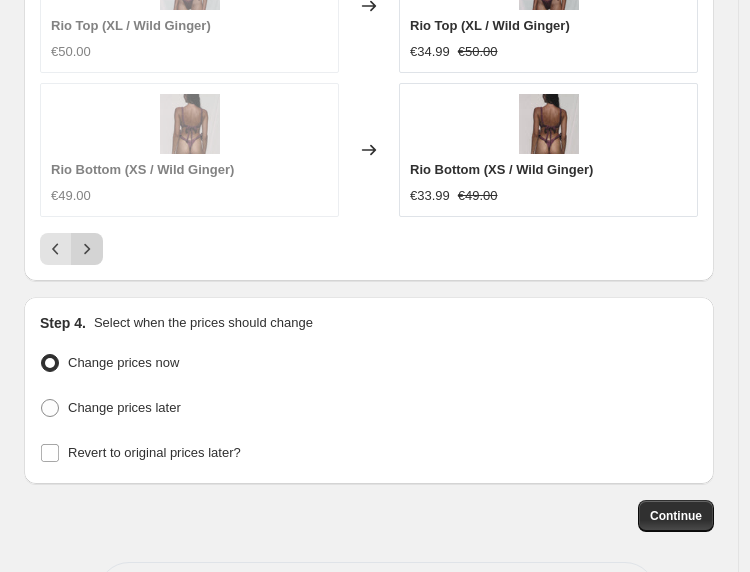 click at bounding box center [87, 249] 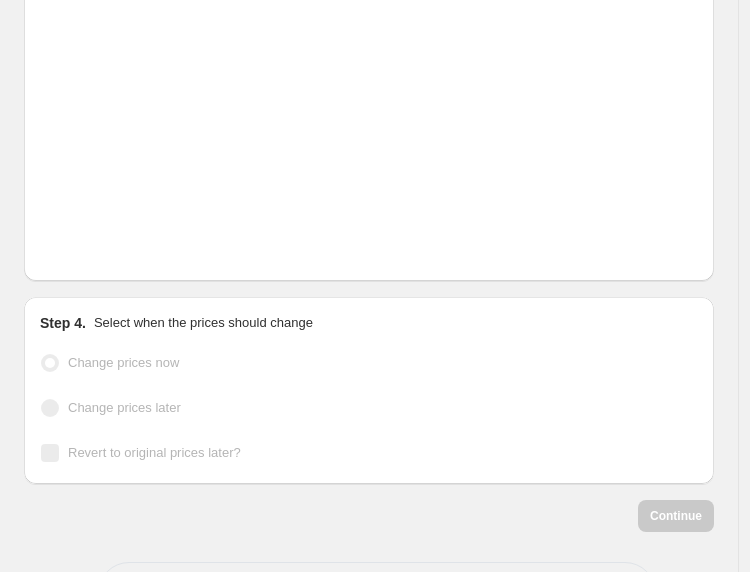 click at bounding box center (87, 249) 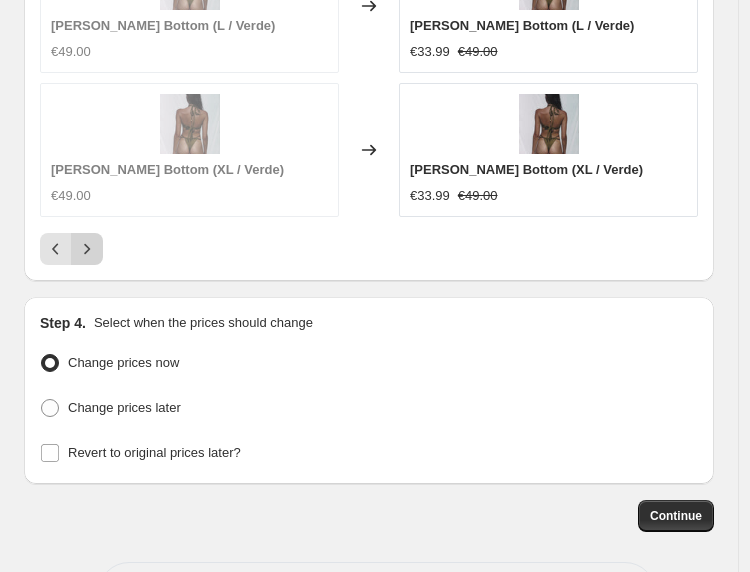 click at bounding box center [87, 249] 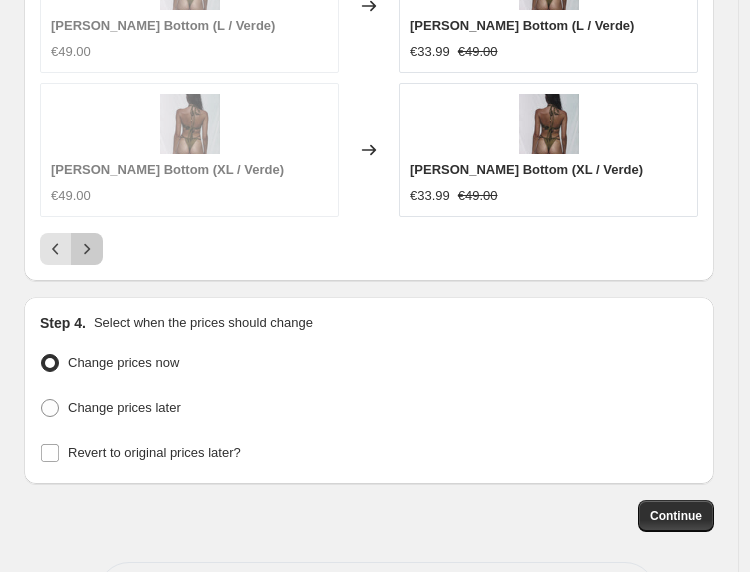 click at bounding box center (87, 249) 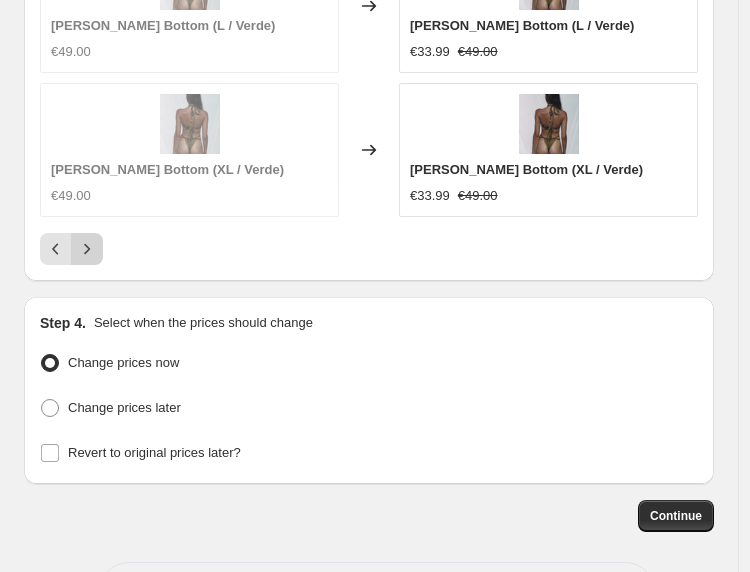 click at bounding box center (87, 249) 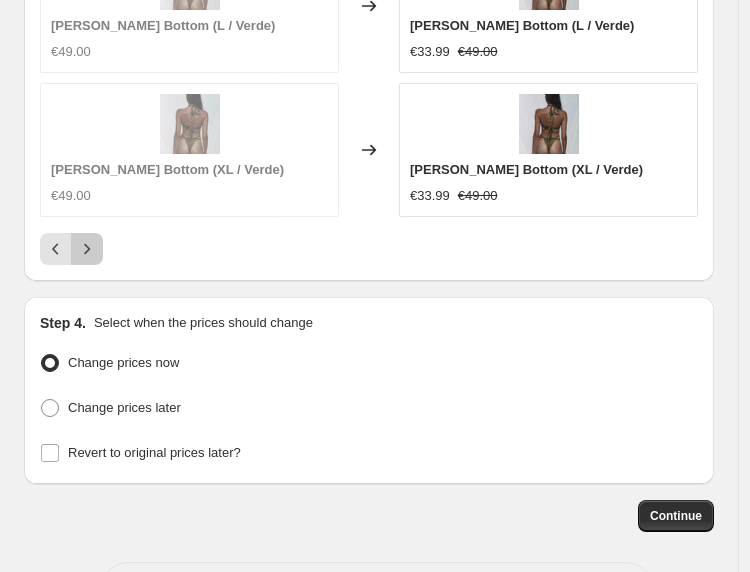 click at bounding box center [87, 249] 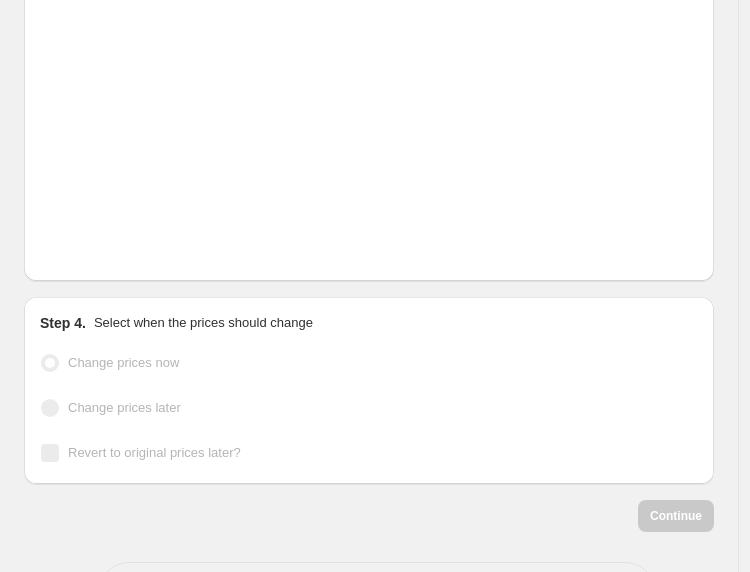 click at bounding box center (87, 249) 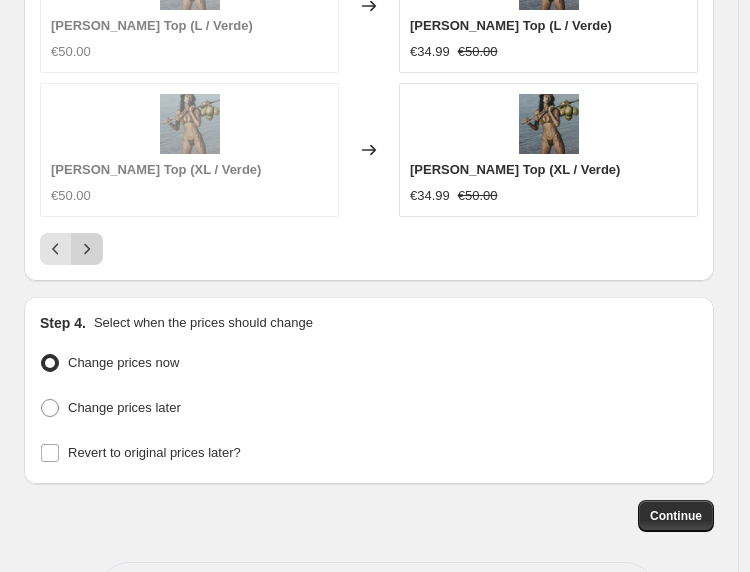 click at bounding box center [87, 249] 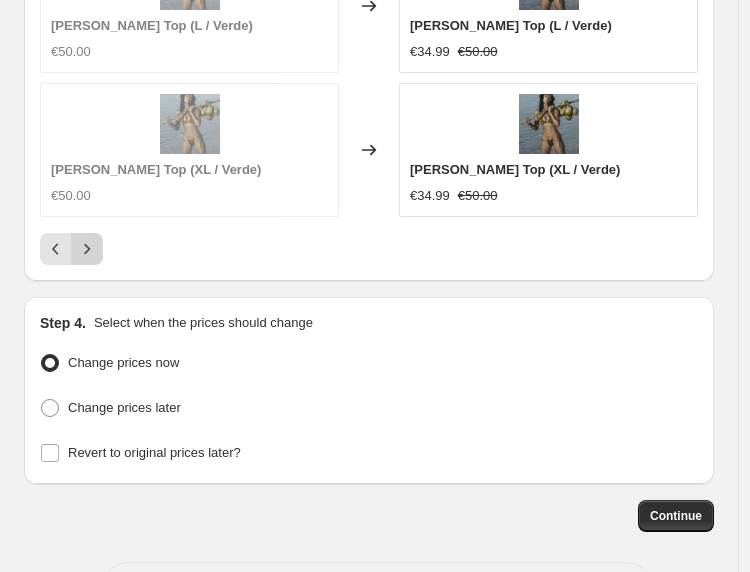 click at bounding box center (87, 249) 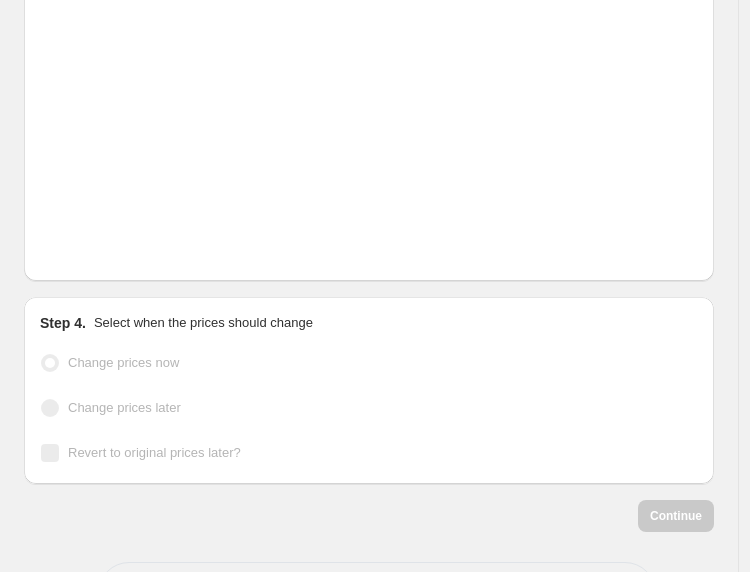 click at bounding box center (87, 249) 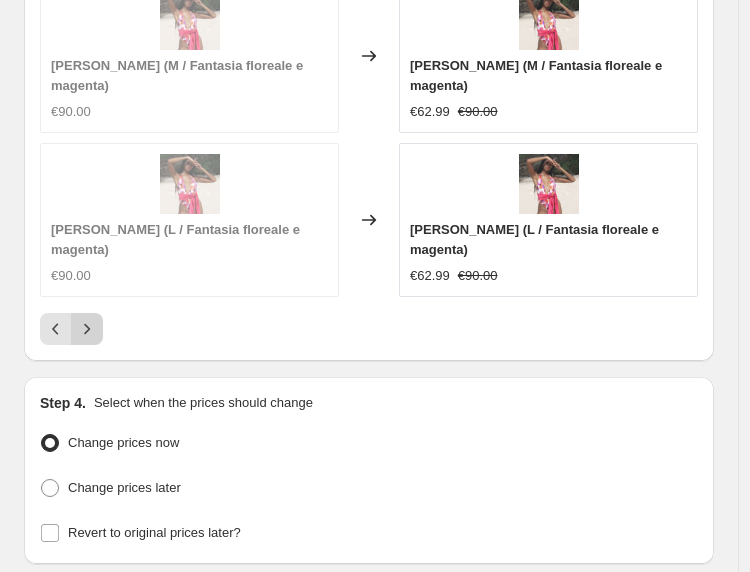 click at bounding box center [87, 329] 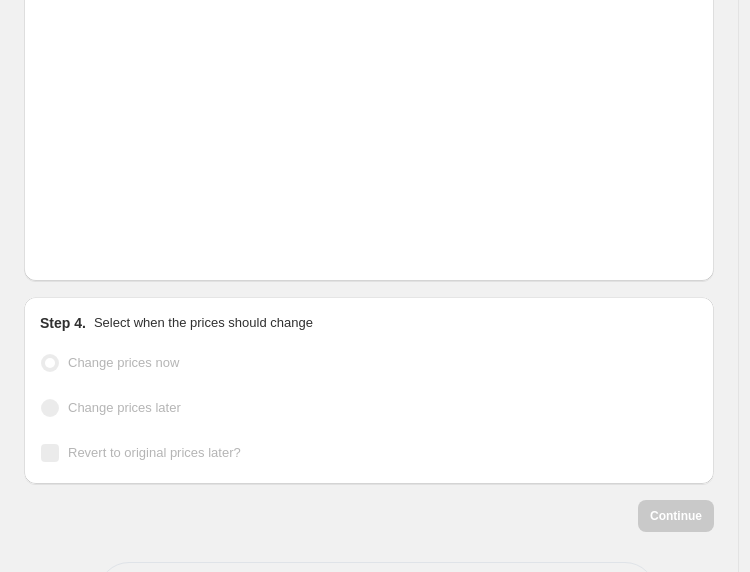 click at bounding box center (87, 249) 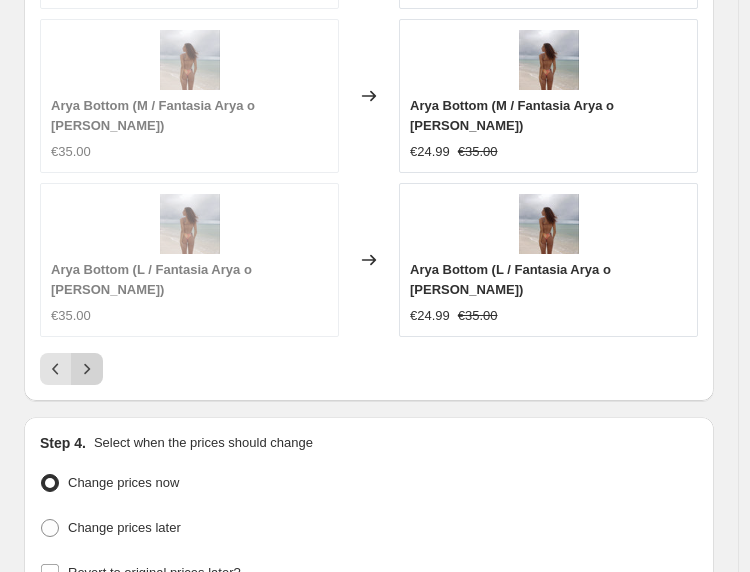 click at bounding box center (87, 369) 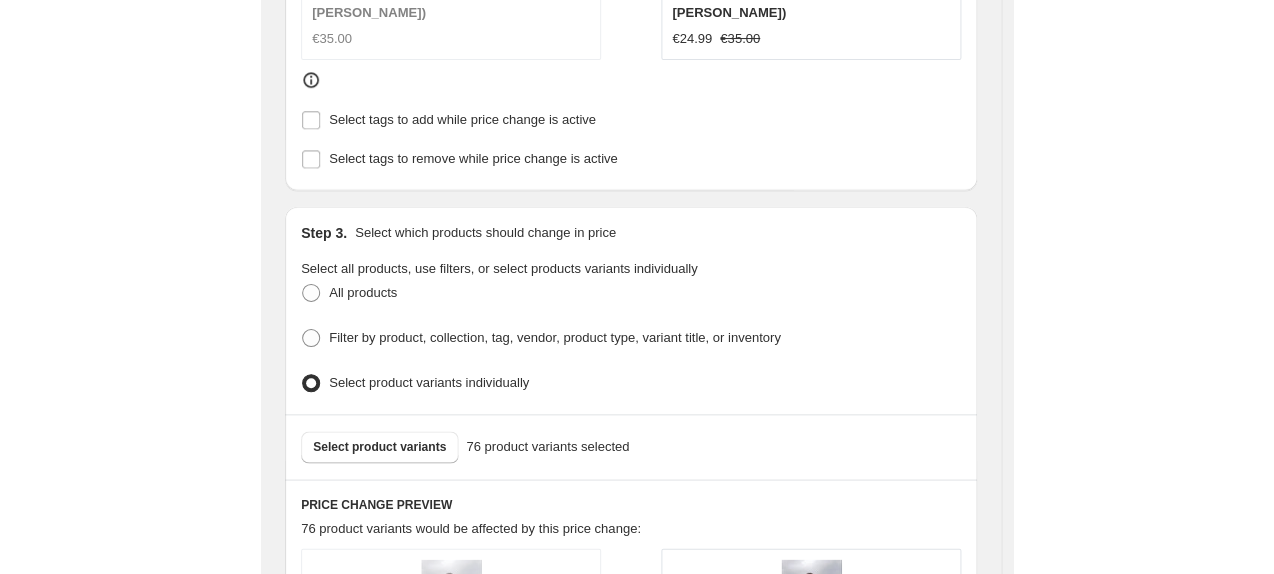scroll, scrollTop: 1089, scrollLeft: 0, axis: vertical 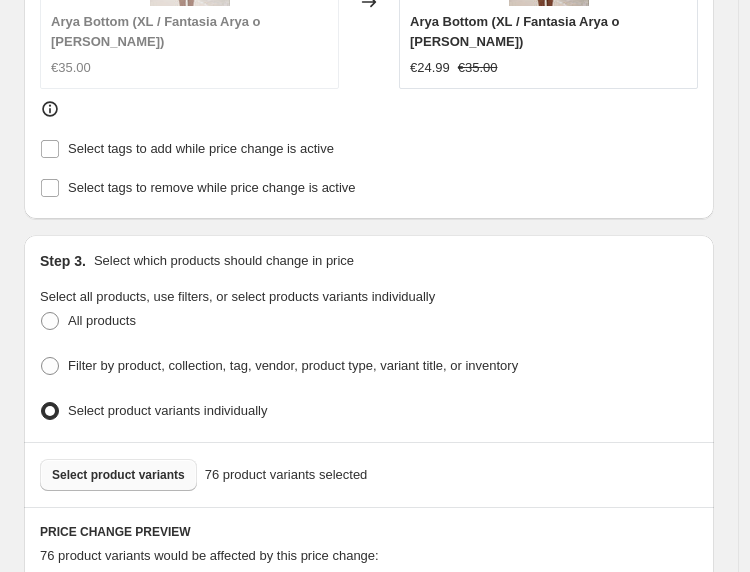 click on "Select product variants" at bounding box center [118, 475] 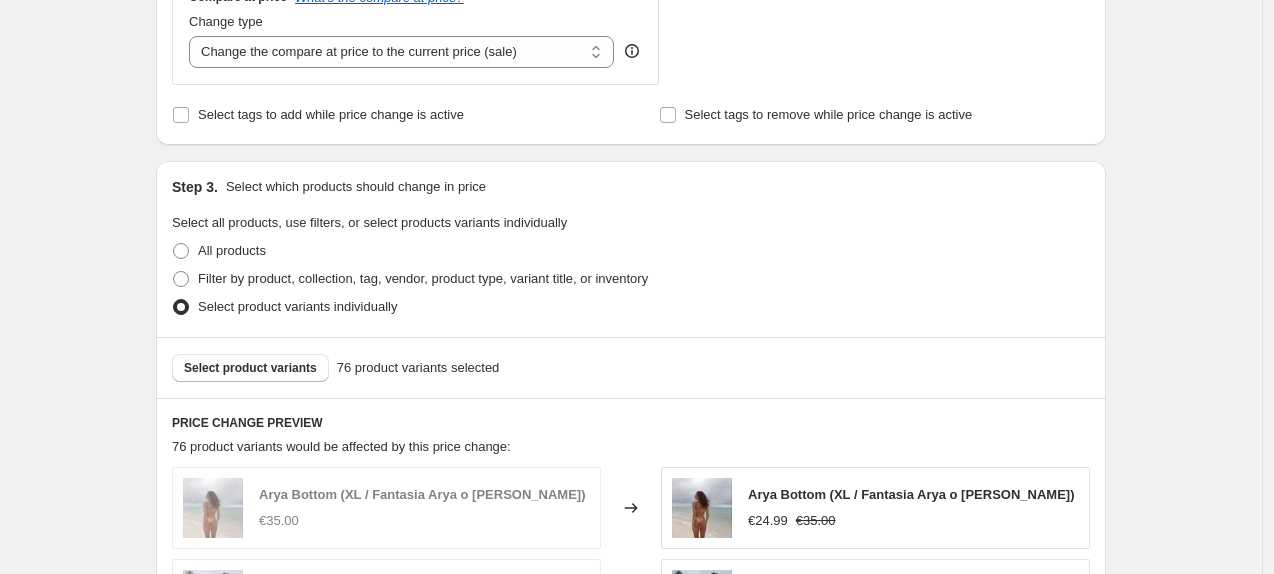 scroll, scrollTop: 771, scrollLeft: 0, axis: vertical 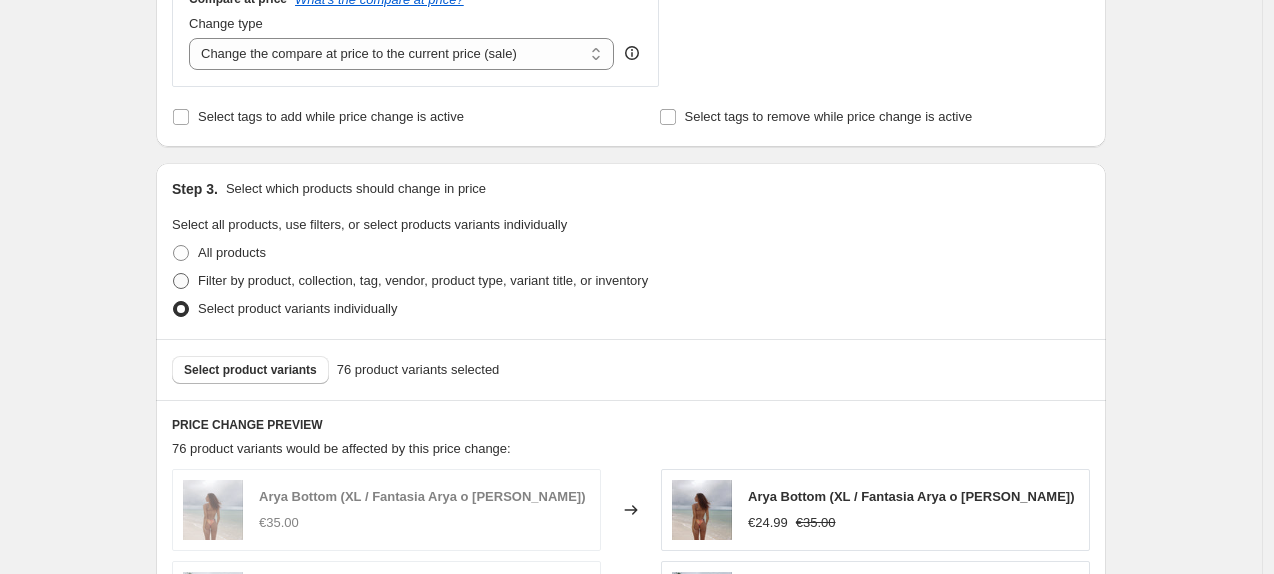 click on "Filter by product, collection, tag, vendor, product type, variant title, or inventory" at bounding box center [423, 280] 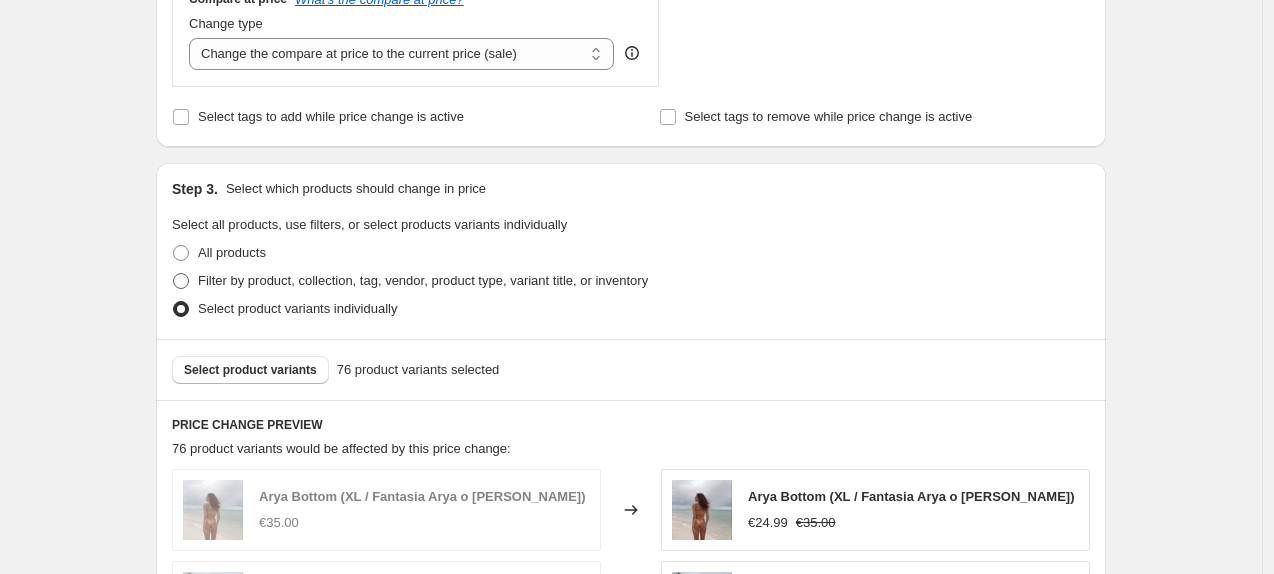 radio on "true" 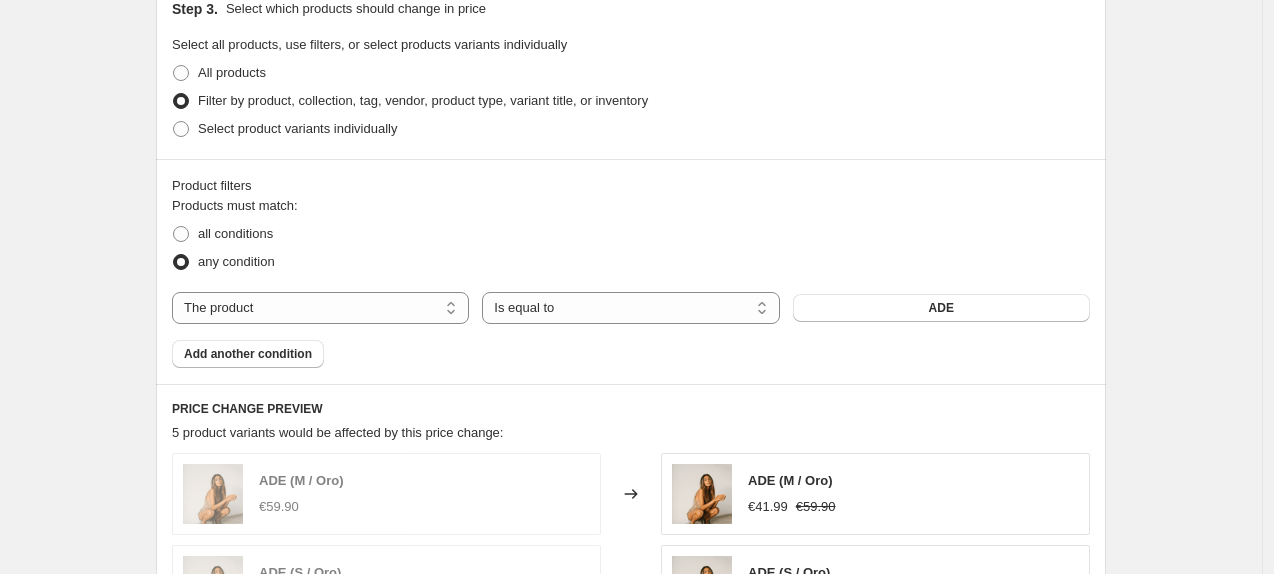 scroll, scrollTop: 982, scrollLeft: 0, axis: vertical 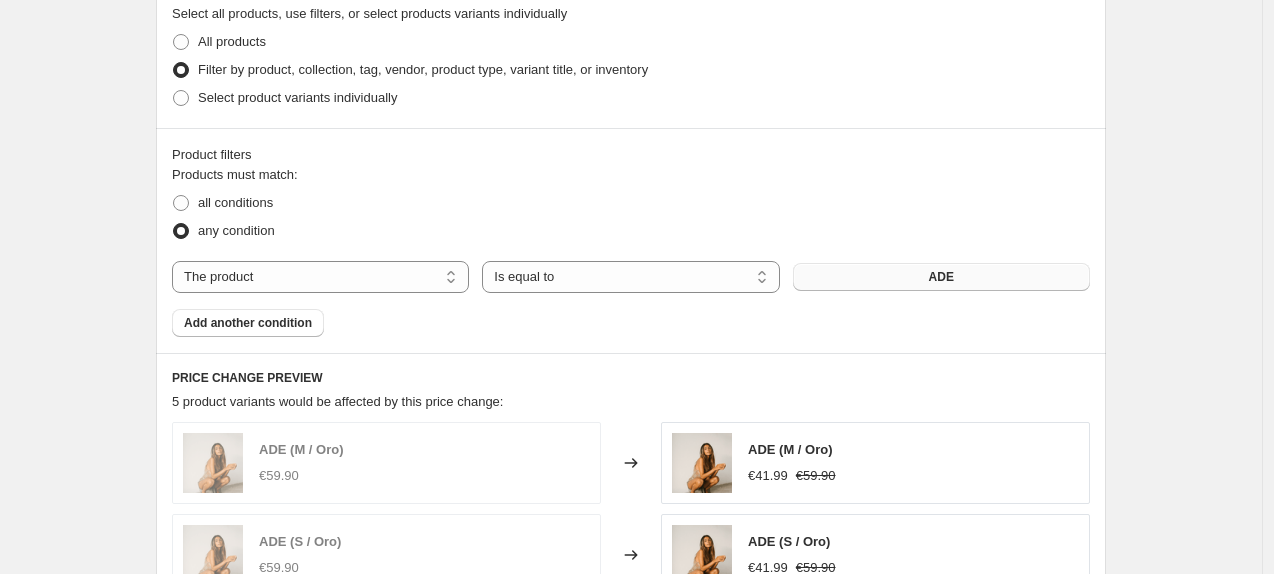 click on "ADE" at bounding box center [941, 277] 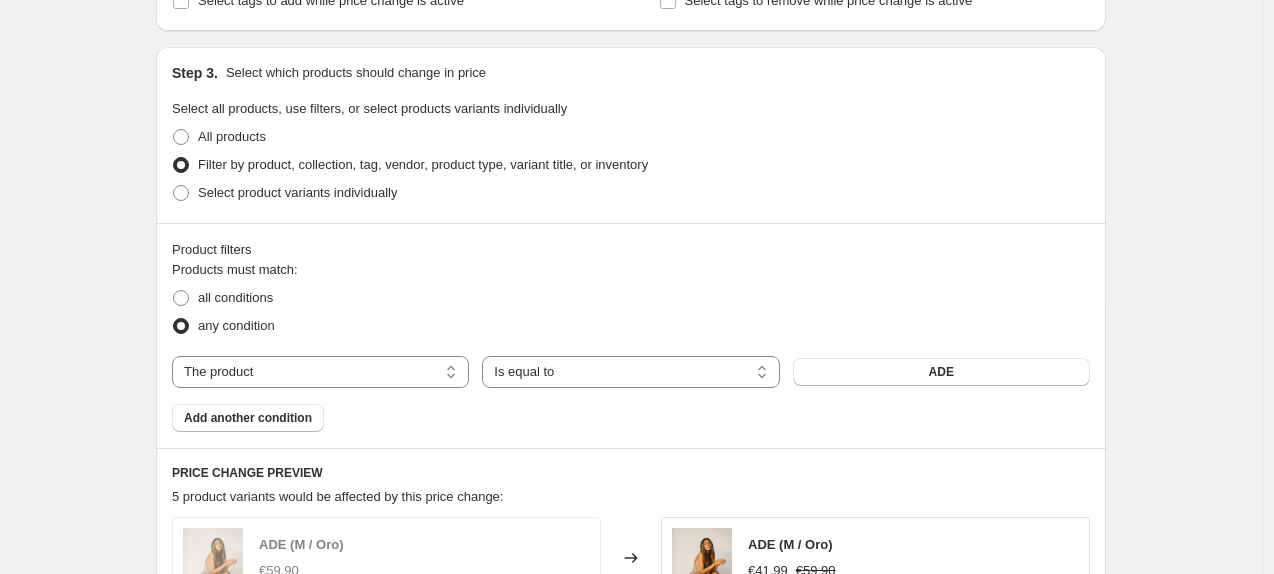 scroll, scrollTop: 873, scrollLeft: 0, axis: vertical 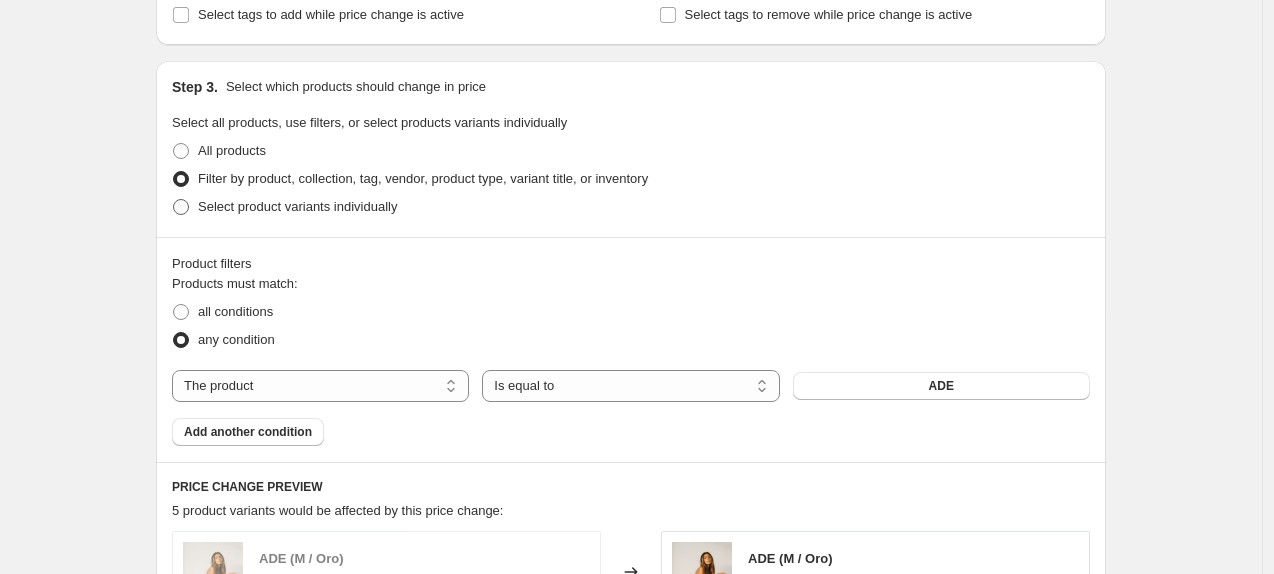 click on "Select product variants individually" at bounding box center (284, 207) 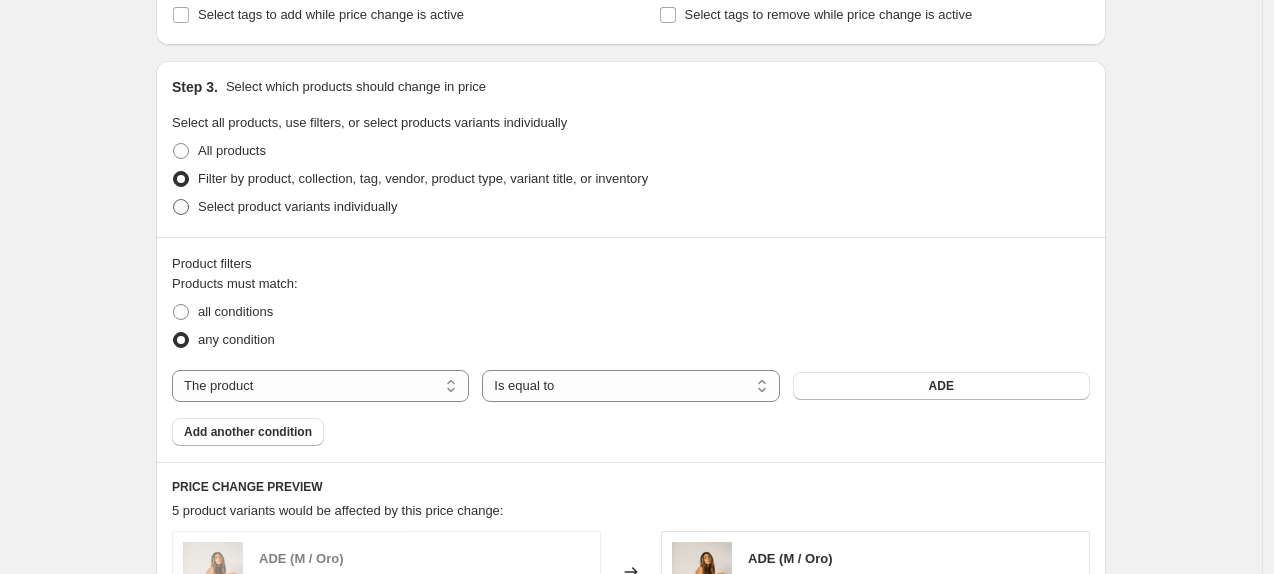 radio on "true" 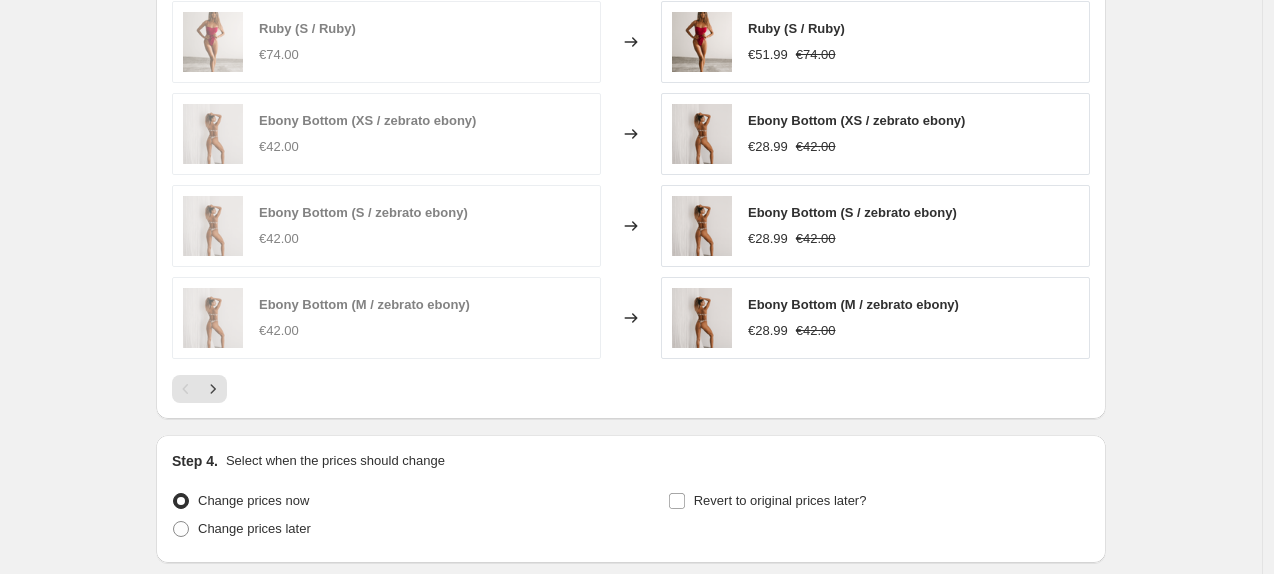 scroll, scrollTop: 1303, scrollLeft: 0, axis: vertical 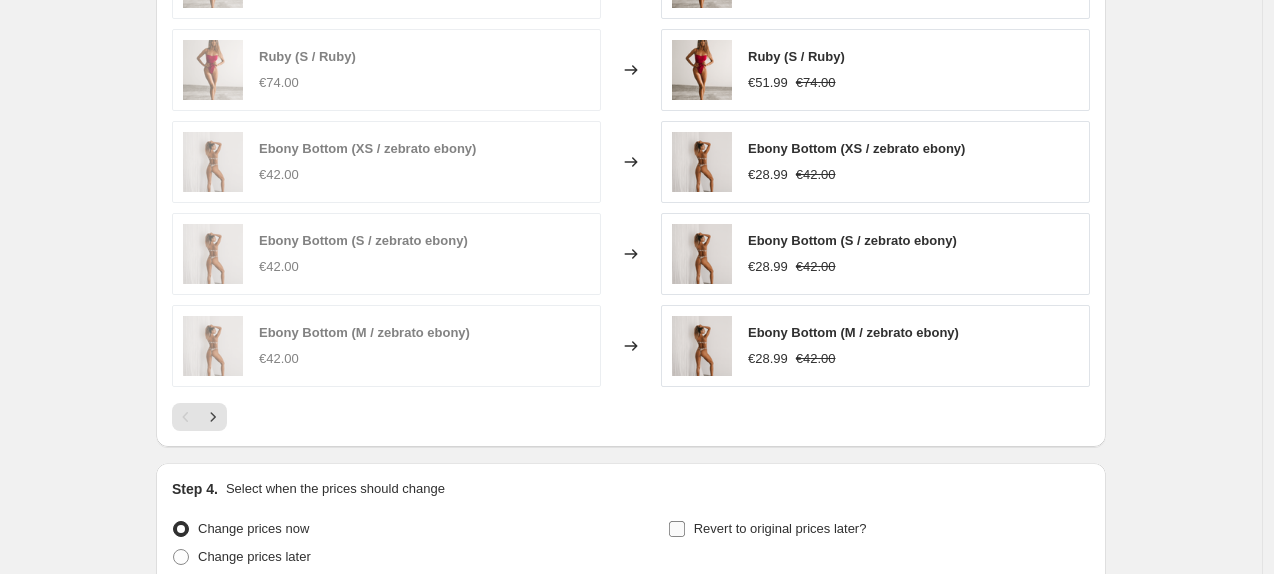 click on "Revert to original prices later?" at bounding box center (677, 529) 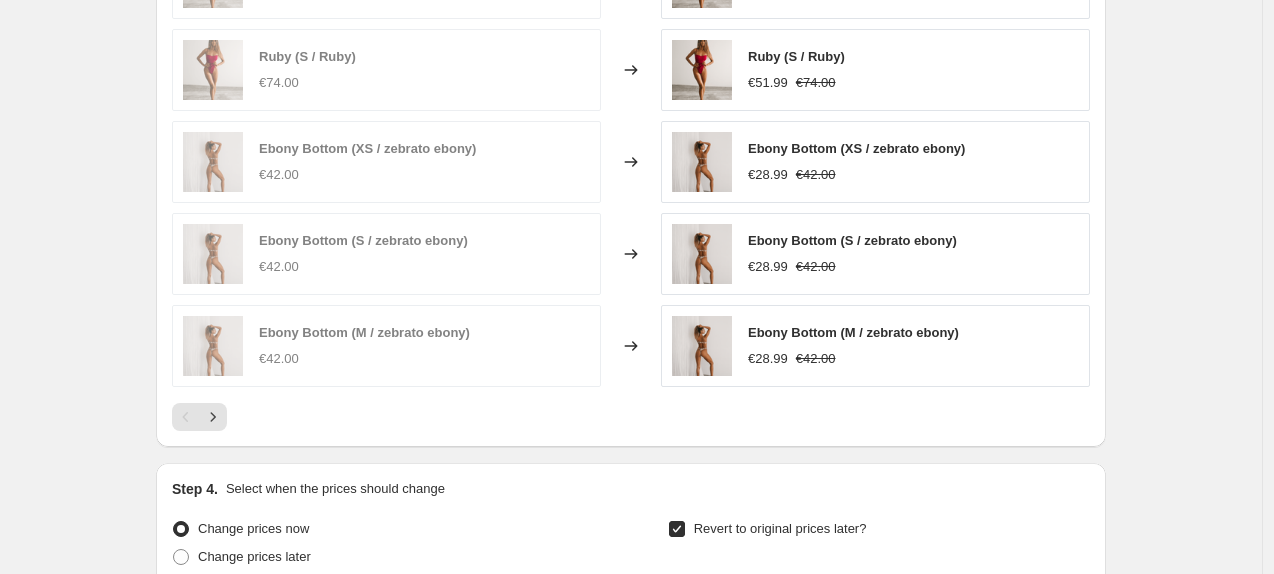 click on "Revert to original prices later?" at bounding box center [677, 529] 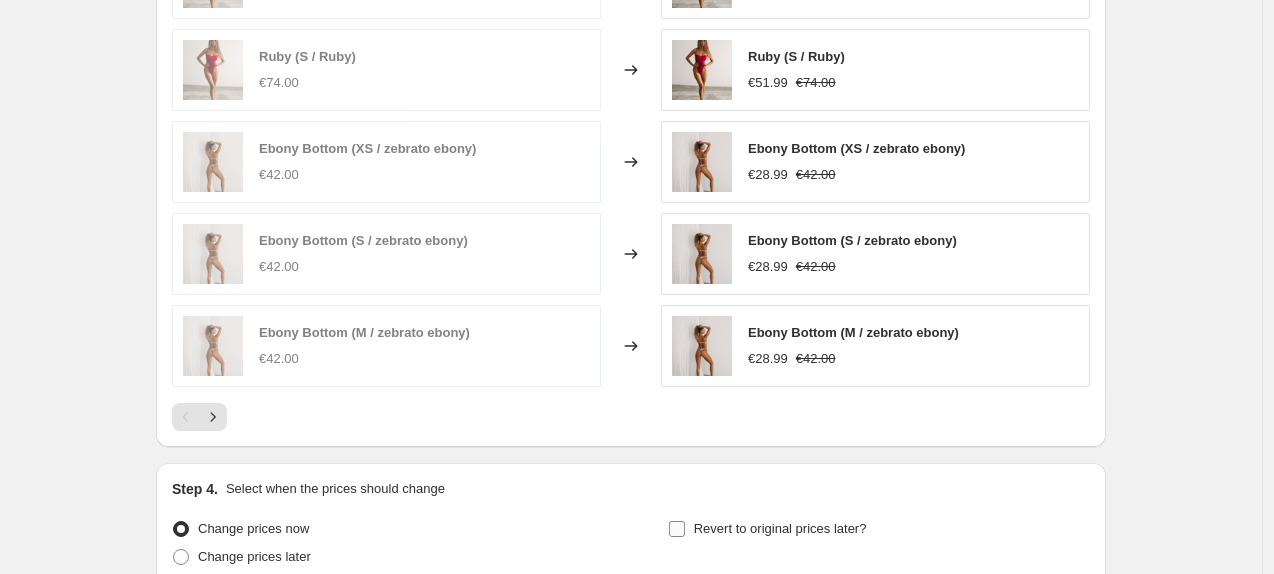 checkbox on "false" 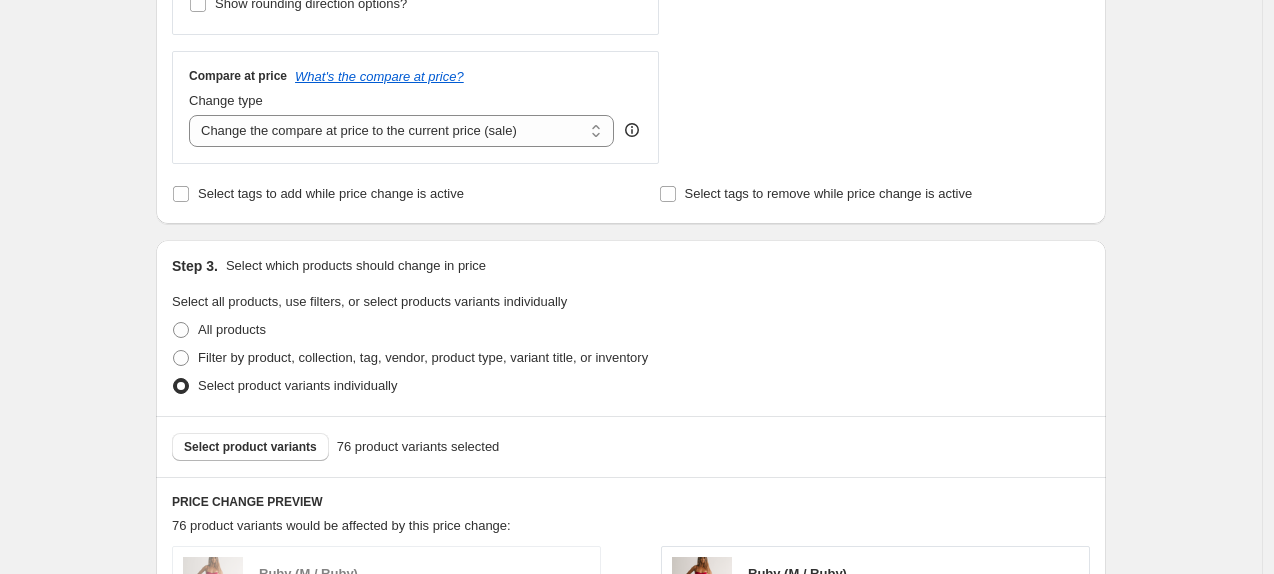 scroll, scrollTop: 760, scrollLeft: 0, axis: vertical 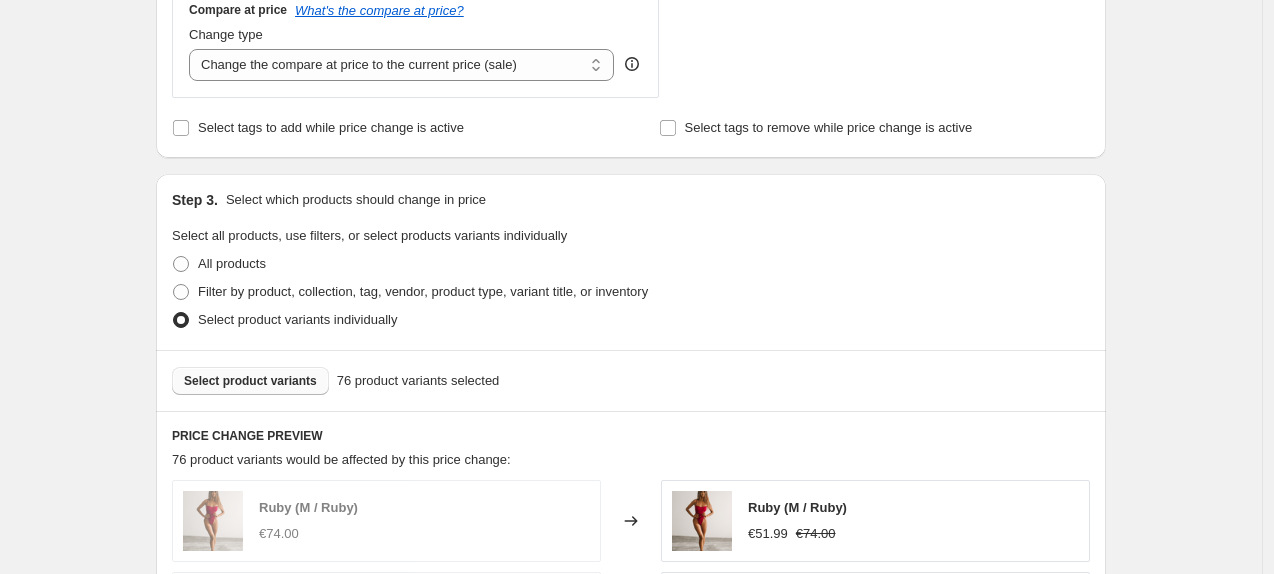 click on "Select product variants" at bounding box center [250, 381] 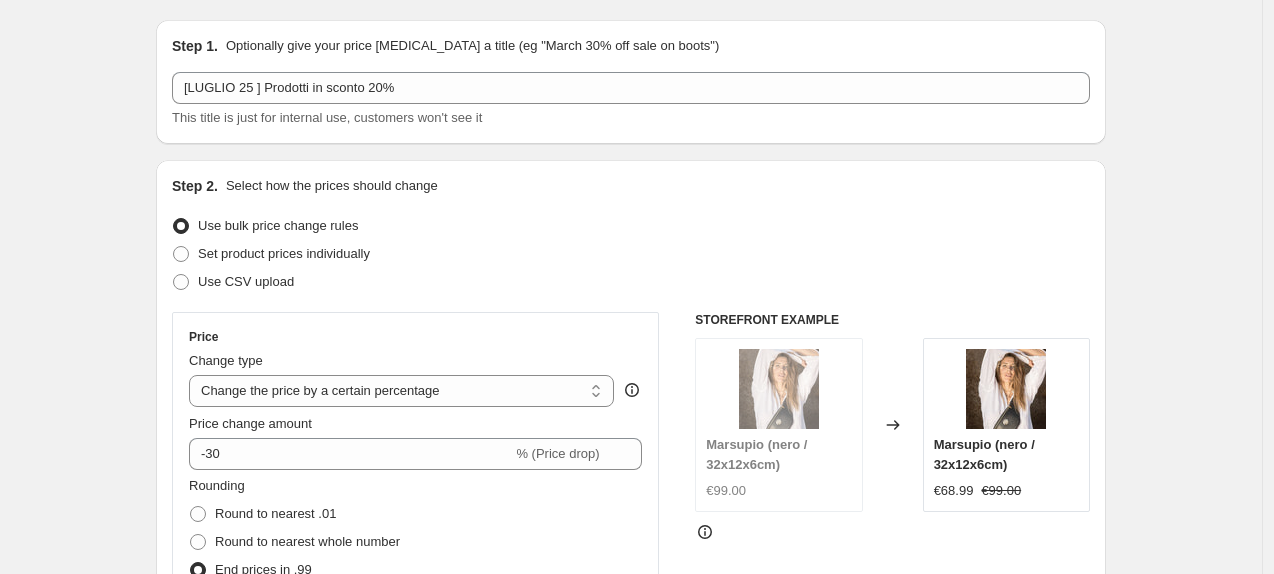 scroll, scrollTop: 0, scrollLeft: 0, axis: both 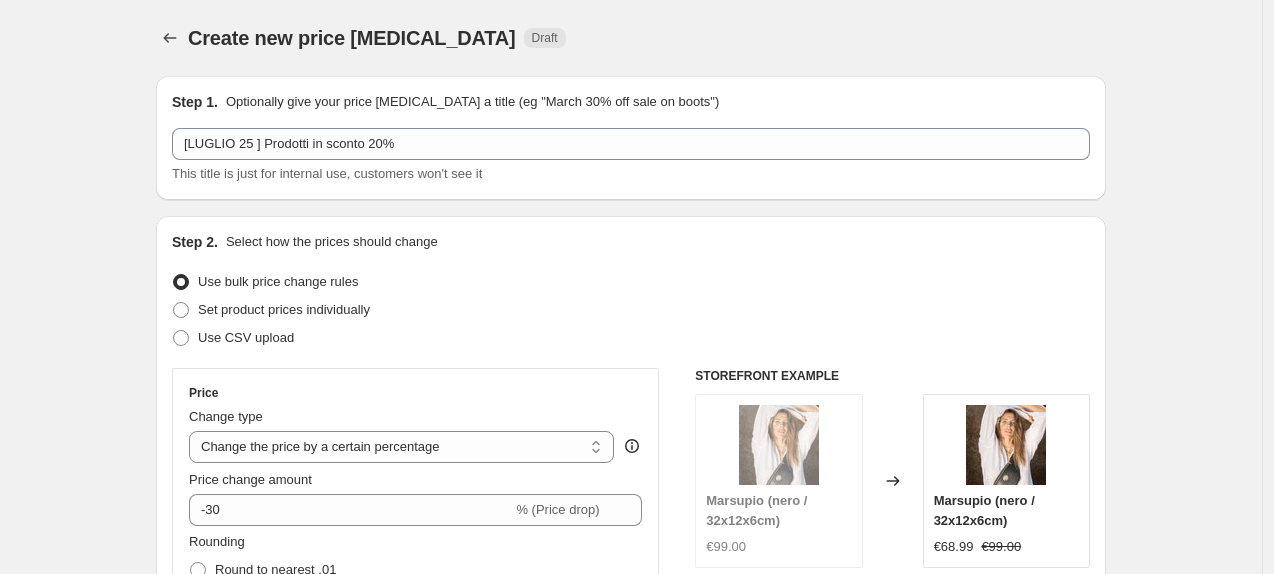 click on "Create new price change job. This page is ready Create new price change job Draft Step 1. Optionally give your price change job a title (eg "March 30% off sale on boots") [LUGLIO 25 ] Prodotti in sconto 20% This title is just for internal use, customers won't see it Step 2. Select how the prices should change Use bulk price change rules Set product prices individually Use CSV upload Price Change type Change the price to a certain amount Change the price by a certain amount Change the price by a certain percentage Change the price to the current compare at price (price before sale) Change the price by a certain amount relative to the compare at price Change the price by a certain percentage relative to the compare at price Don't change the price Change the price by a certain percentage relative to the cost per item Change price to certain cost margin Change the price by a certain percentage Price change amount -30 % (Price drop) Rounding Round to nearest .01 Round to nearest whole number End prices in .99 No" at bounding box center (631, 778) 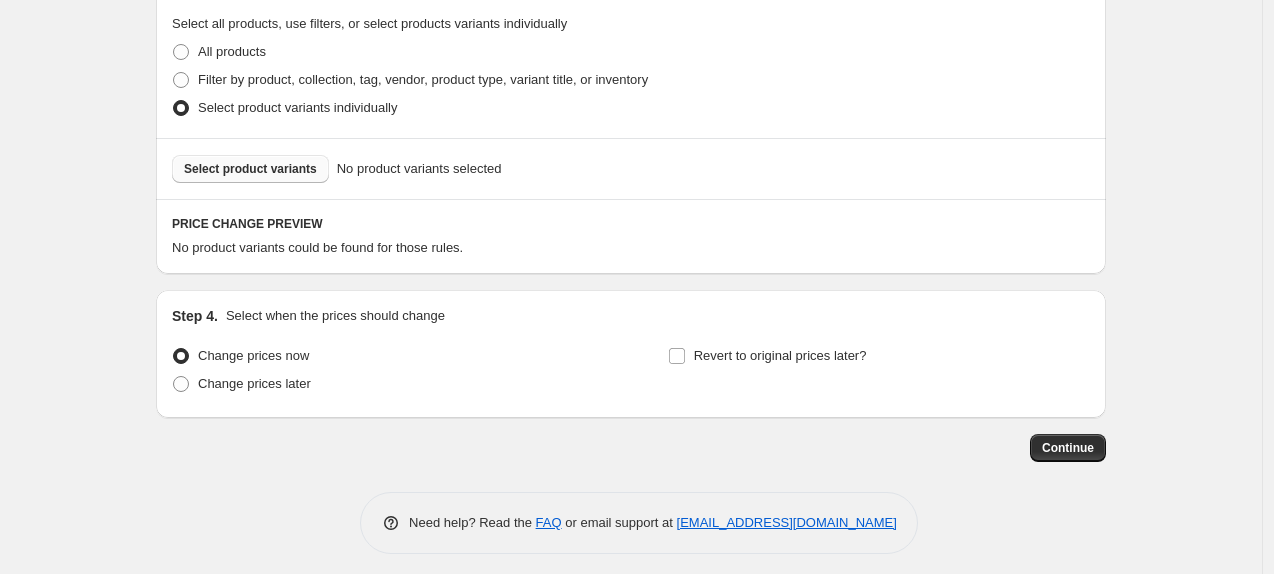 scroll, scrollTop: 981, scrollLeft: 0, axis: vertical 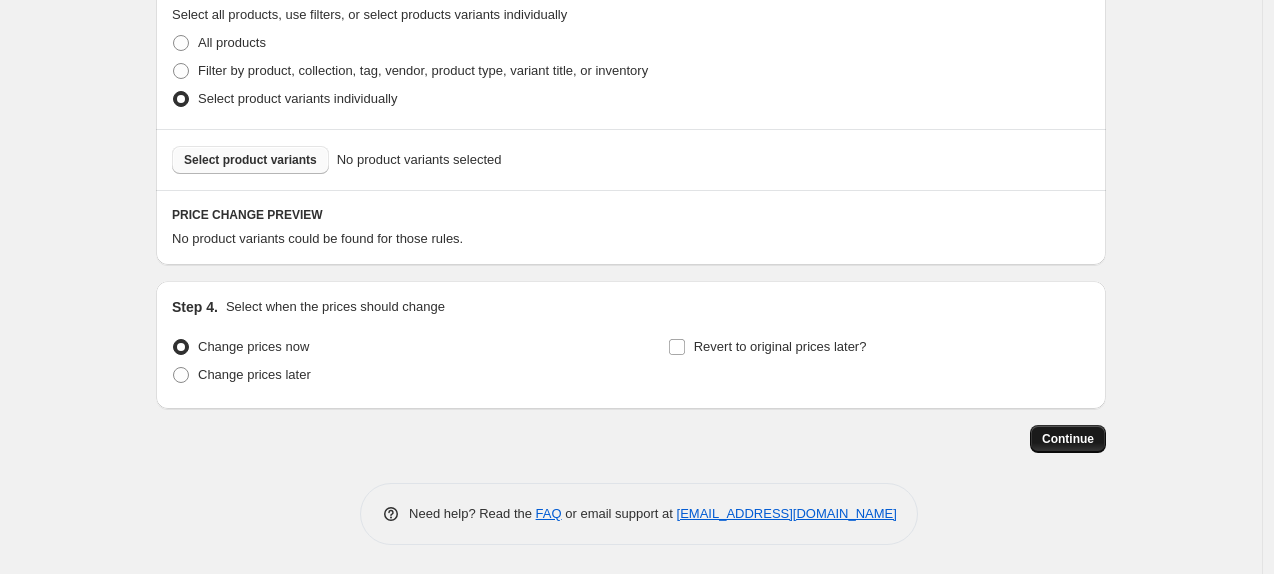 click on "Continue" at bounding box center [1068, 439] 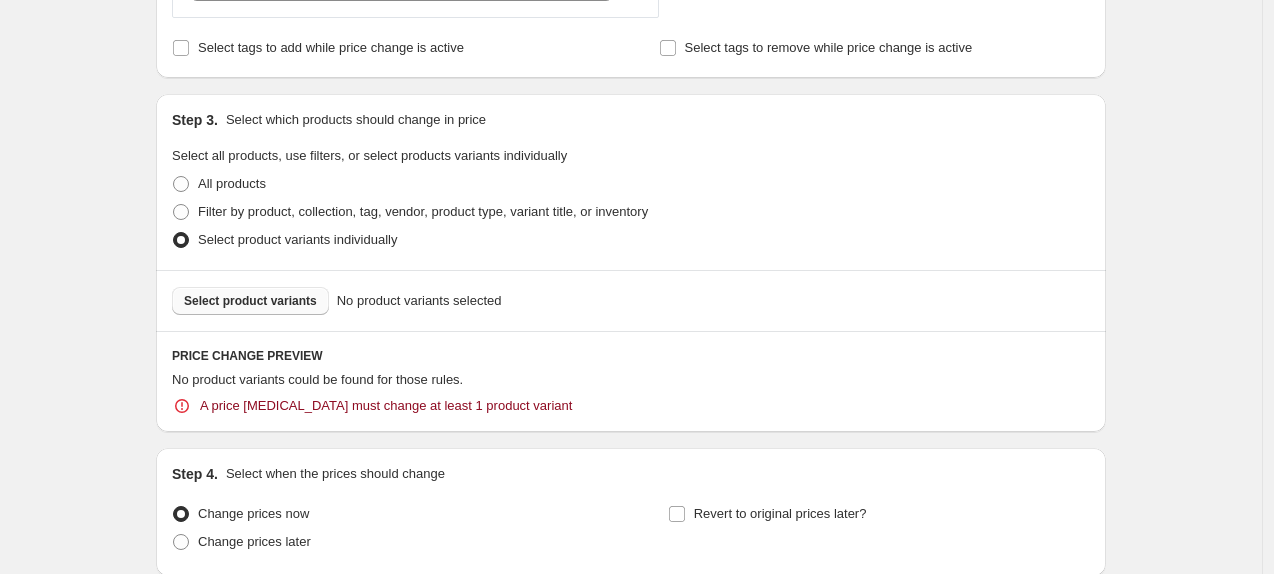 scroll, scrollTop: 1034, scrollLeft: 0, axis: vertical 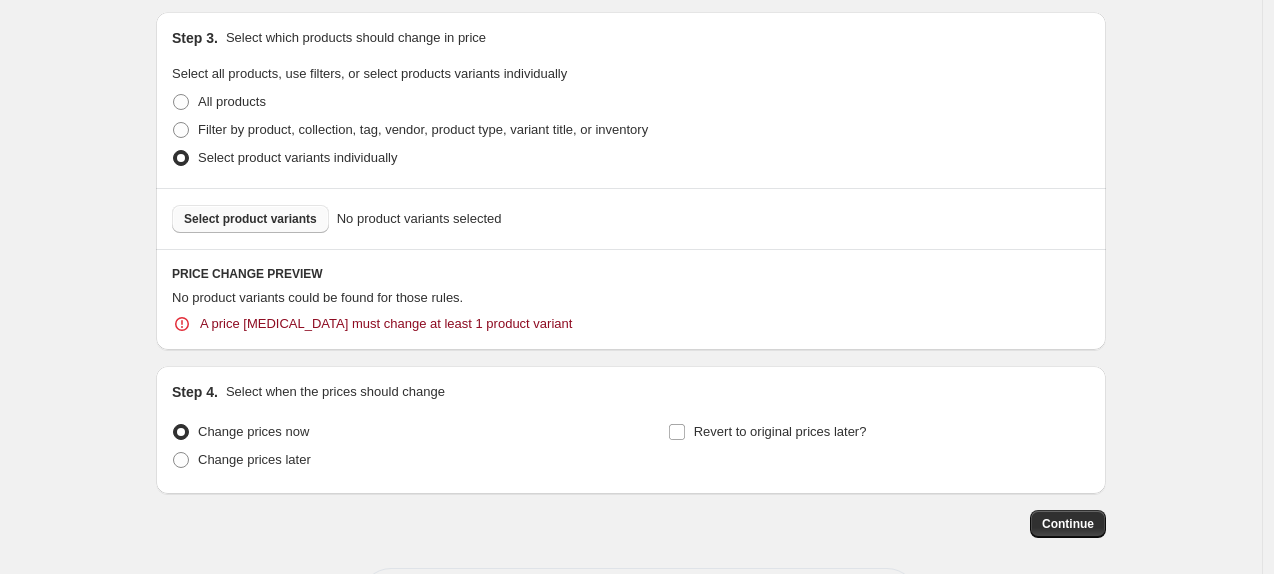 click on "Select product variants" at bounding box center [250, 219] 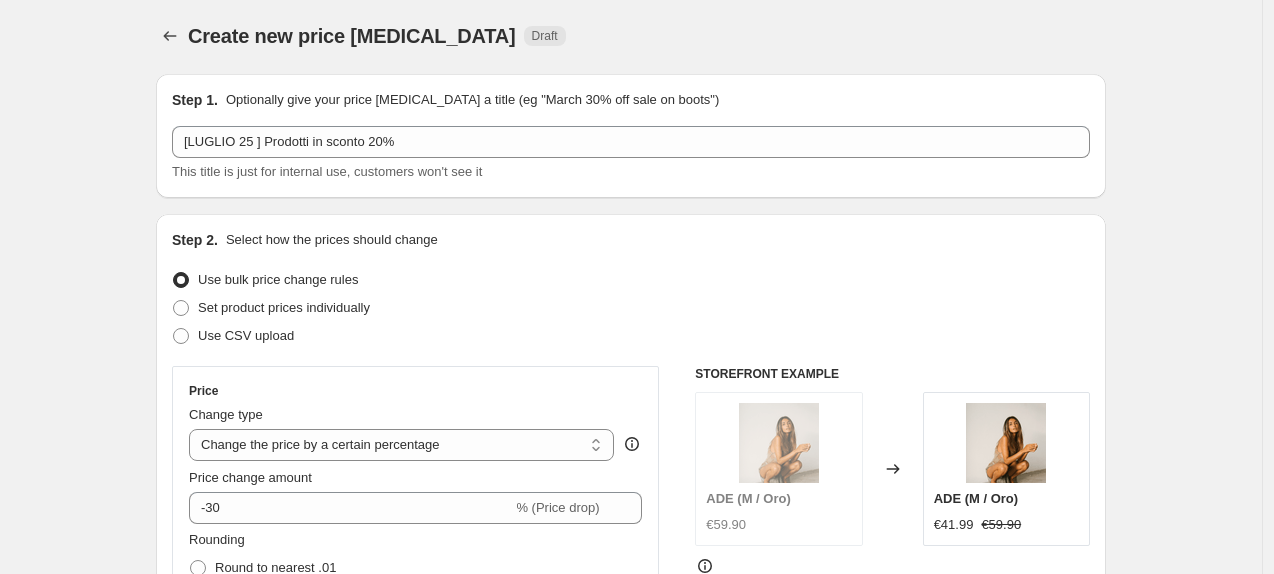 scroll, scrollTop: 0, scrollLeft: 0, axis: both 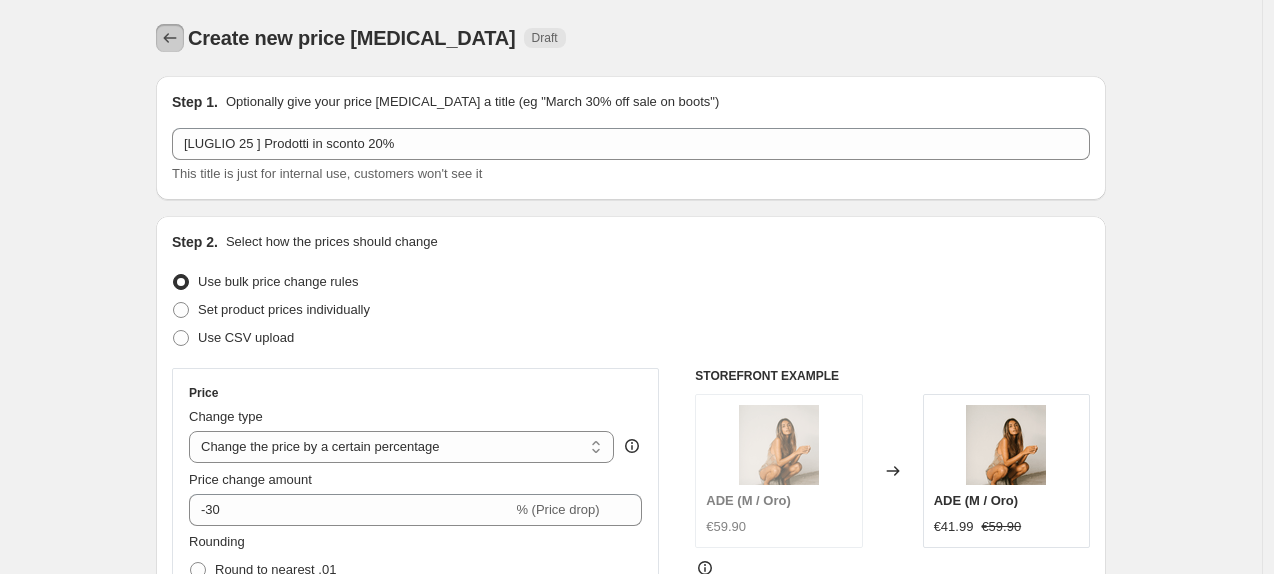 click at bounding box center [170, 38] 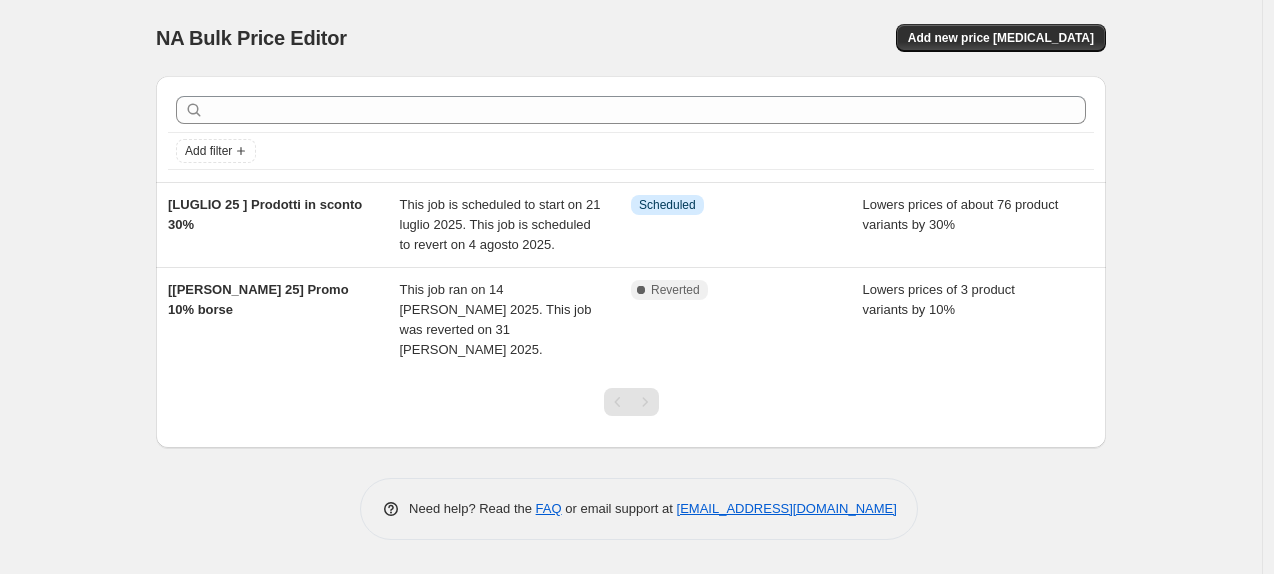 select on "percentage" 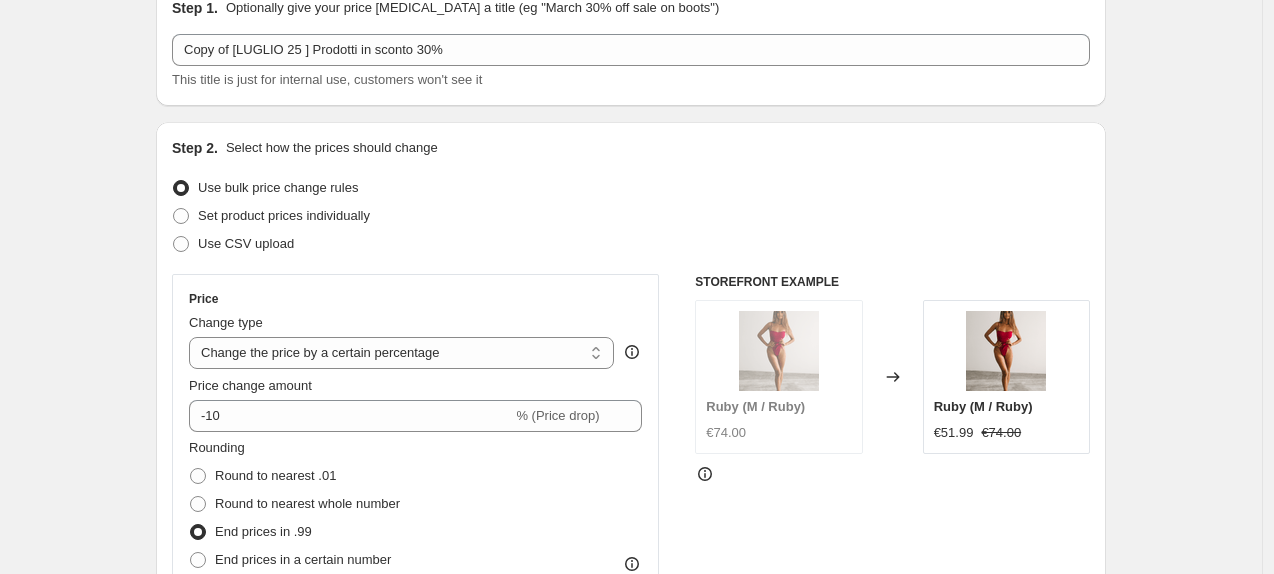 scroll, scrollTop: 0, scrollLeft: 0, axis: both 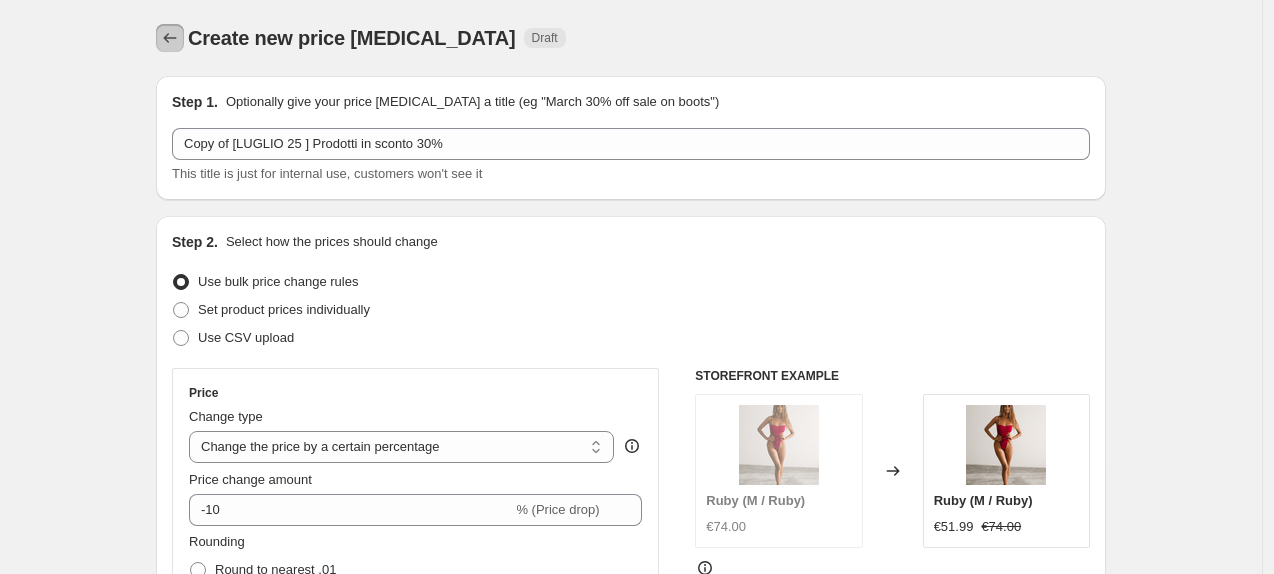 click 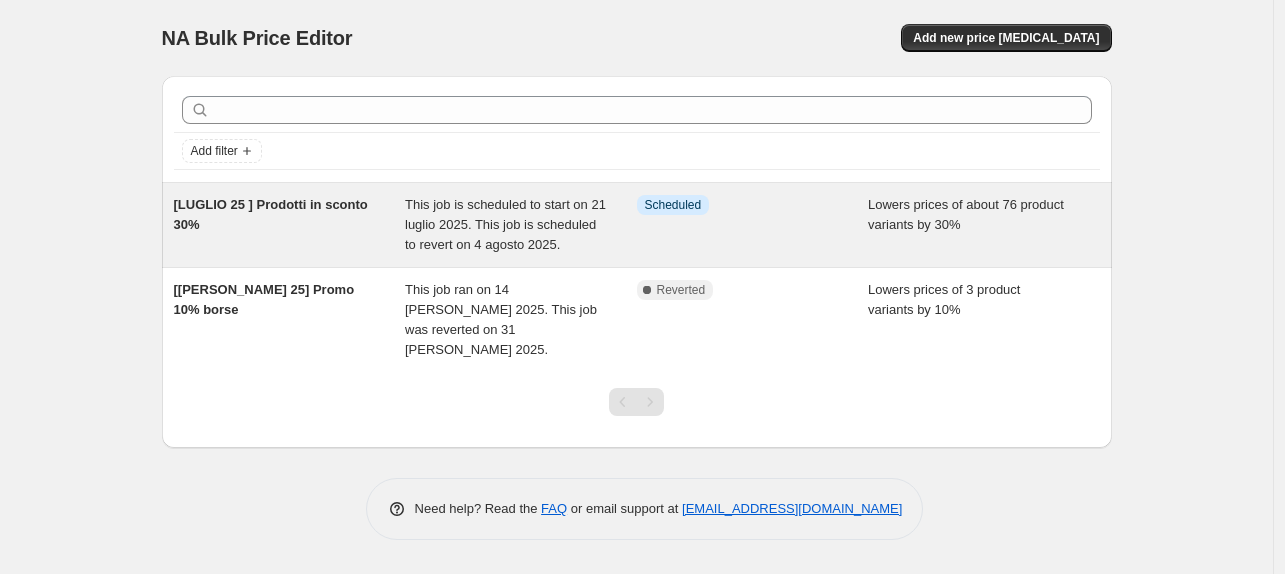 click on "Info Scheduled" at bounding box center (753, 225) 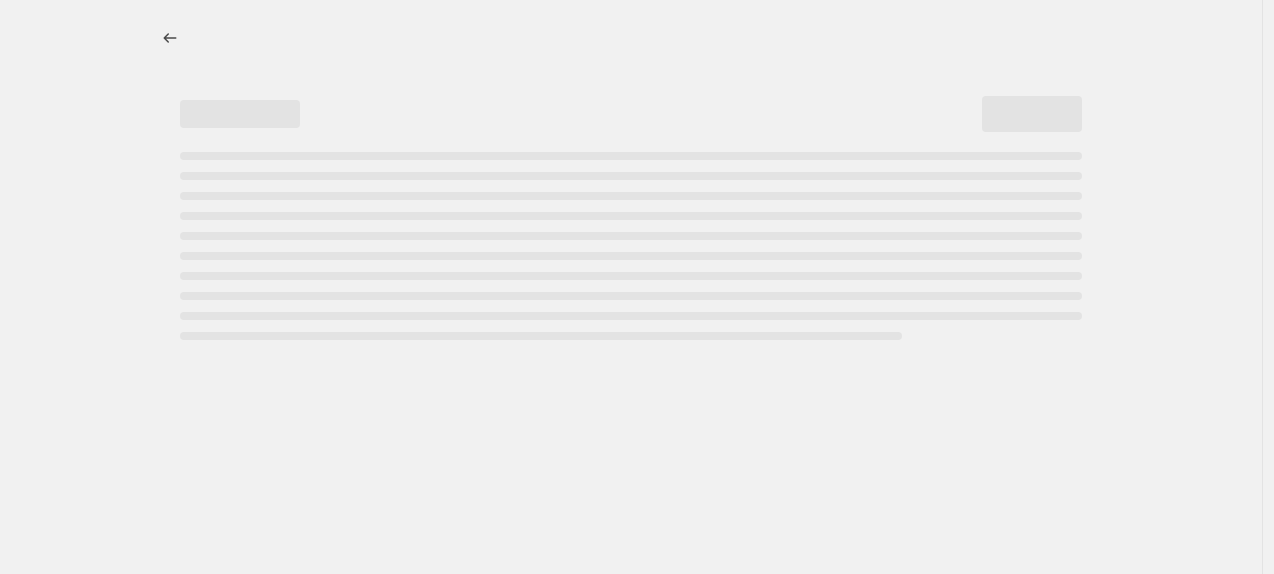 select on "percentage" 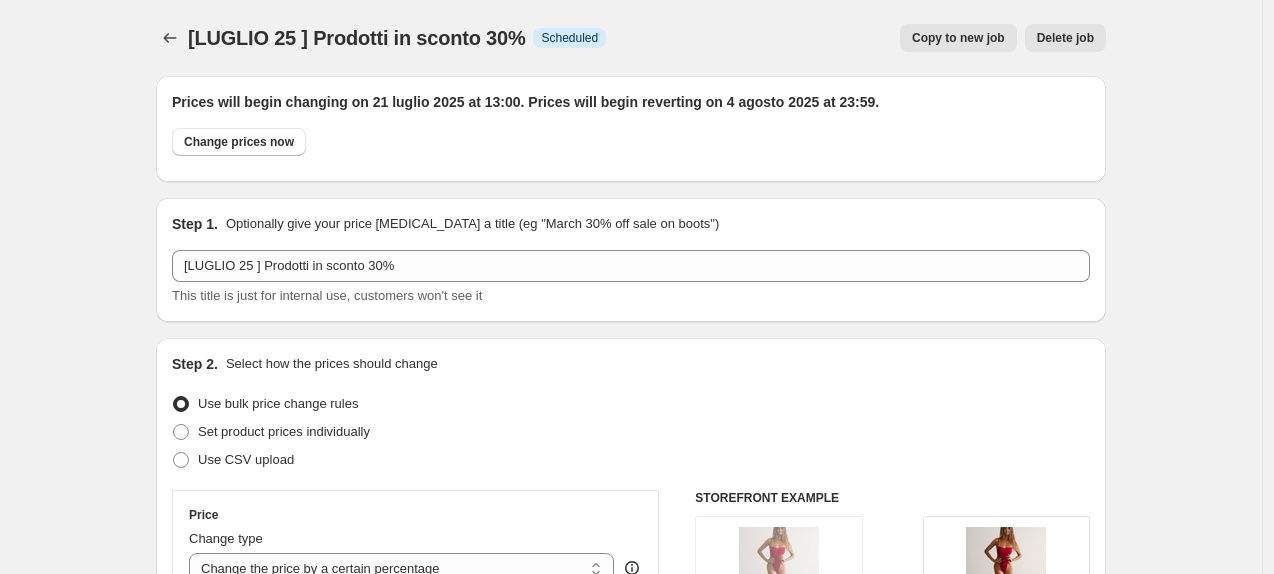 click on "Copy to new job" at bounding box center [958, 38] 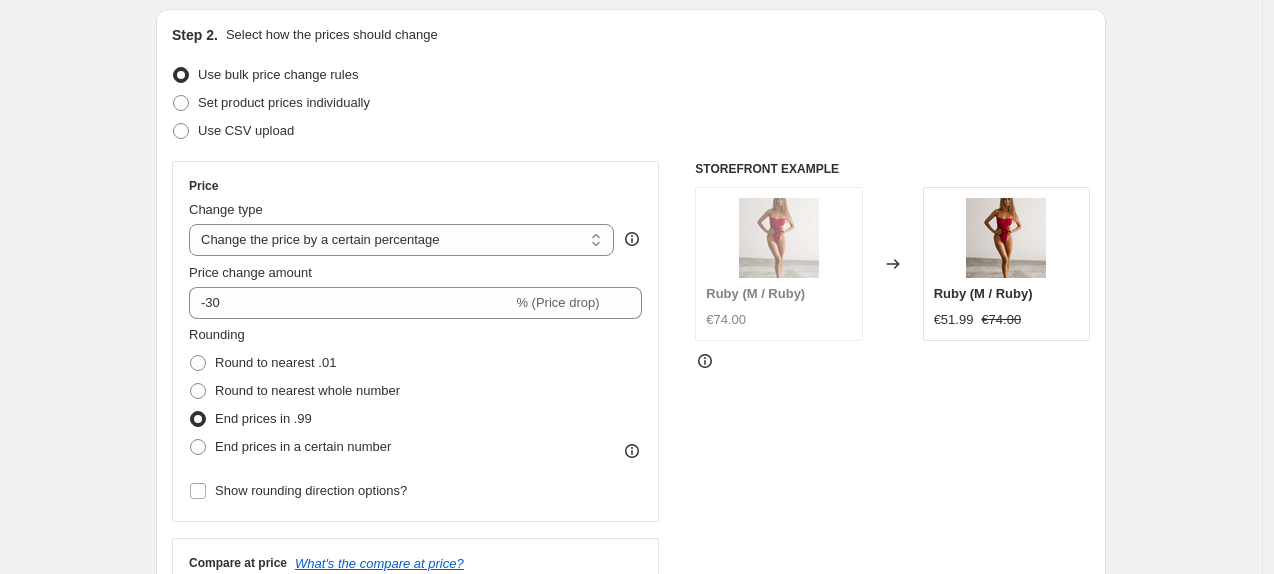 scroll, scrollTop: 98, scrollLeft: 0, axis: vertical 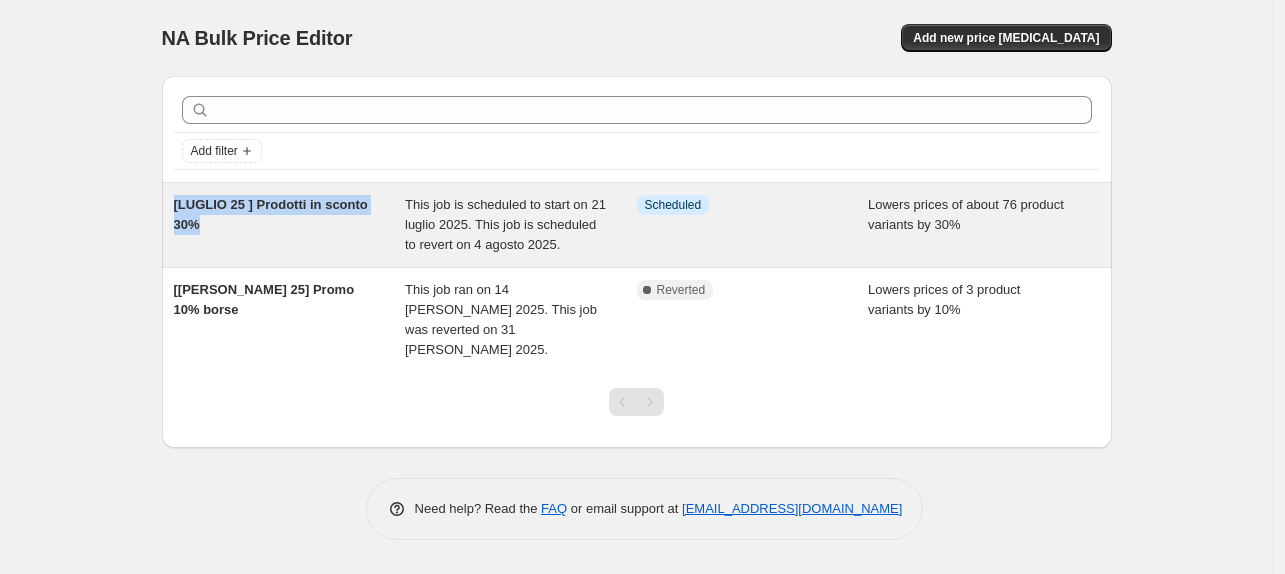 drag, startPoint x: 223, startPoint y: 228, endPoint x: 169, endPoint y: 198, distance: 61.77378 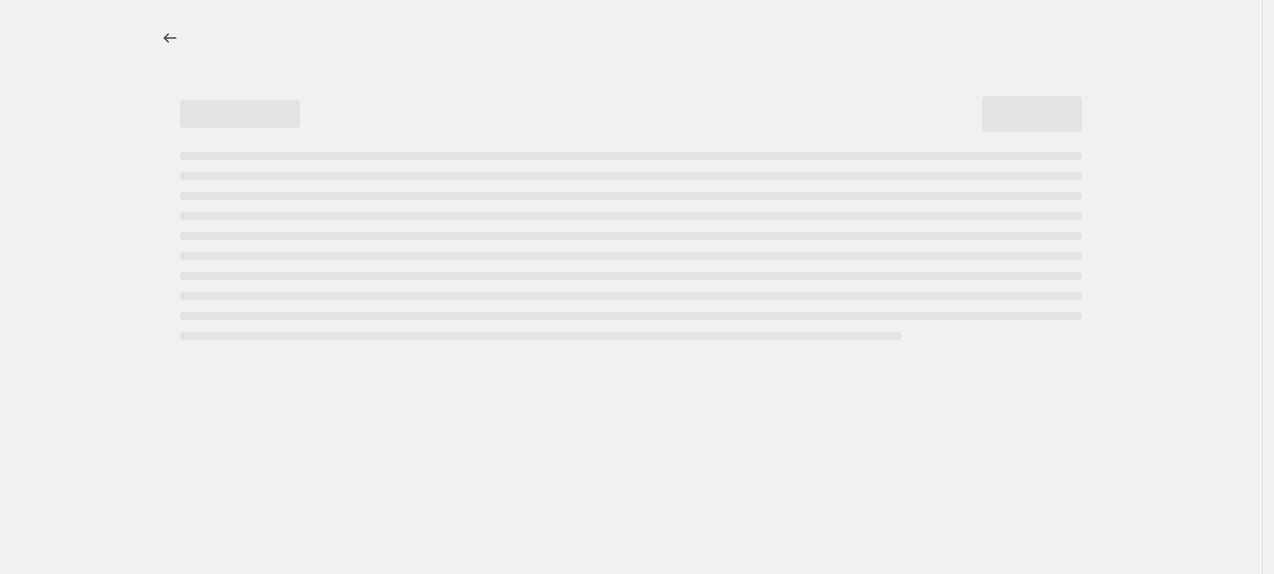 select on "percentage" 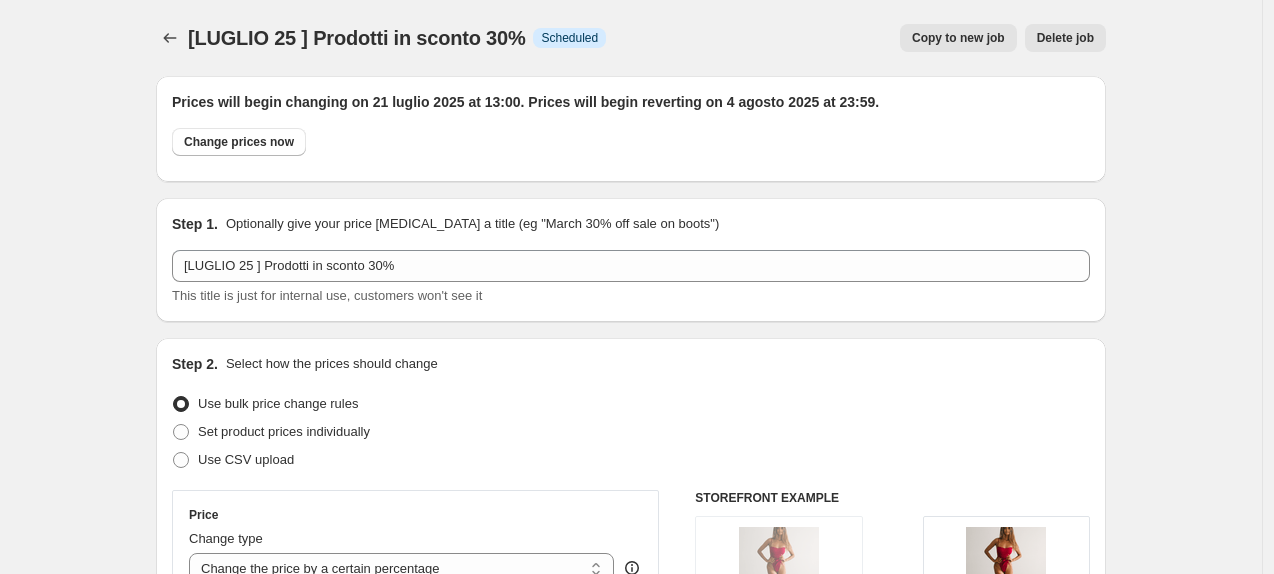 click on "[LUGLIO 25 ] Prodotti in sconto 30%" at bounding box center (356, 38) 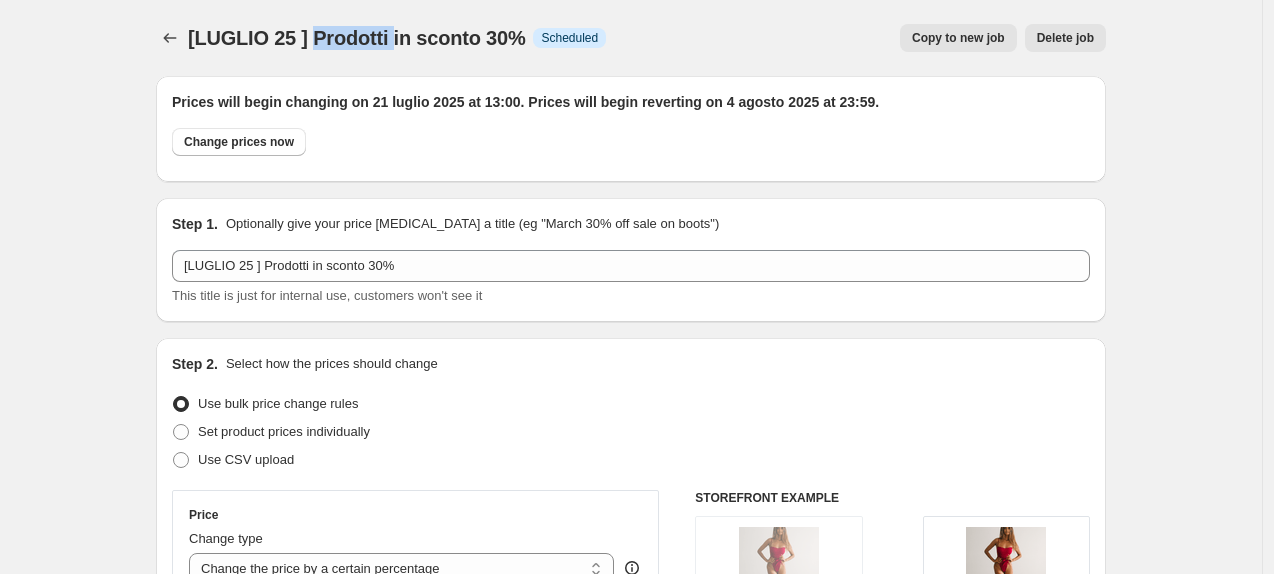 click on "[LUGLIO 25 ] Prodotti in sconto 30%" at bounding box center (356, 38) 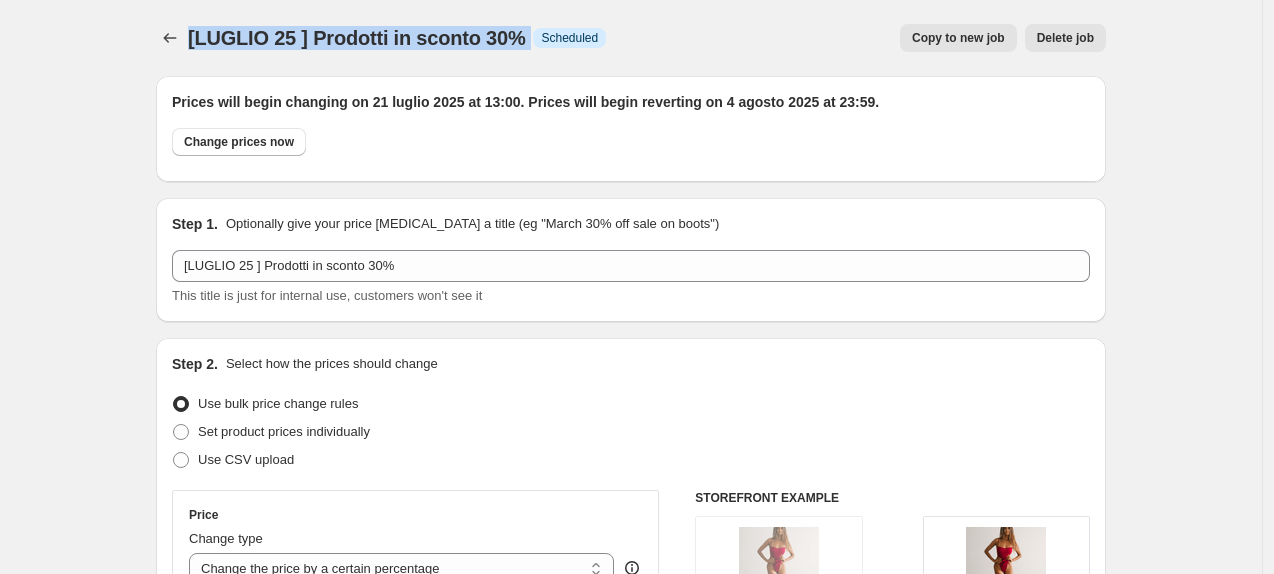 click on "[LUGLIO 25 ] Prodotti in sconto 30%" at bounding box center [356, 38] 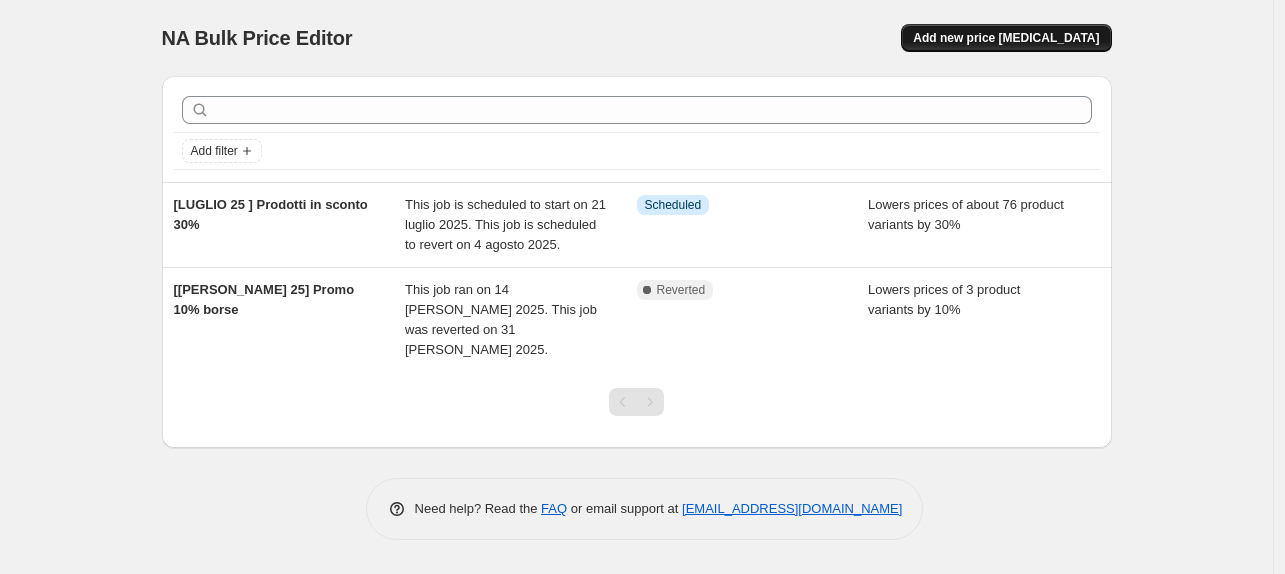 click on "Add new price [MEDICAL_DATA]" at bounding box center (1006, 38) 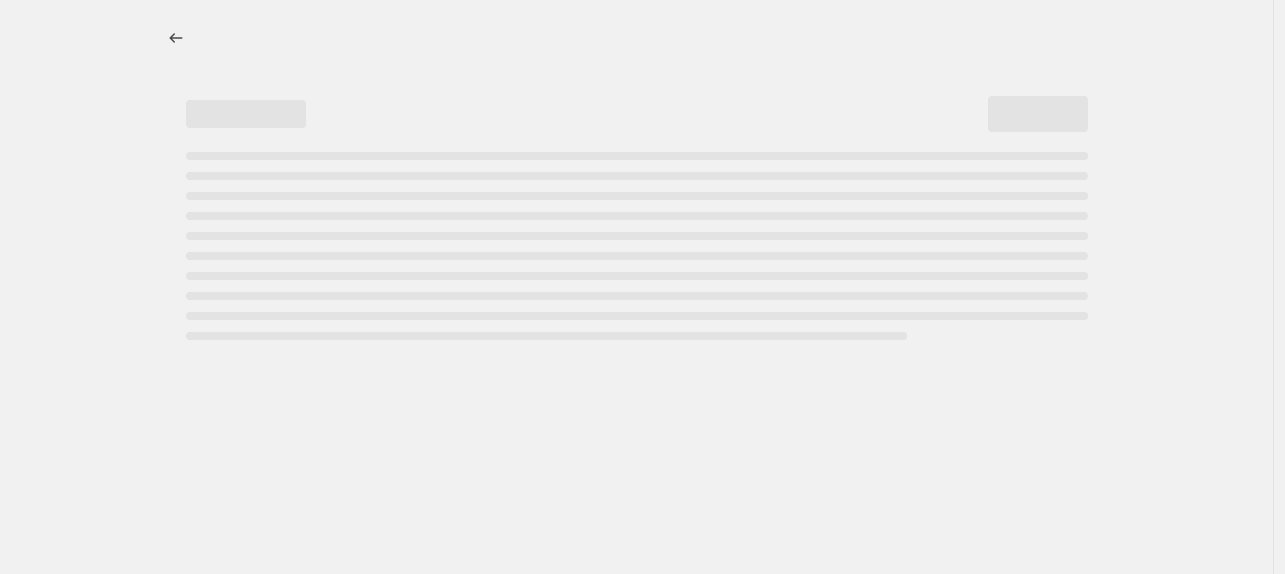 select on "percentage" 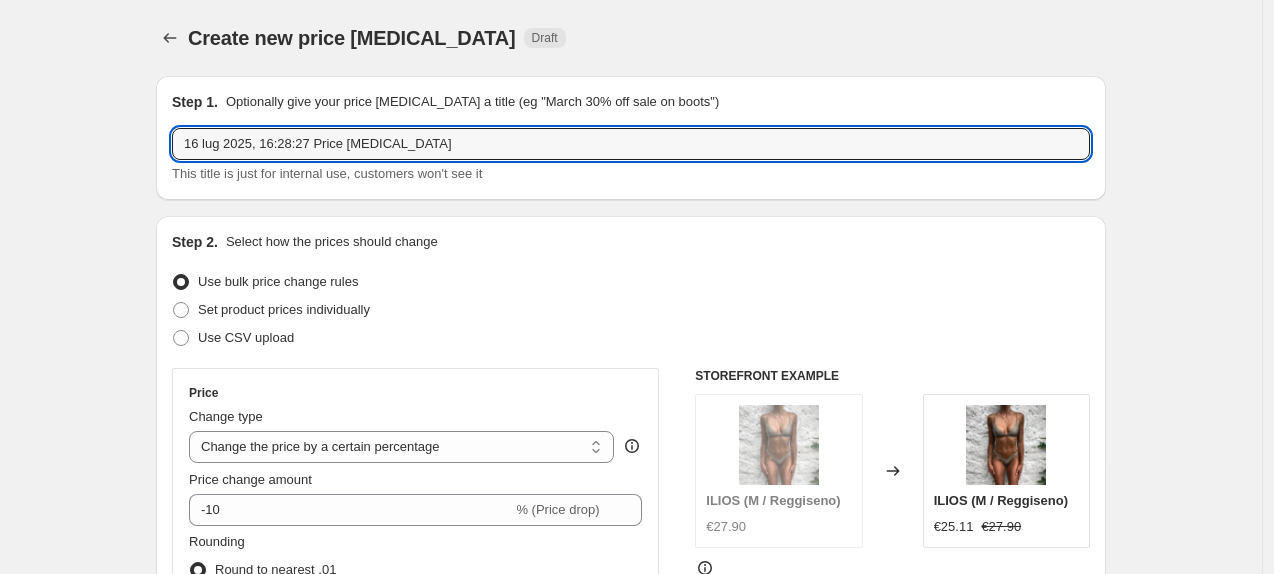 click on "16 lug 2025, 16:28:27 Price change job" at bounding box center [631, 144] 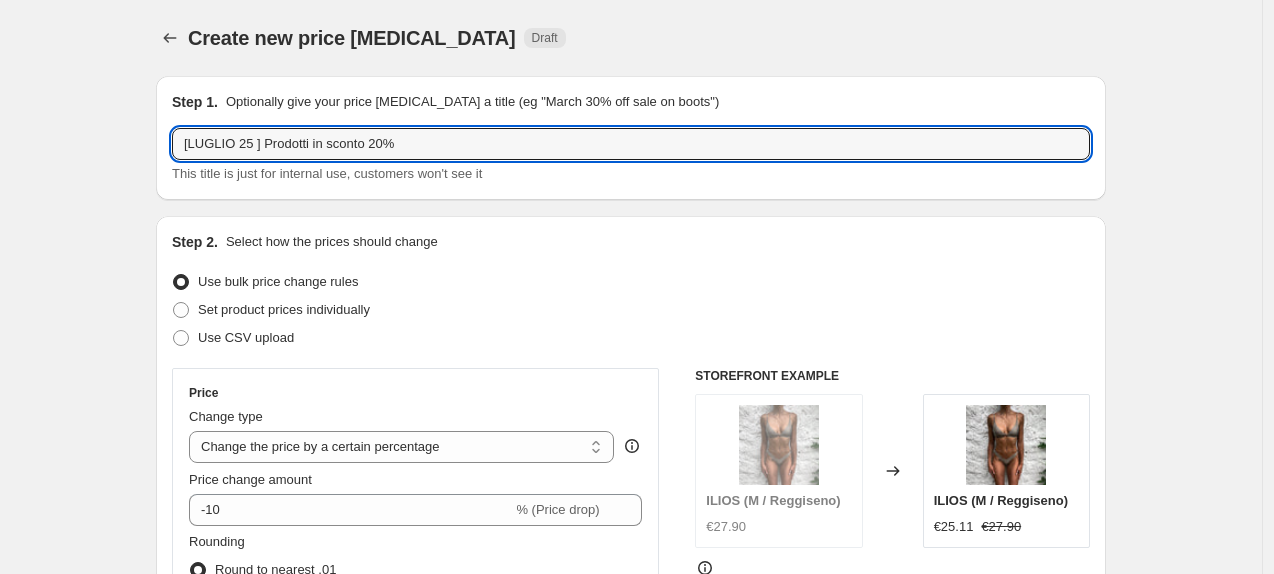 type on "[LUGLIO 25 ] Prodotti in sconto 20%" 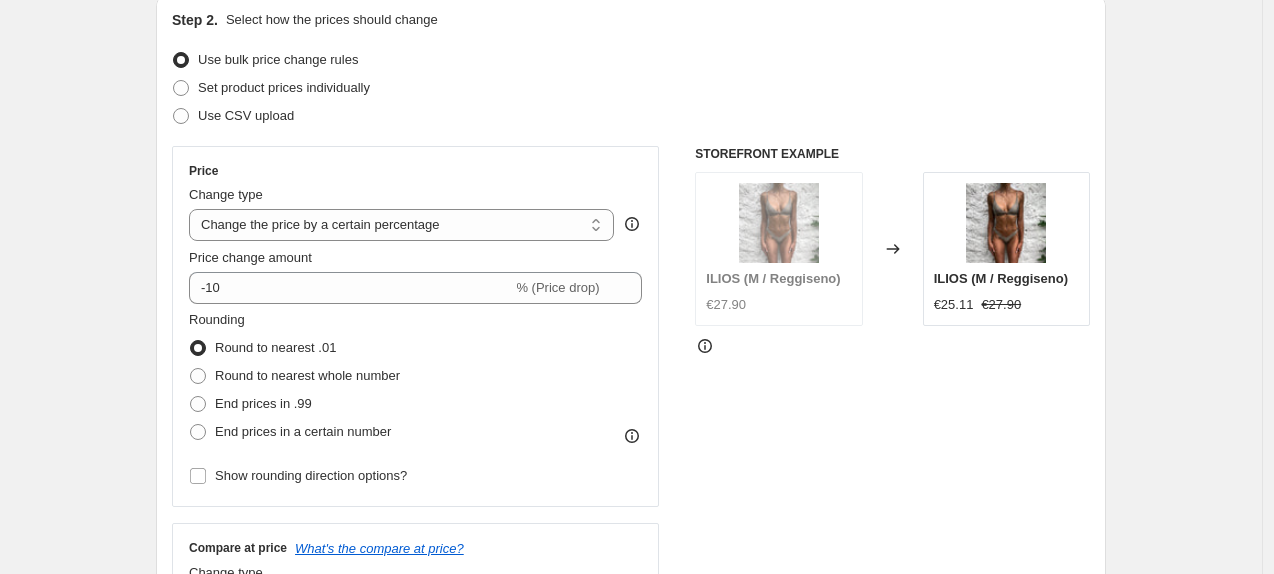 scroll, scrollTop: 273, scrollLeft: 0, axis: vertical 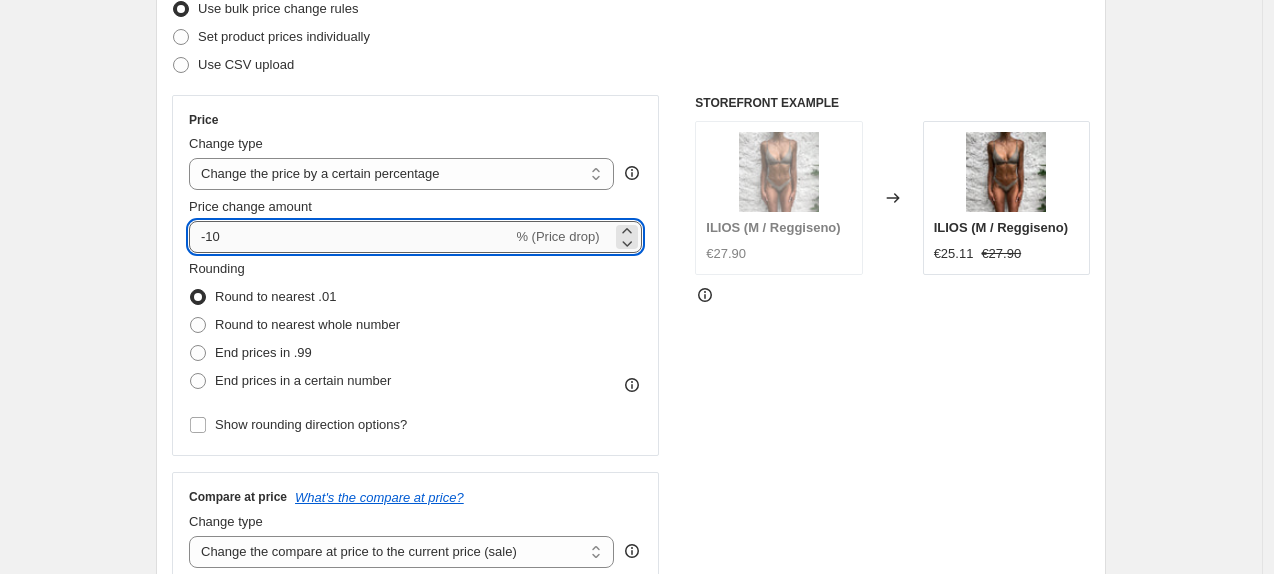 click on "-10" at bounding box center [350, 237] 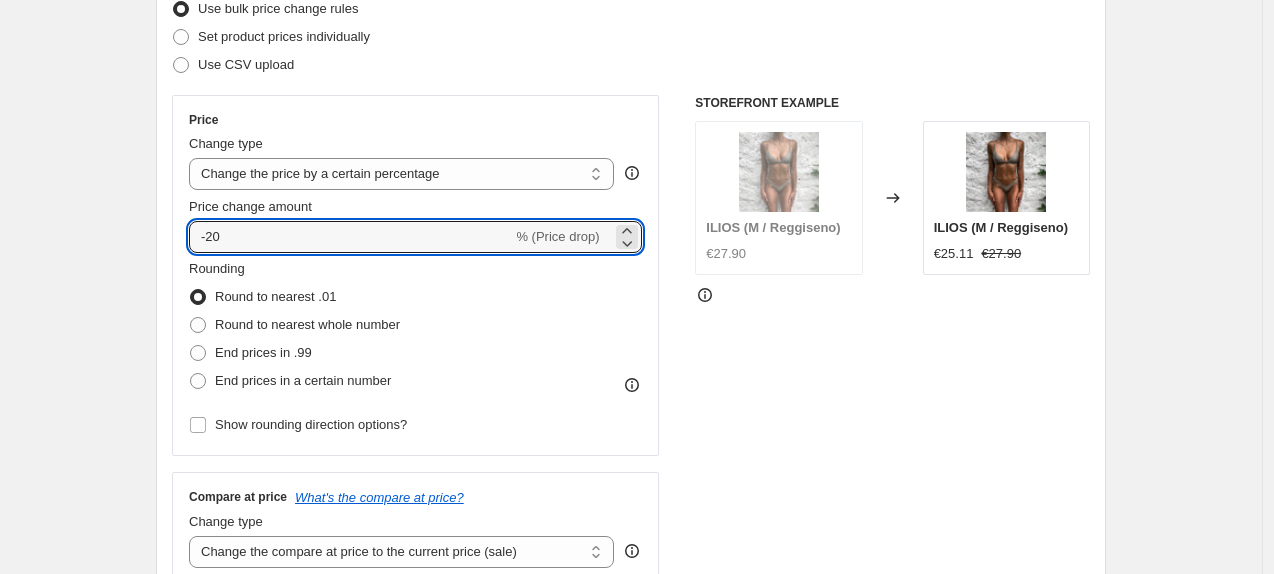 type on "-20" 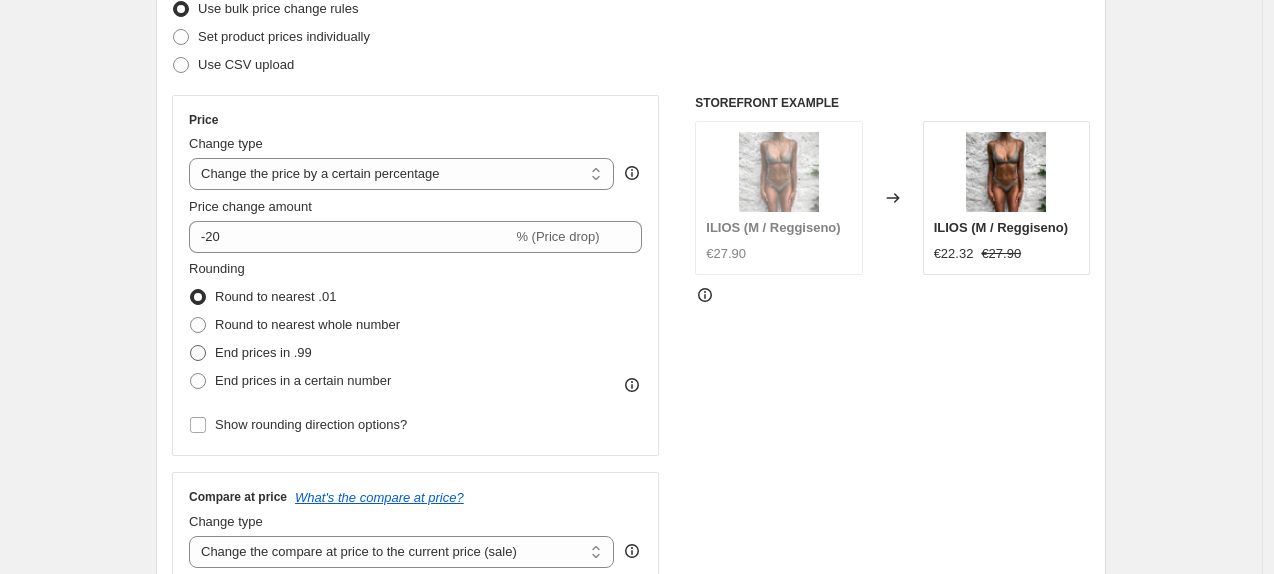 click on "End prices in .99" at bounding box center (250, 353) 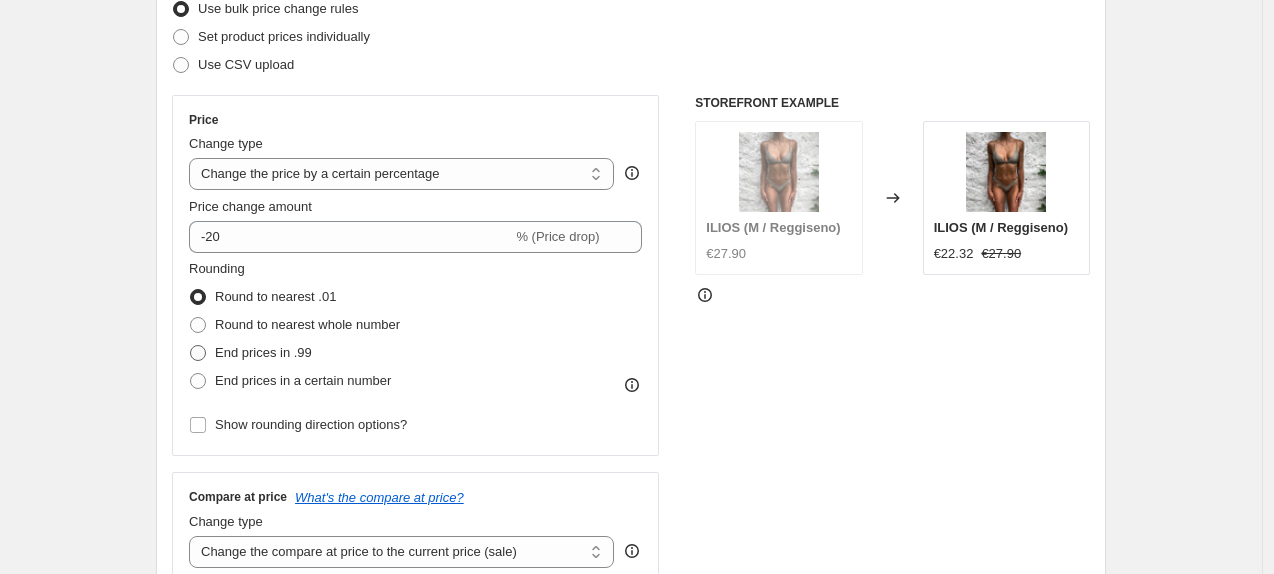 radio on "true" 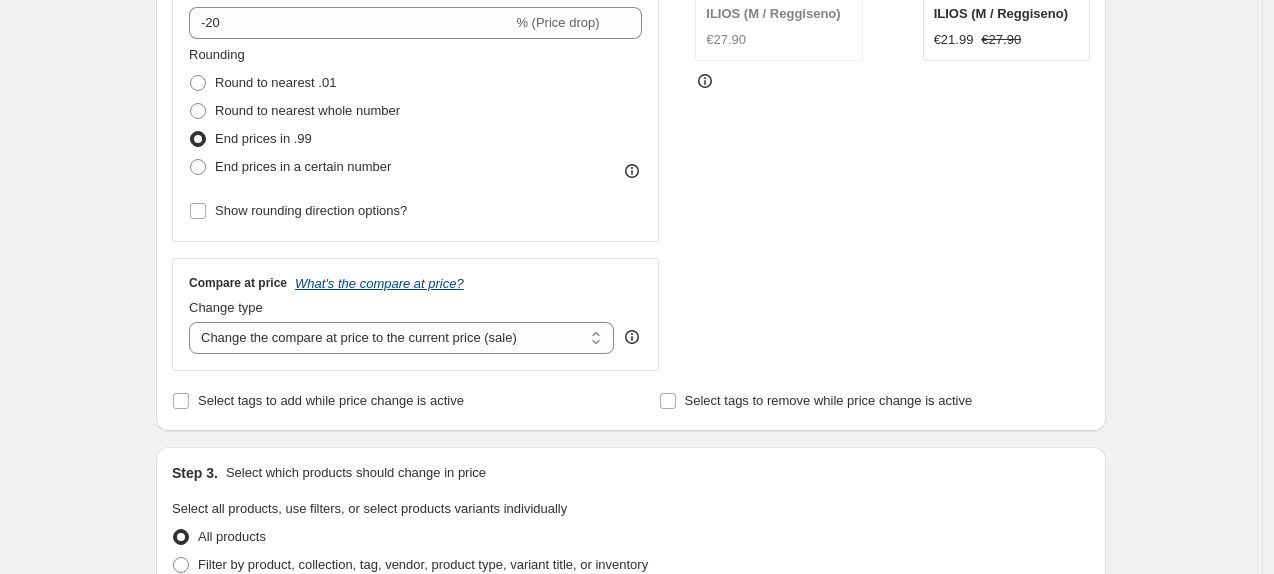 scroll, scrollTop: 492, scrollLeft: 0, axis: vertical 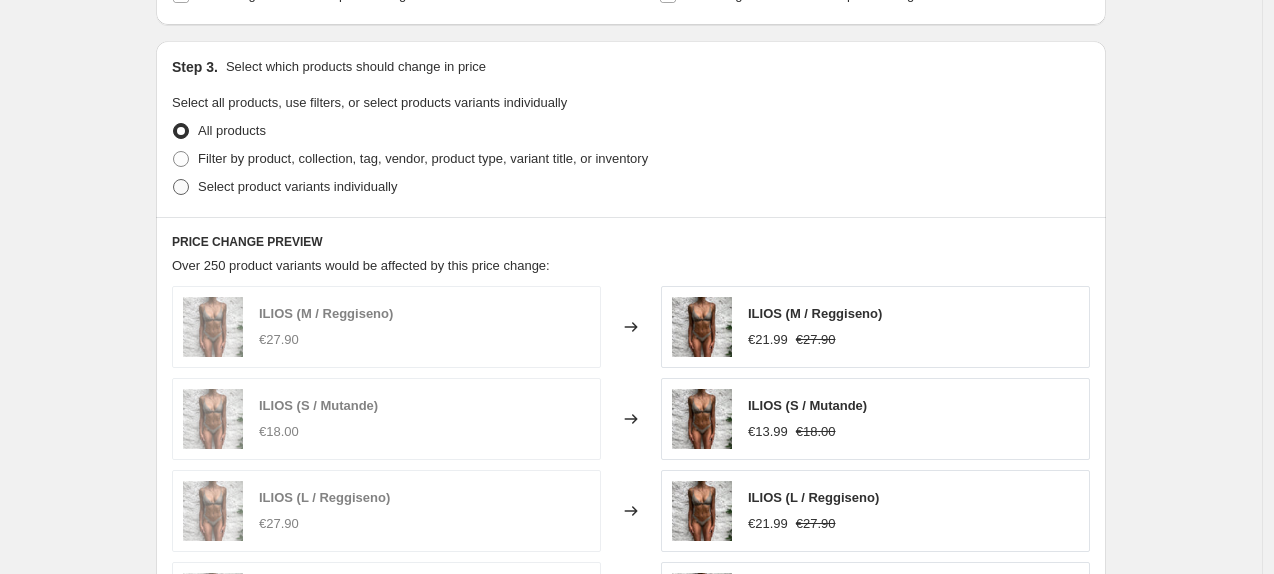 click on "Select product variants individually" at bounding box center [297, 186] 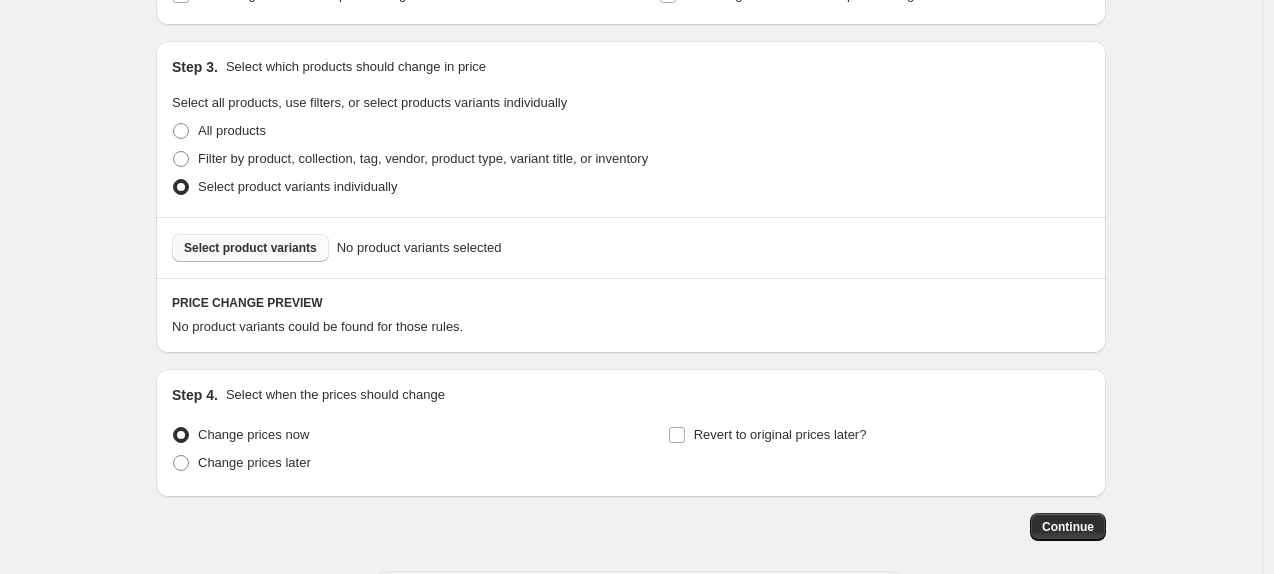 click on "Select product variants" at bounding box center (250, 248) 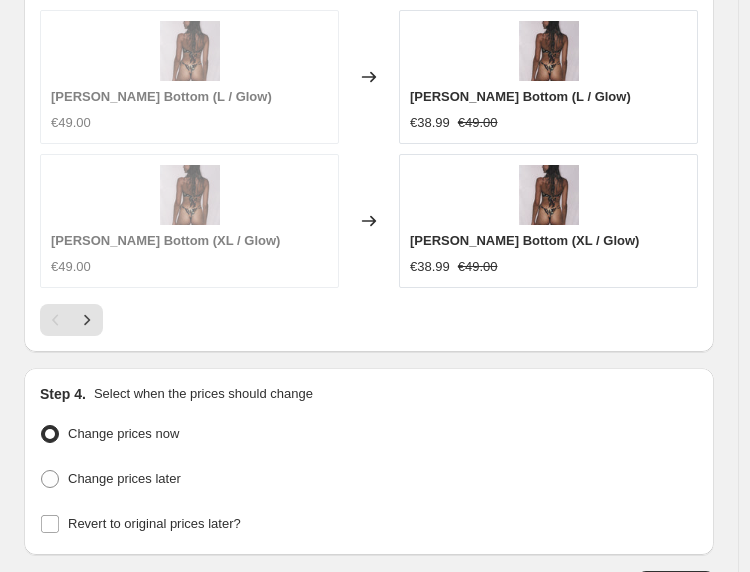 scroll, scrollTop: 2203, scrollLeft: 0, axis: vertical 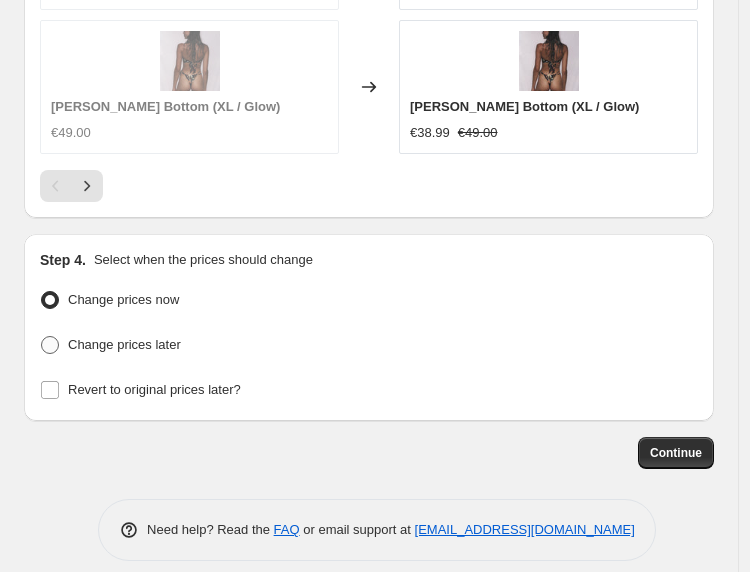 click on "Change prices later" at bounding box center (110, 345) 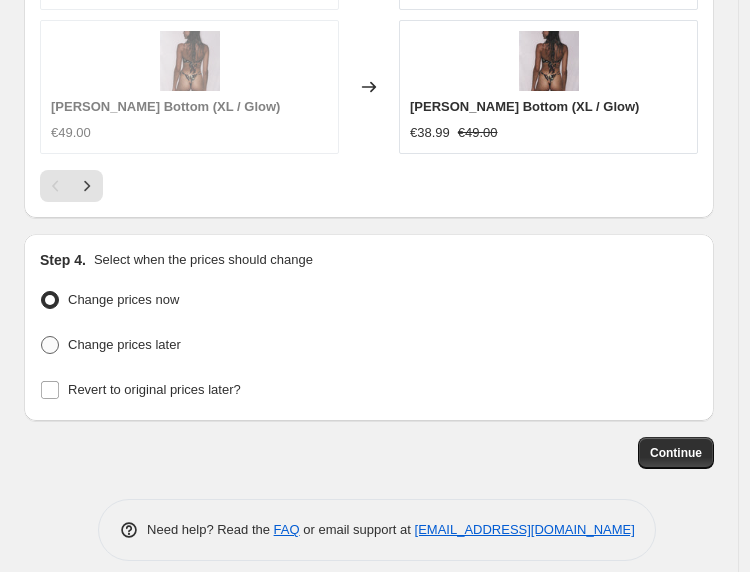 radio on "true" 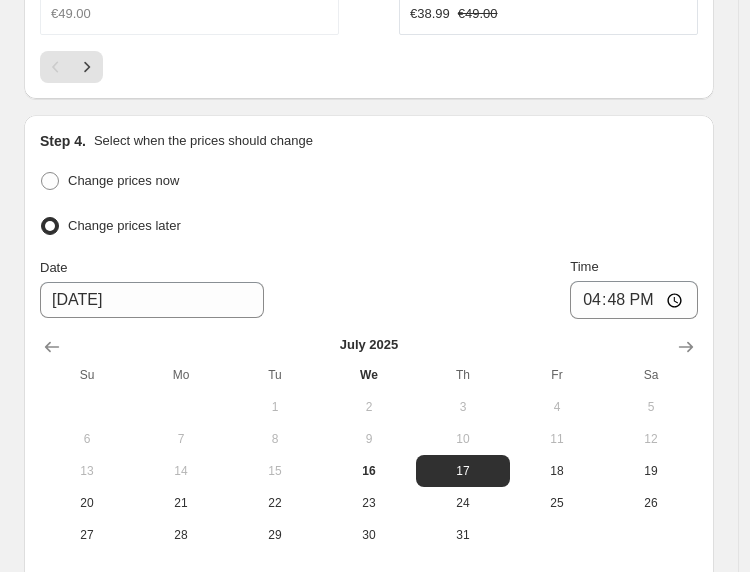 scroll, scrollTop: 2386, scrollLeft: 0, axis: vertical 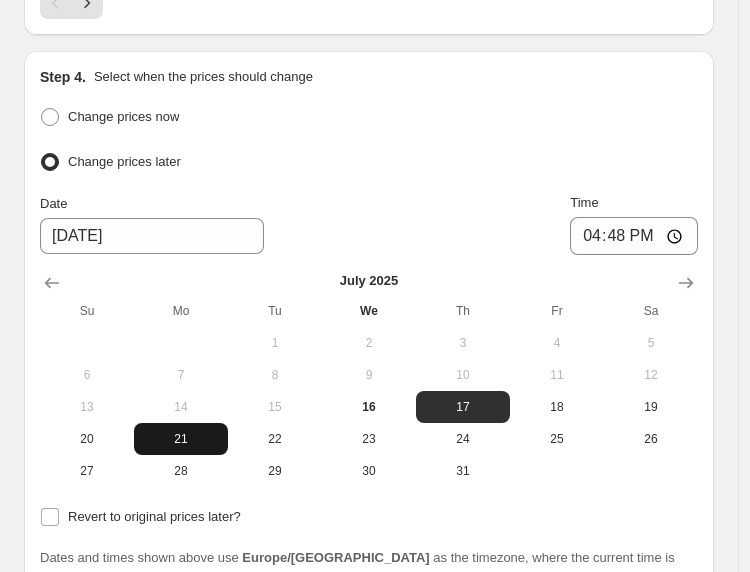 click on "21" at bounding box center (181, 439) 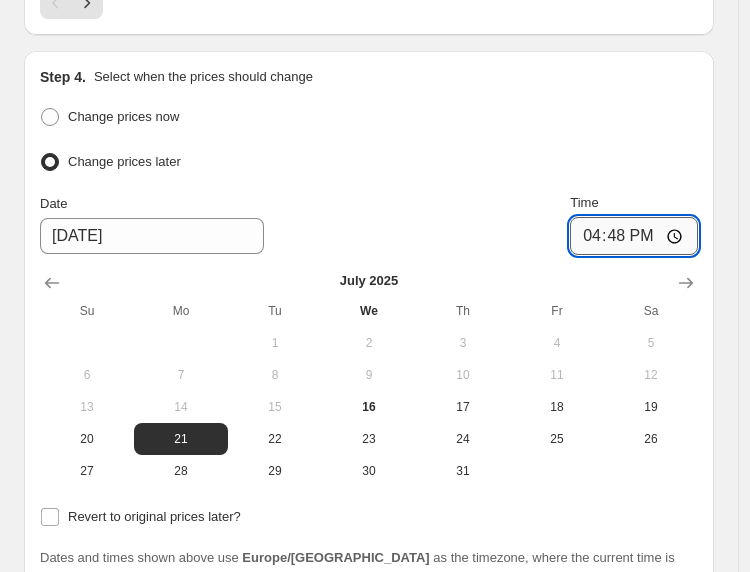 click on "16:48" at bounding box center [634, 236] 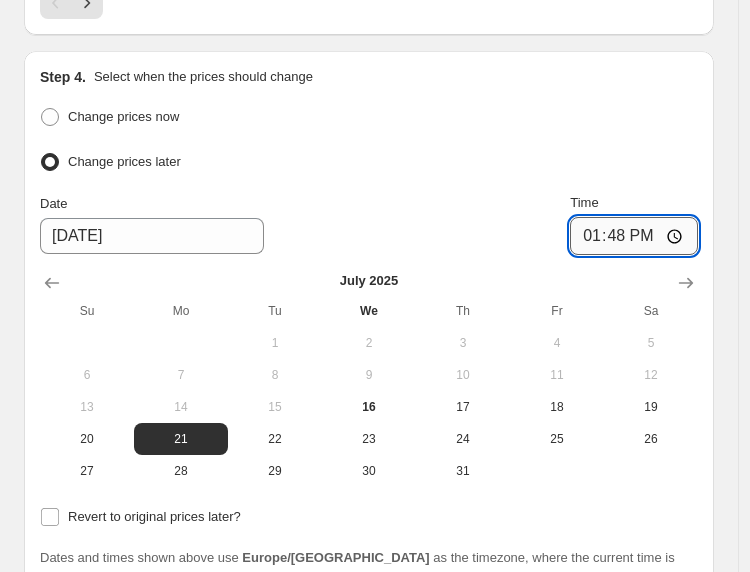 type on "13:00" 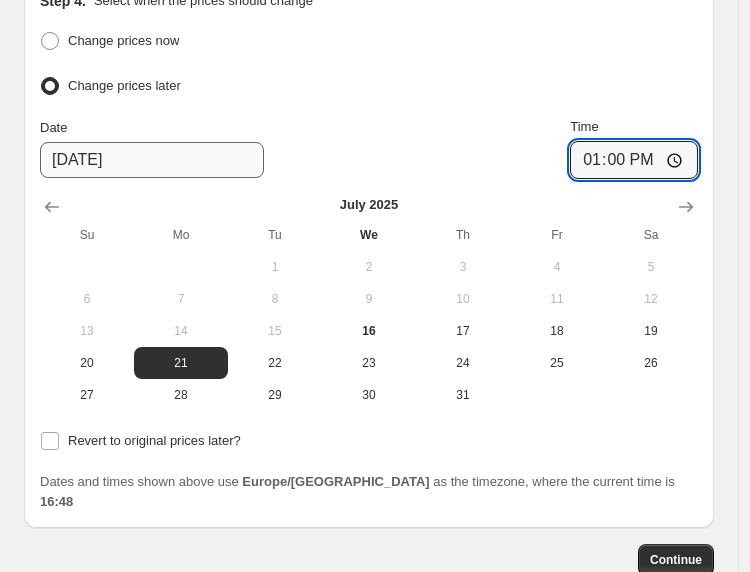 scroll, scrollTop: 2548, scrollLeft: 0, axis: vertical 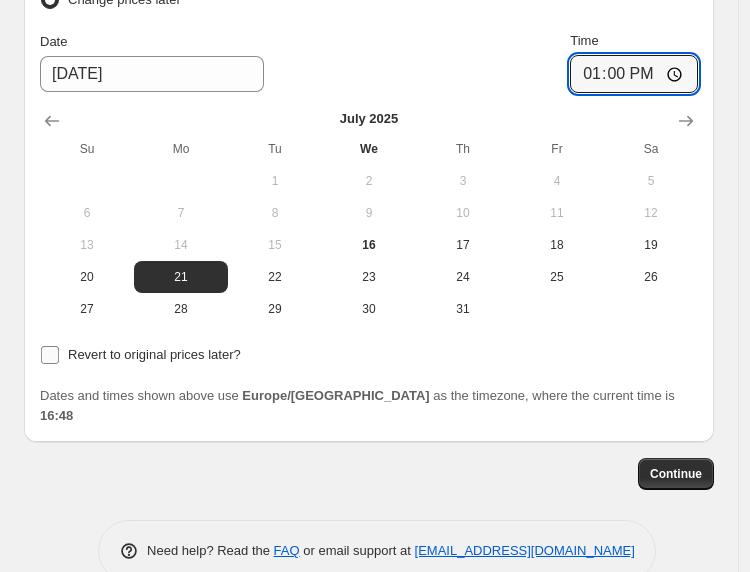 click on "Revert to original prices later?" at bounding box center (154, 354) 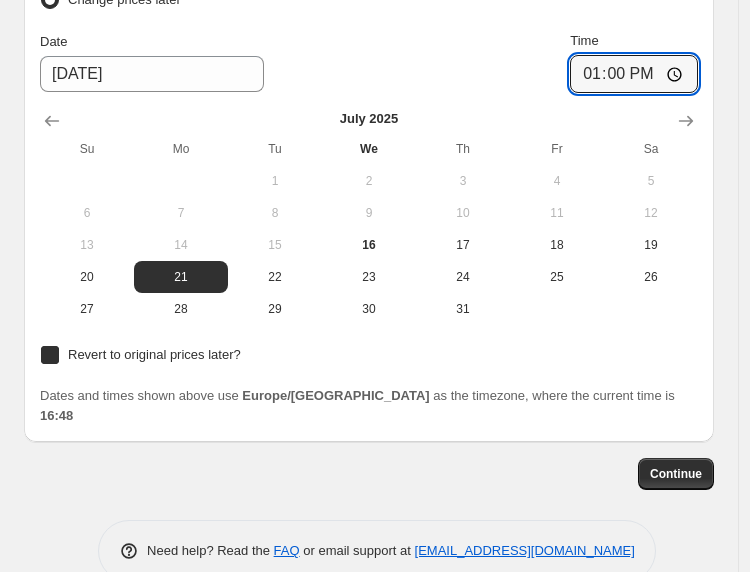 checkbox on "true" 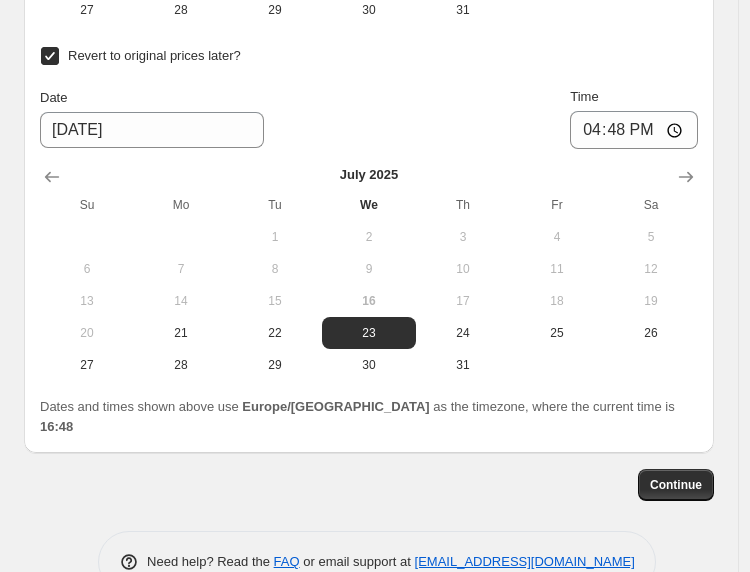 scroll, scrollTop: 2858, scrollLeft: 0, axis: vertical 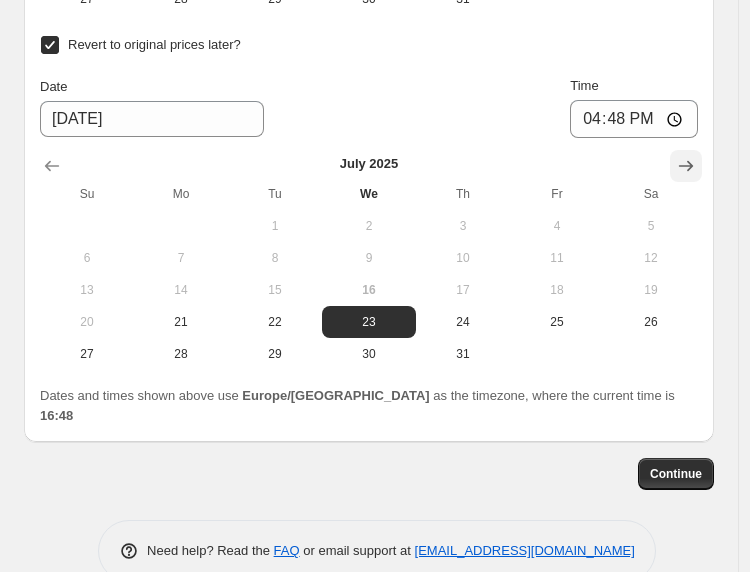 click at bounding box center [686, 166] 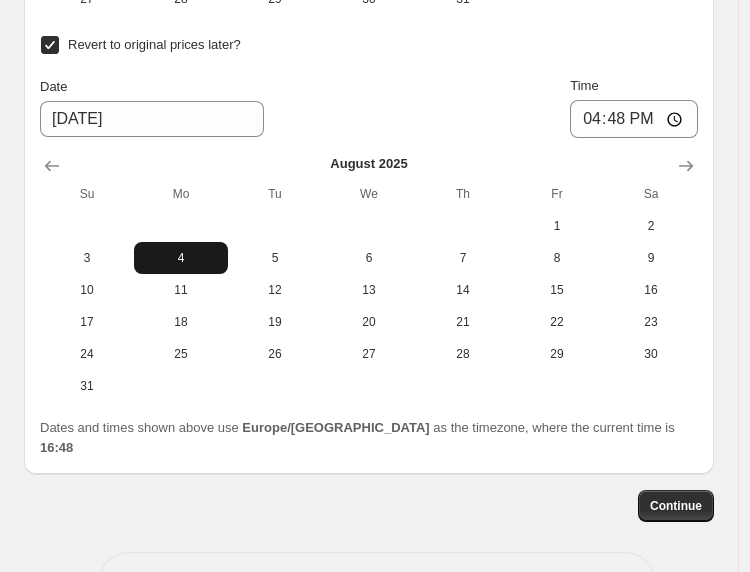 click on "4" at bounding box center (181, 258) 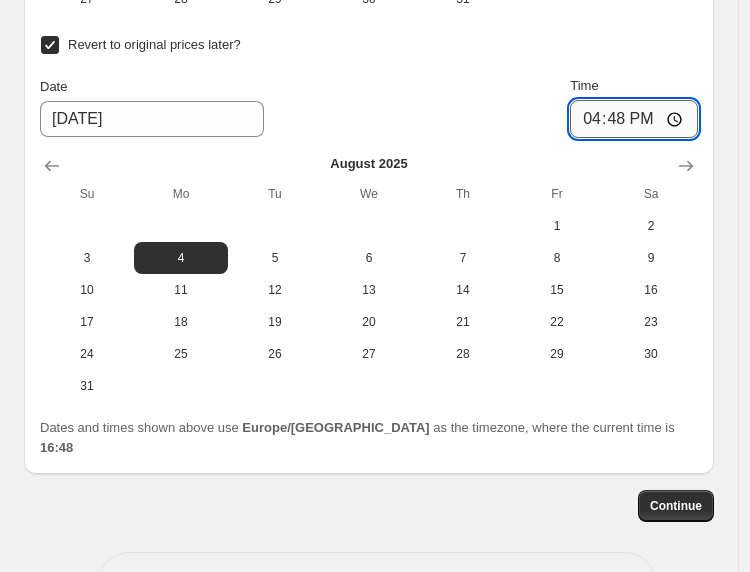 click on "16:48" at bounding box center (634, 119) 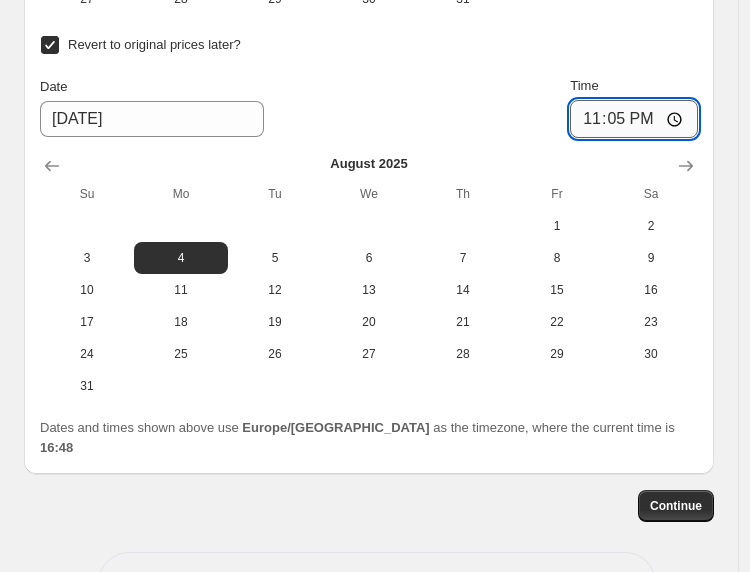 type on "23:59" 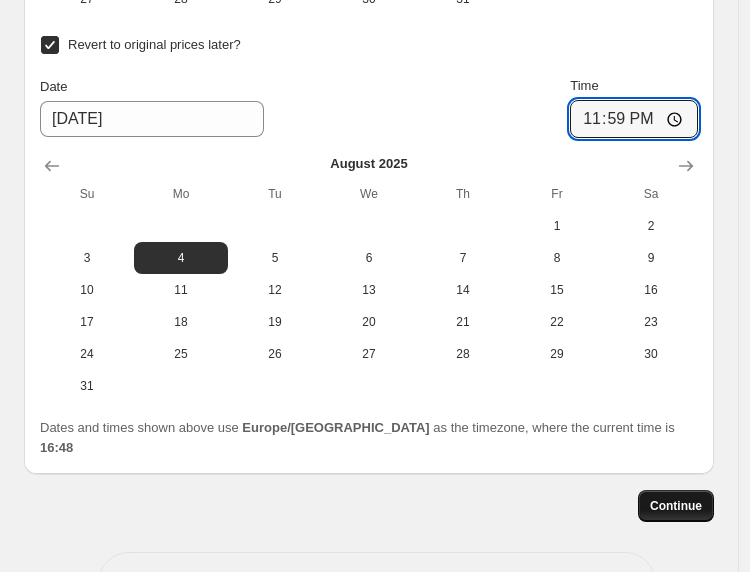click on "Continue" at bounding box center [676, 506] 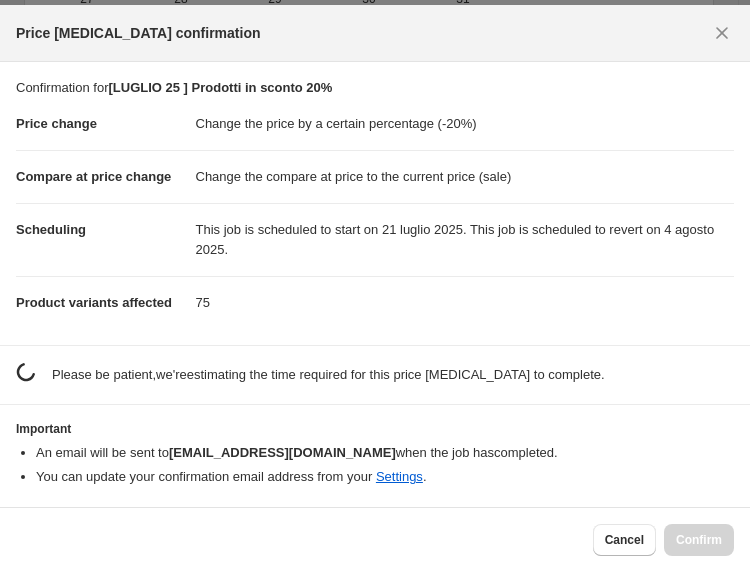 scroll, scrollTop: 0, scrollLeft: 0, axis: both 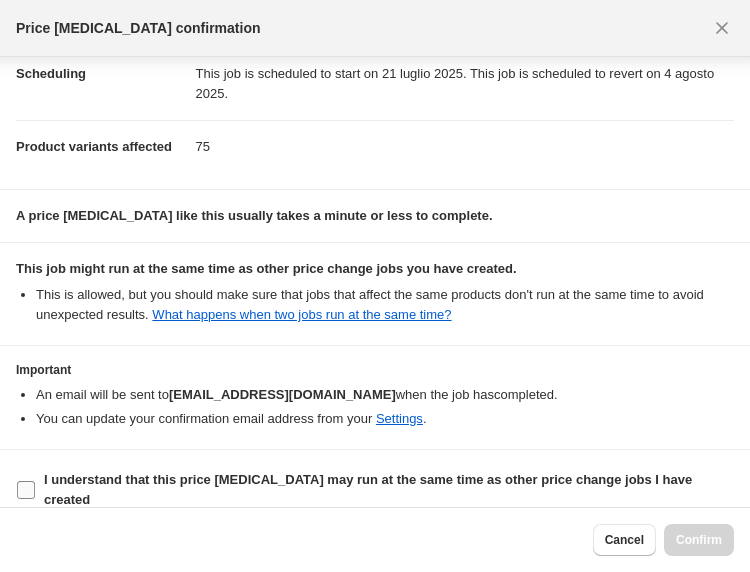 click on "I understand that this price change job may run at the same time as other price change jobs I have created" at bounding box center (368, 489) 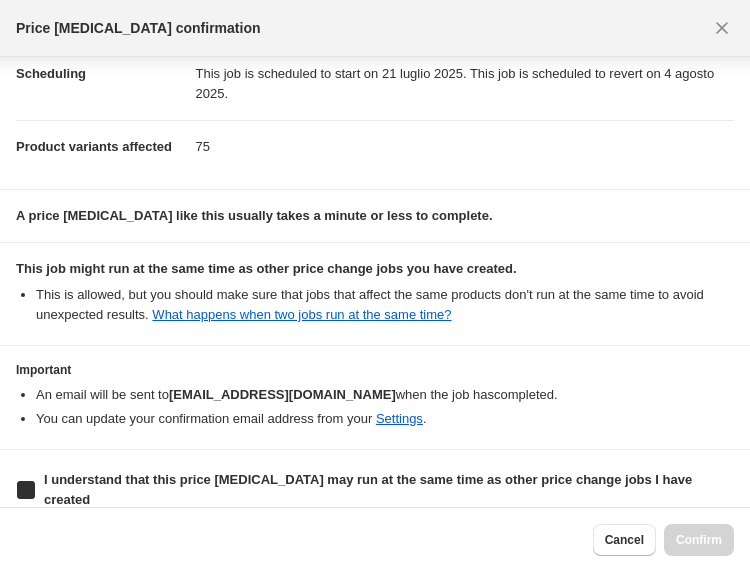checkbox on "true" 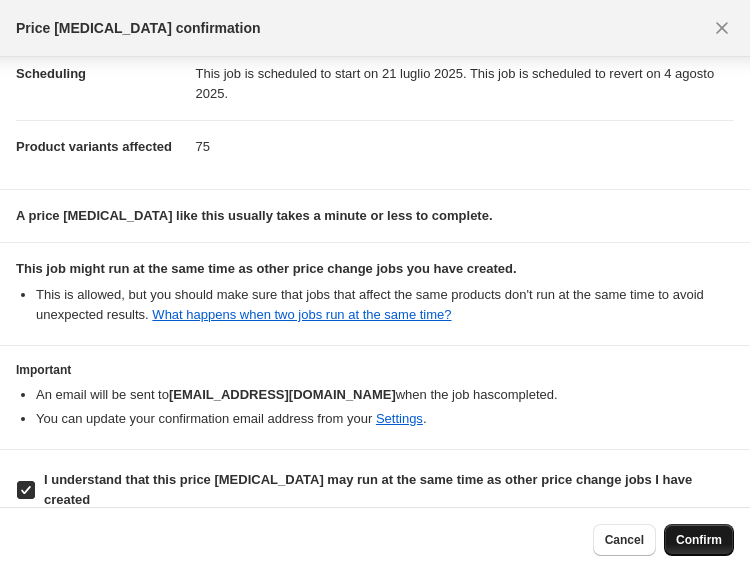 click on "Confirm" at bounding box center (699, 540) 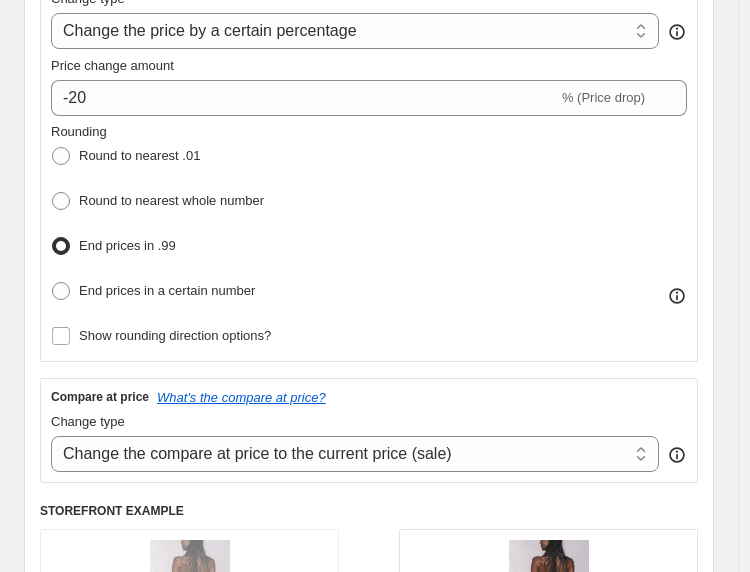 scroll, scrollTop: 0, scrollLeft: 0, axis: both 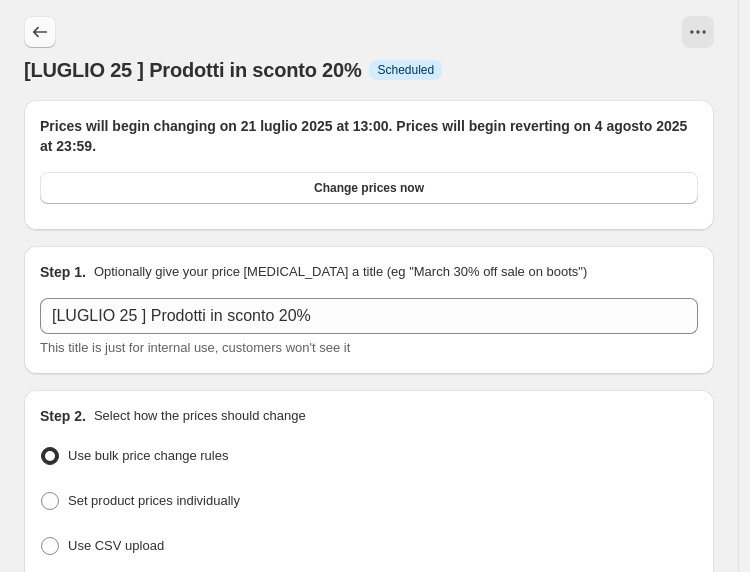click at bounding box center [40, 32] 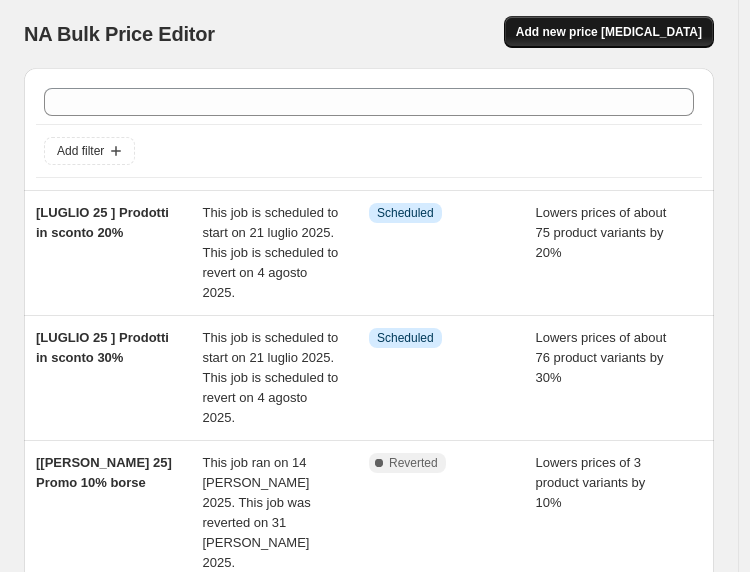 click on "Add new price [MEDICAL_DATA]" at bounding box center [609, 32] 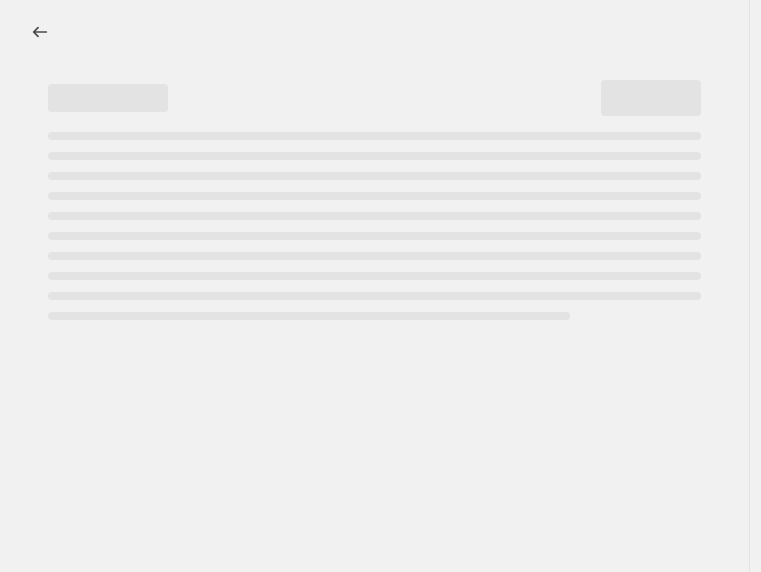 select on "percentage" 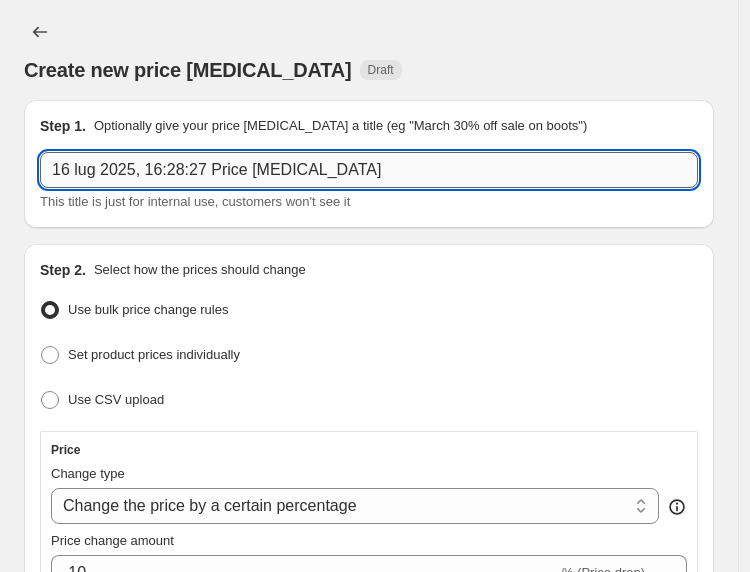 click on "16 lug 2025, 16:28:27 Price change job" at bounding box center [369, 170] 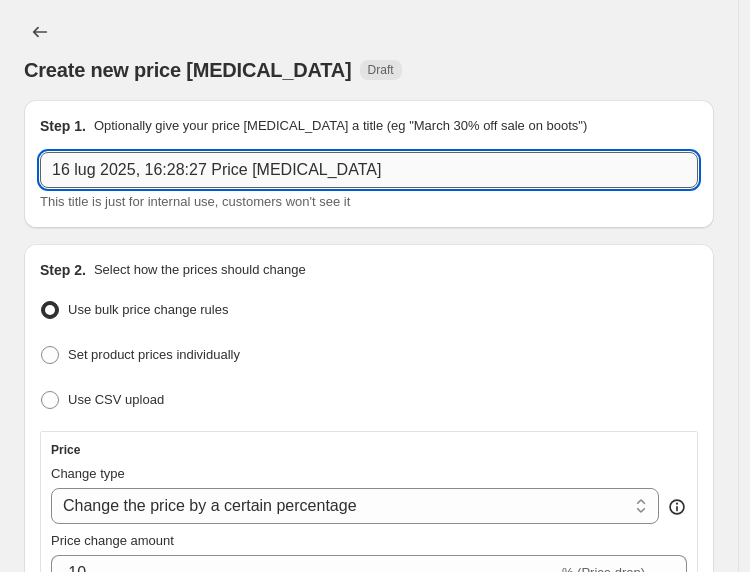 paste on "[LUGLIO 25 ] Prodotti in sconto 30%" 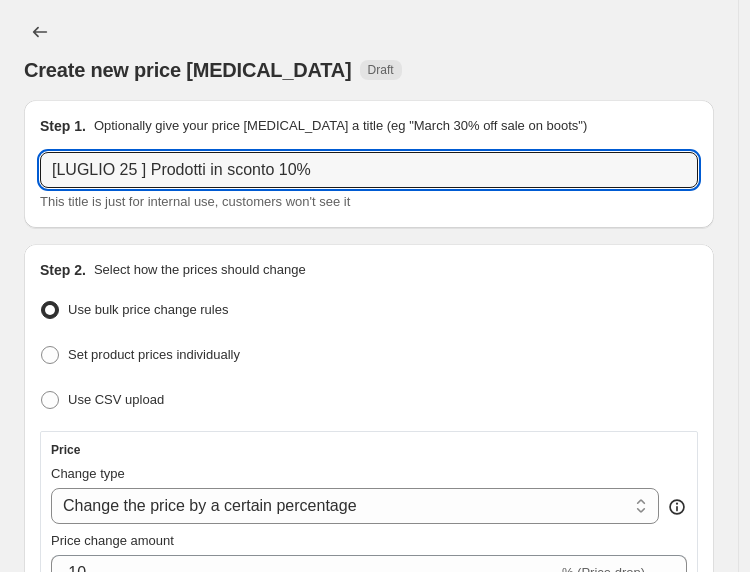 type on "[LUGLIO 25 ] Prodotti in sconto 10%" 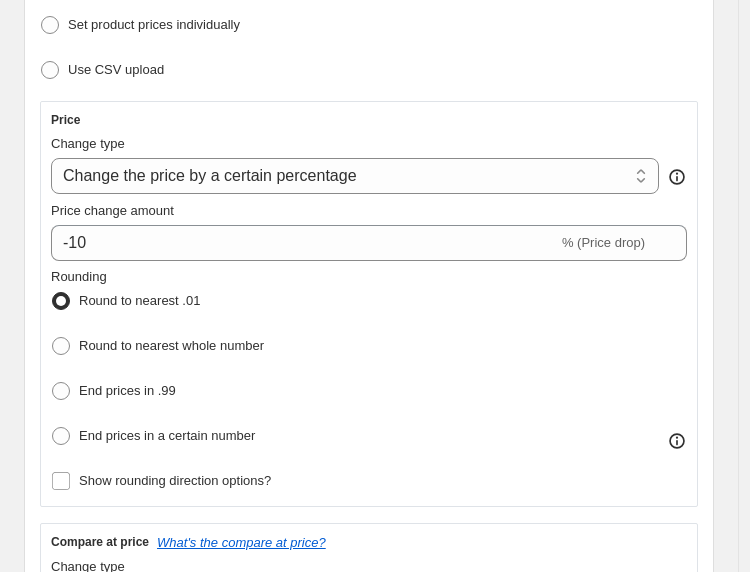 scroll, scrollTop: 331, scrollLeft: 0, axis: vertical 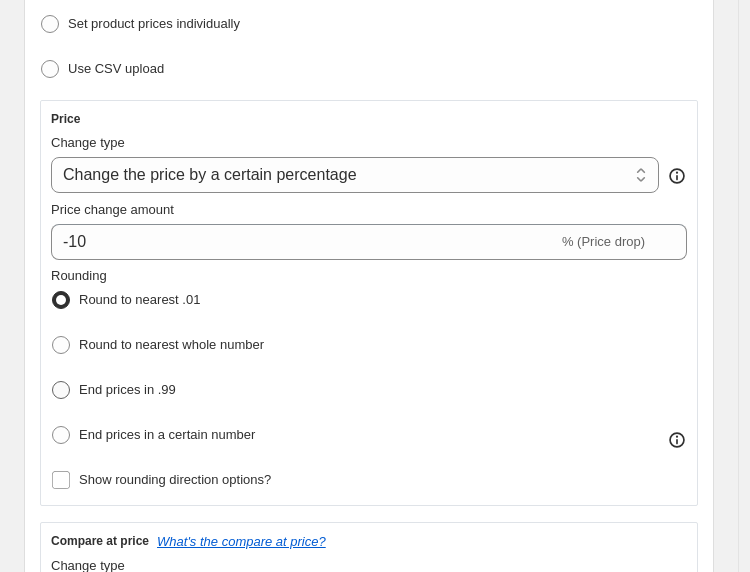 click on "End prices in .99" at bounding box center (127, 389) 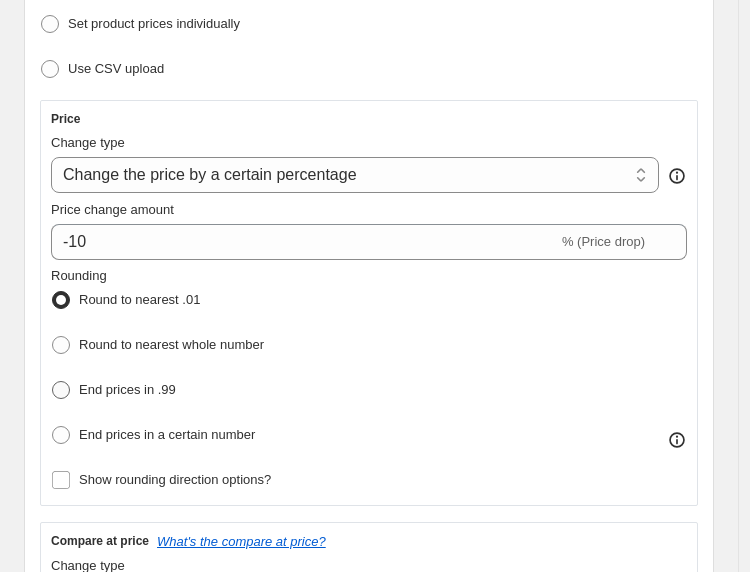 radio on "true" 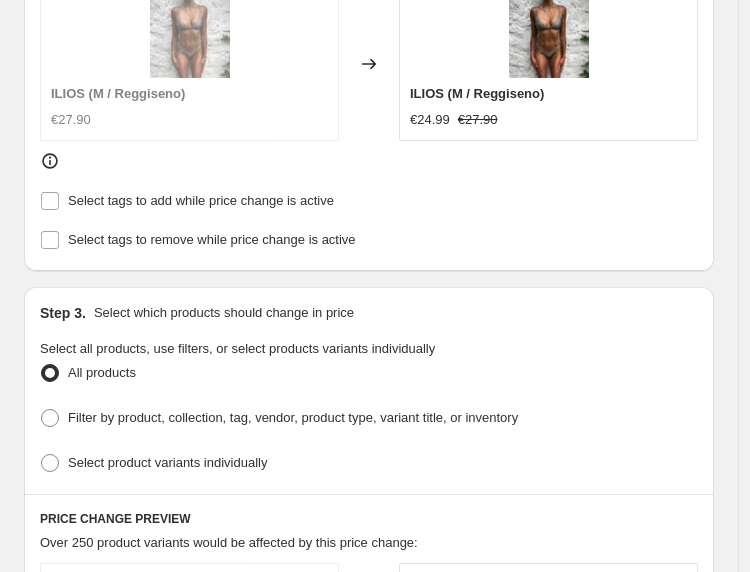scroll, scrollTop: 1023, scrollLeft: 0, axis: vertical 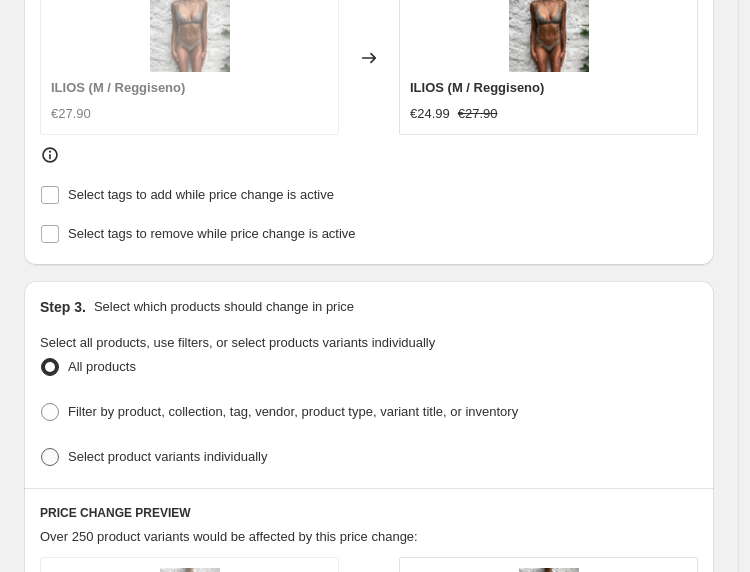 click on "Select product variants individually" at bounding box center [167, 456] 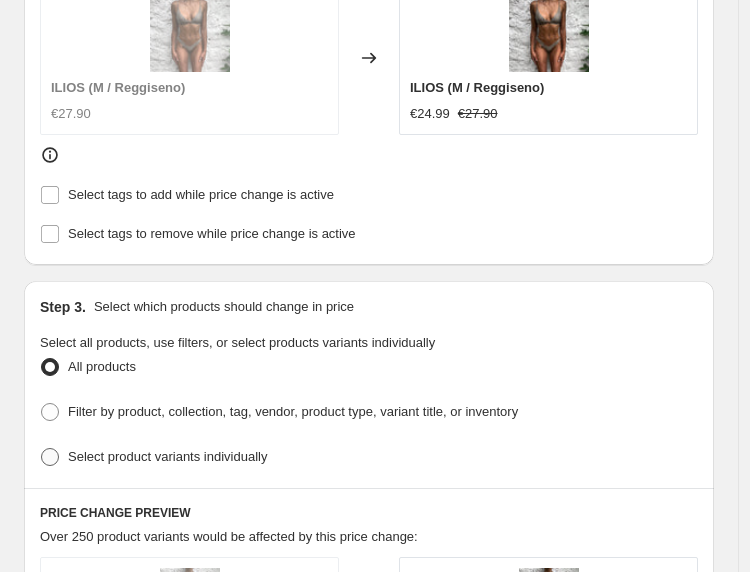 radio on "true" 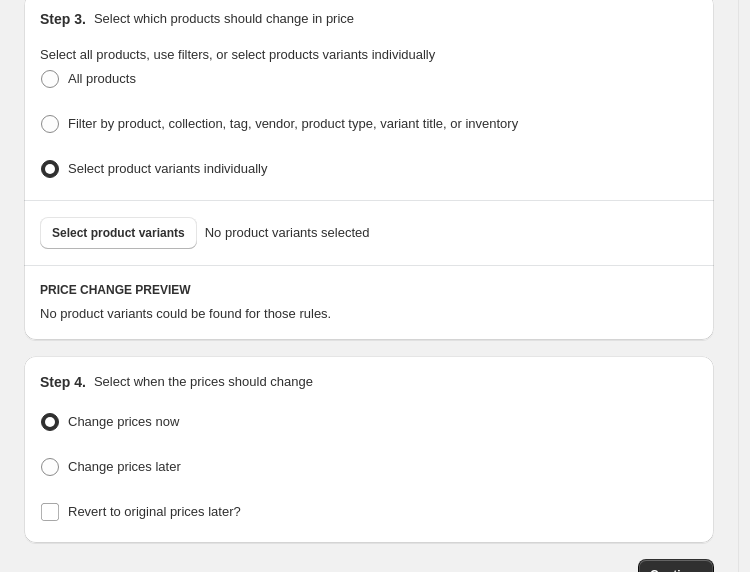 scroll, scrollTop: 1344, scrollLeft: 0, axis: vertical 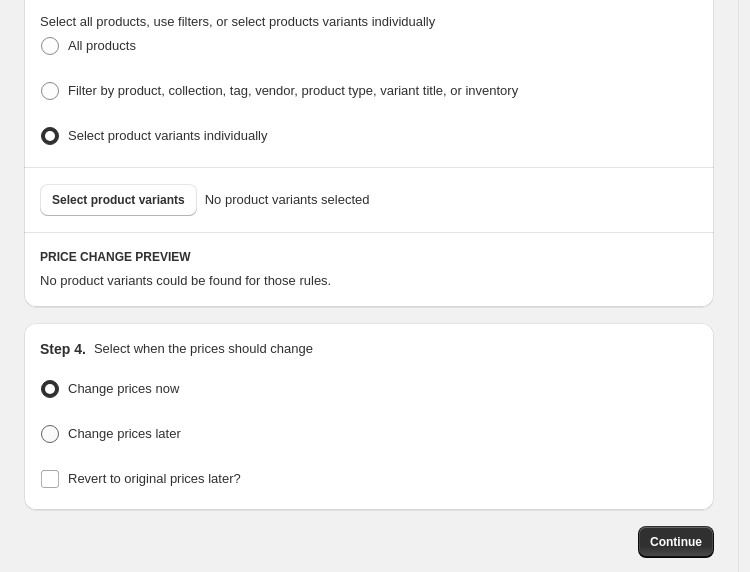 click on "Change prices later" at bounding box center (124, 433) 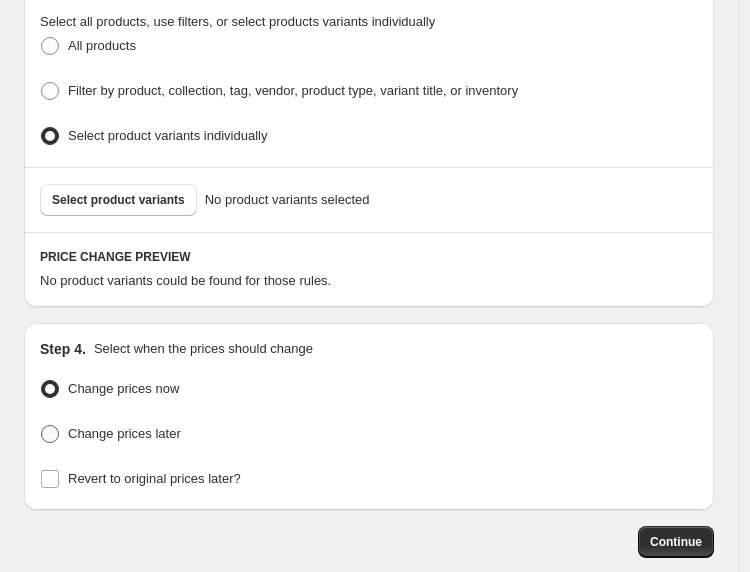 radio on "true" 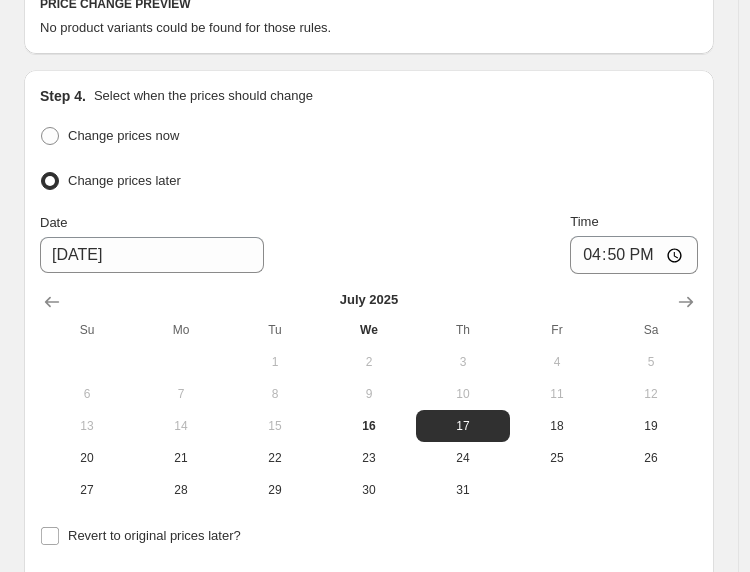 scroll, scrollTop: 1680, scrollLeft: 0, axis: vertical 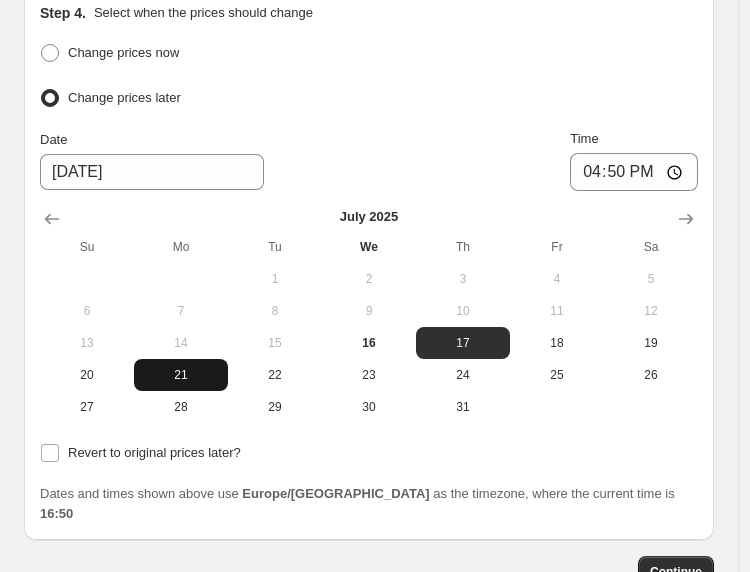 click on "21" at bounding box center [181, 375] 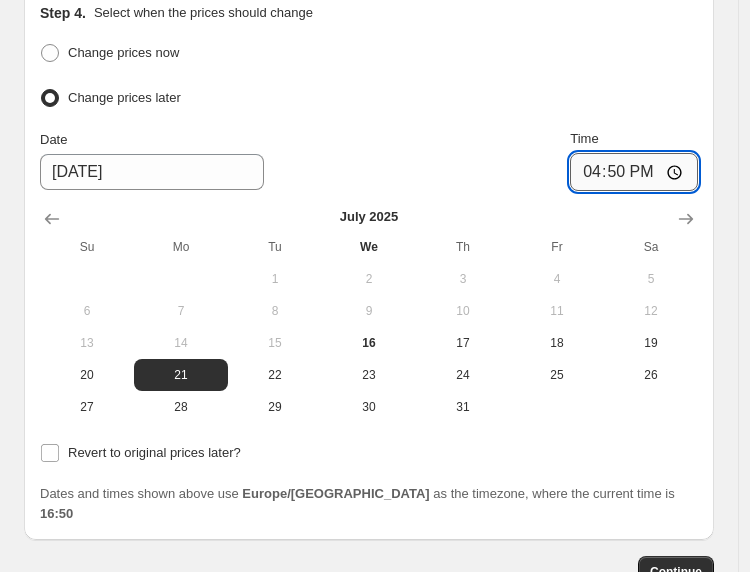 click on "16:50" at bounding box center (634, 172) 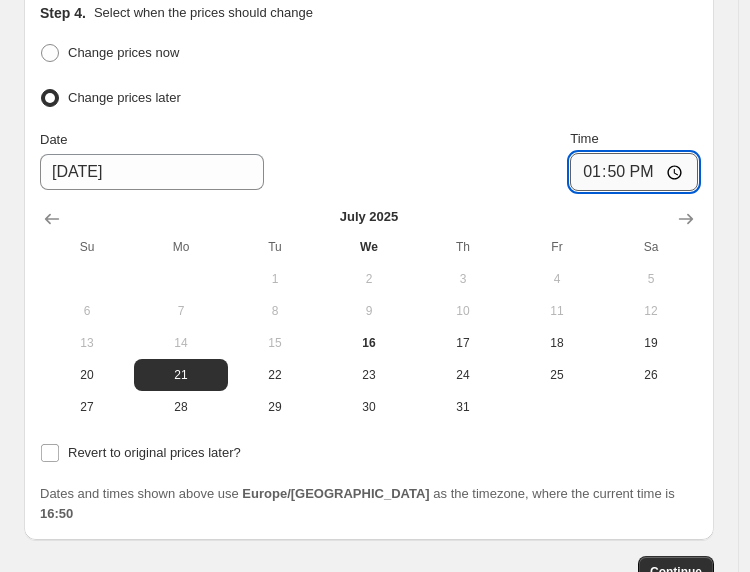 type on "13:00" 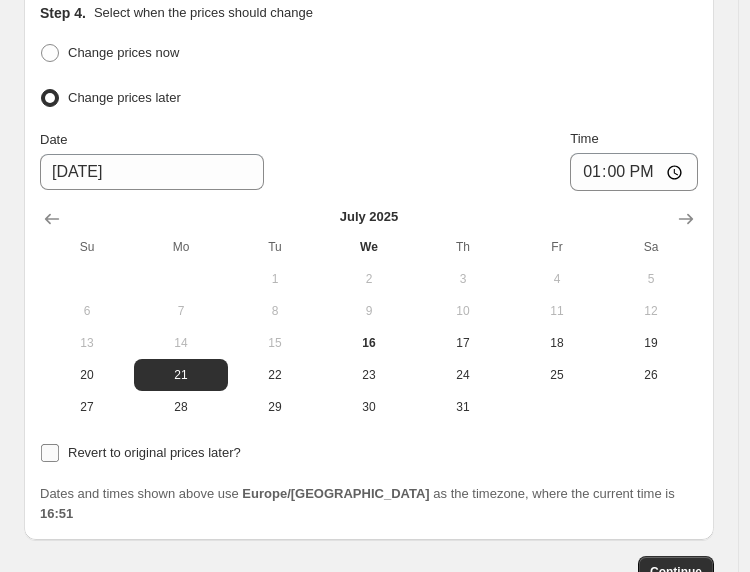 click on "Revert to original prices later?" at bounding box center (154, 452) 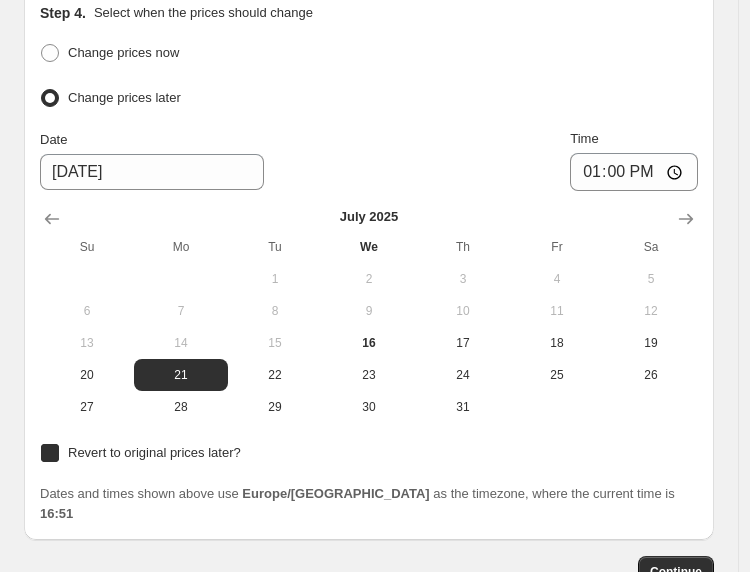 checkbox on "true" 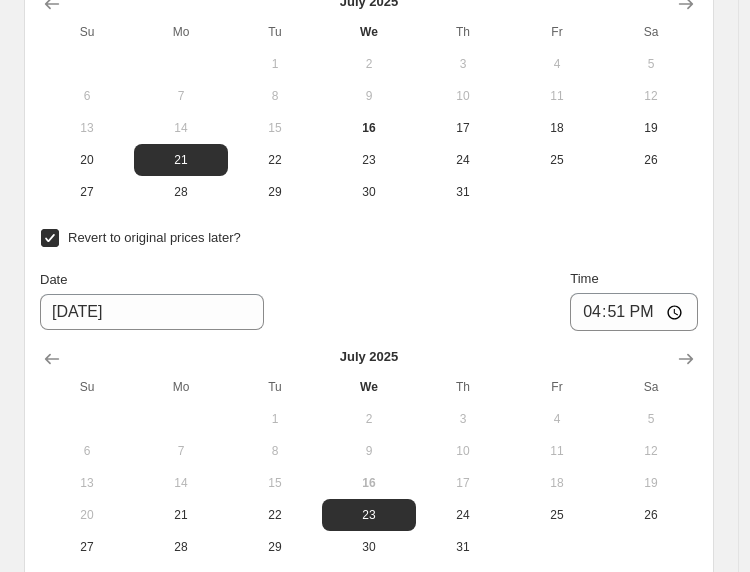 scroll, scrollTop: 1896, scrollLeft: 0, axis: vertical 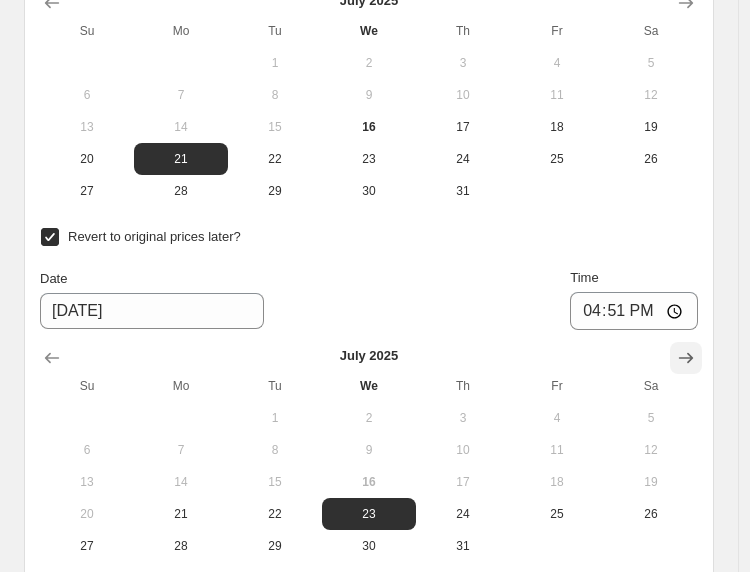 click at bounding box center (686, 358) 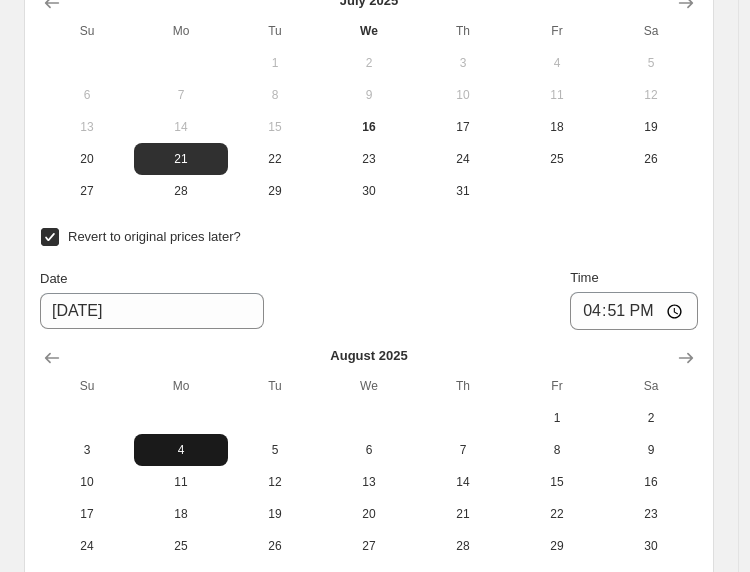 click on "4" at bounding box center [181, 450] 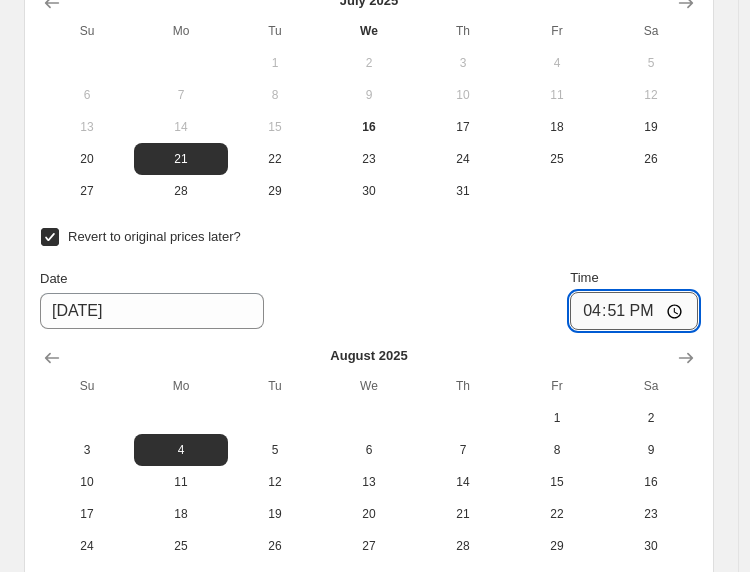 click on "16:51" at bounding box center [634, 311] 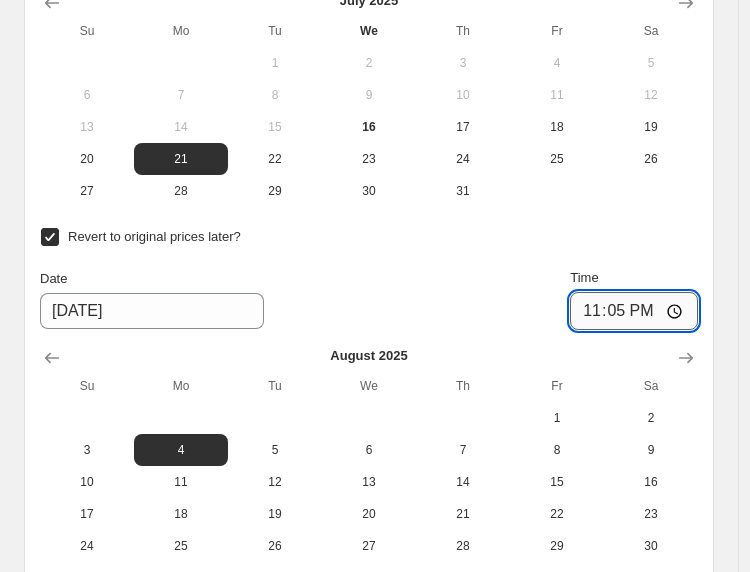 type on "23:59" 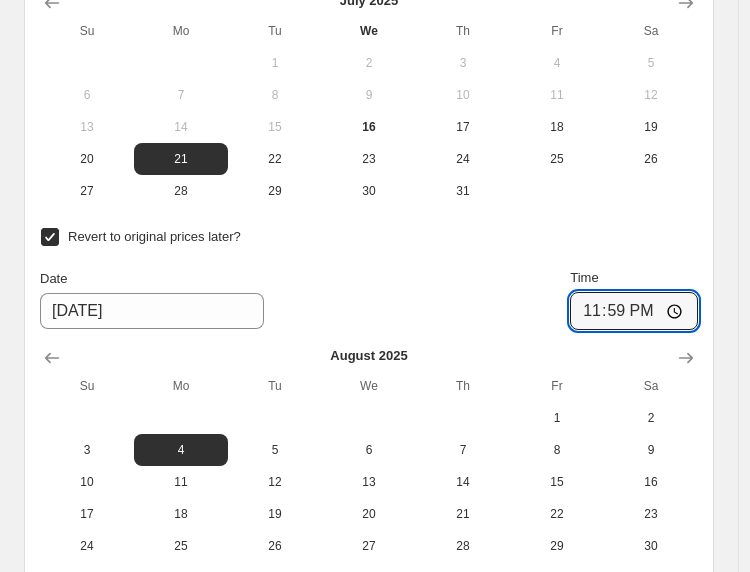 click on "Create new price change job. This page is ready Create new price change job Draft Step 1. Optionally give your price change job a title (eg "March 30% off sale on boots") [LUGLIO 25 ] Prodotti in sconto 10% This title is just for internal use, customers won't see it Step 2. Select how the prices should change Use bulk price change rules Set product prices individually Use CSV upload Price Change type Change the price to a certain amount Change the price by a certain amount Change the price by a certain percentage Change the price to the current compare at price (price before sale) Change the price by a certain amount relative to the compare at price Change the price by a certain percentage relative to the compare at price Don't change the price Change the price by a certain percentage relative to the cost per item Change price to certain cost margin Change the price by a certain percentage Price change amount -10 % (Price drop) Rounding Round to nearest .01 Round to nearest whole number End prices in .99 No" at bounding box center (369, -530) 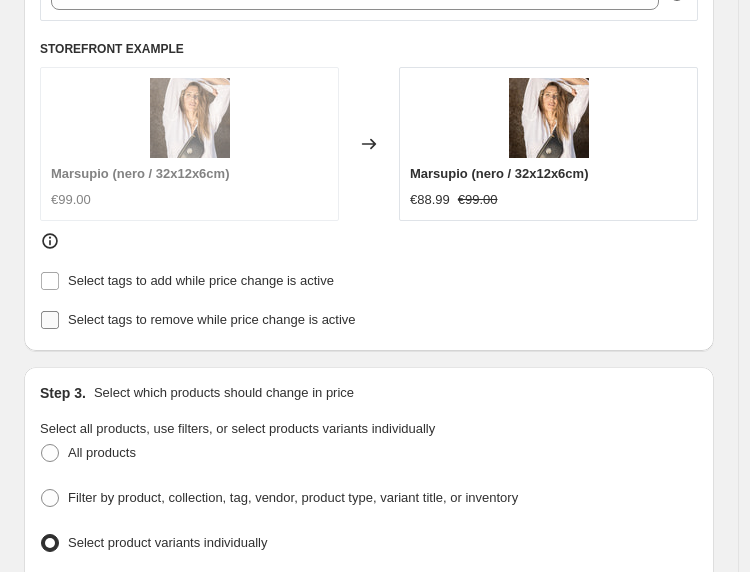 scroll, scrollTop: 1045, scrollLeft: 0, axis: vertical 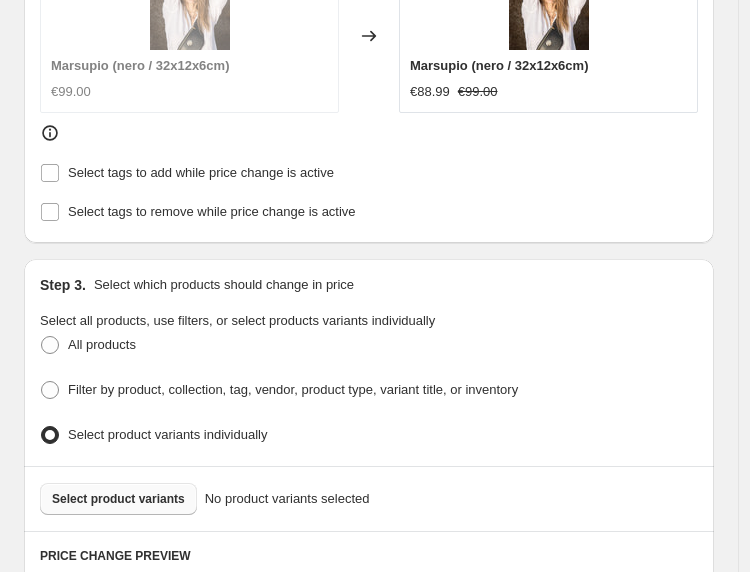 click on "Select product variants" at bounding box center (118, 499) 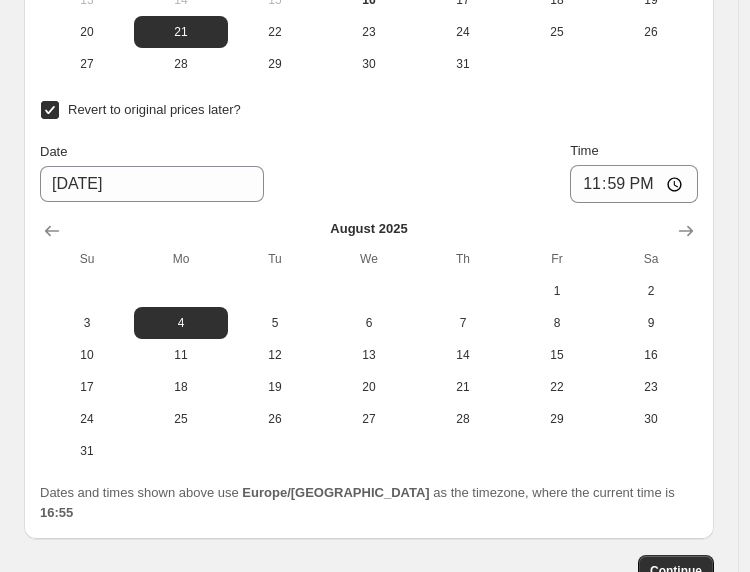 scroll, scrollTop: 2838, scrollLeft: 0, axis: vertical 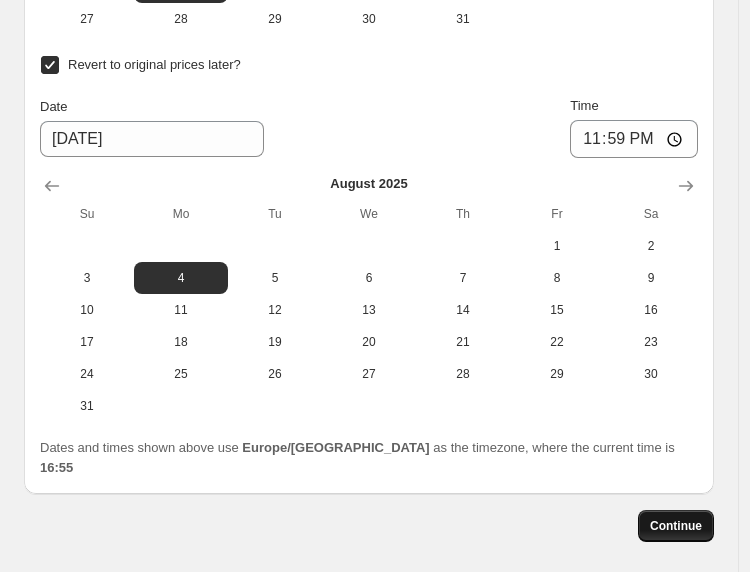 click on "Continue" at bounding box center [676, 526] 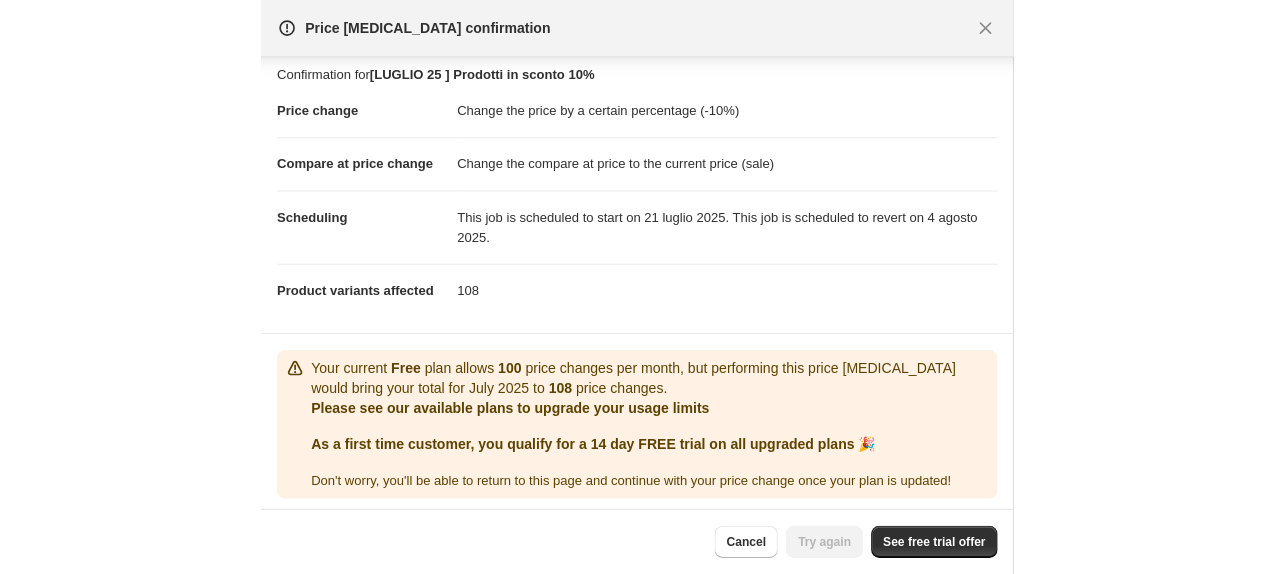 scroll, scrollTop: 12, scrollLeft: 0, axis: vertical 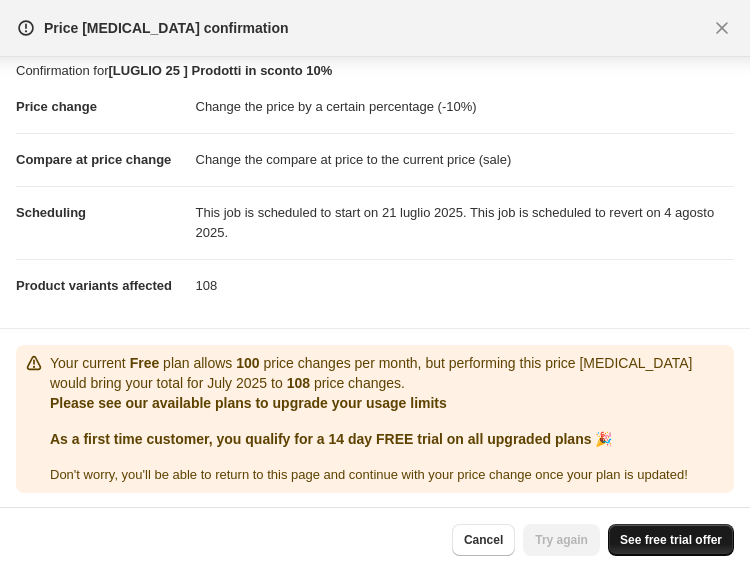 click on "See free trial offer" at bounding box center [671, 540] 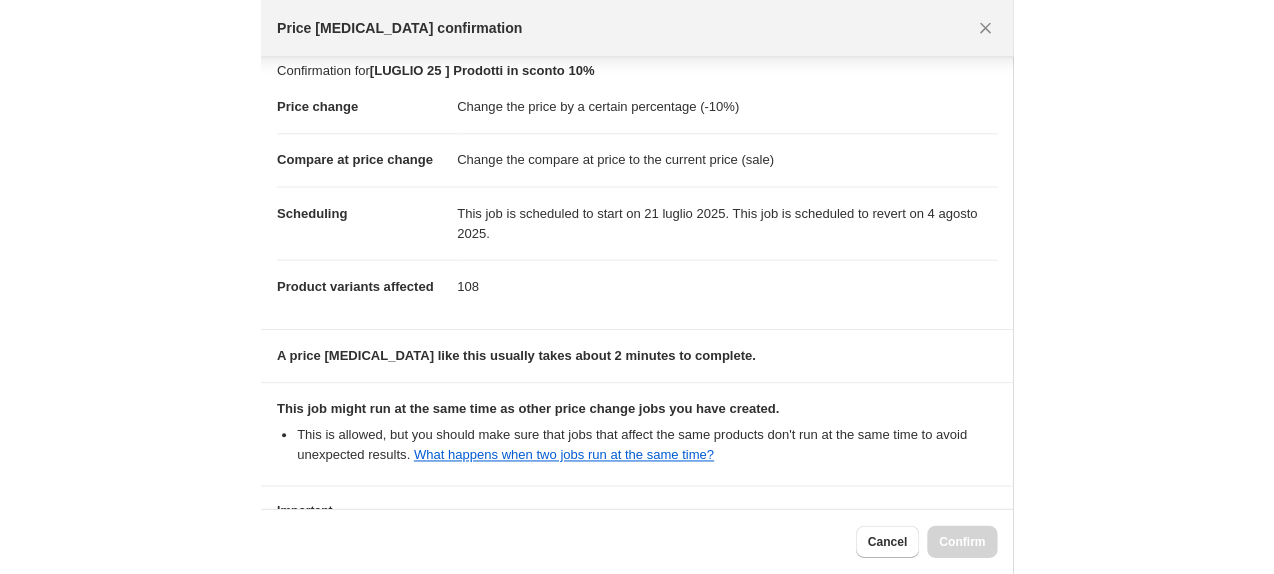 scroll, scrollTop: 1857, scrollLeft: 0, axis: vertical 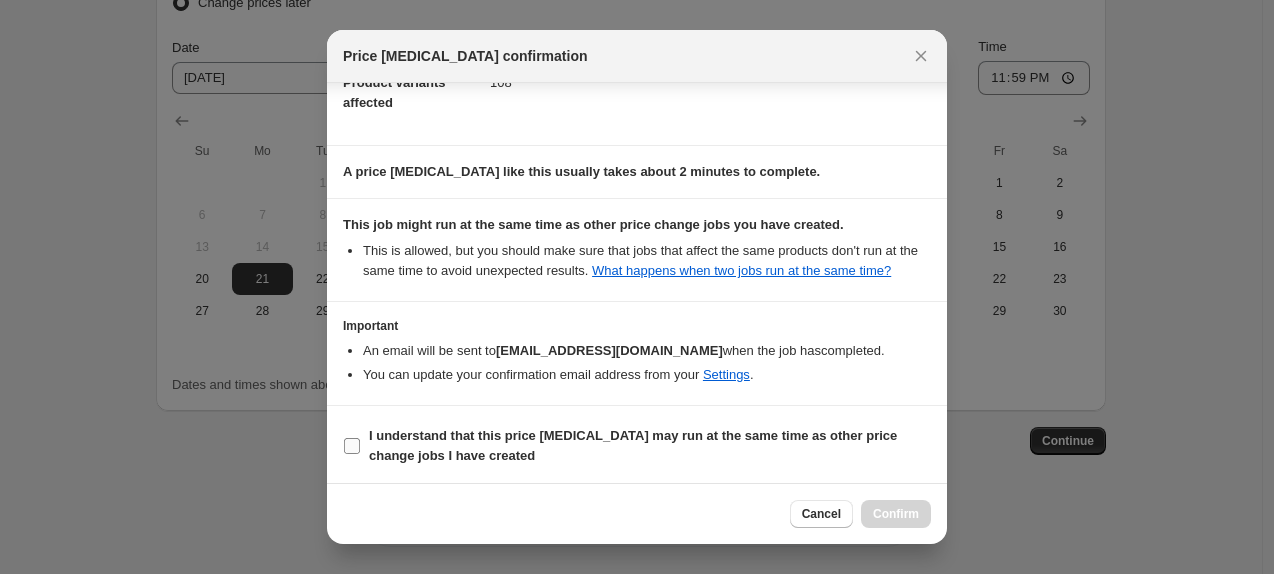 click on "I understand that this price change job may run at the same time as other price change jobs I have created" at bounding box center (650, 446) 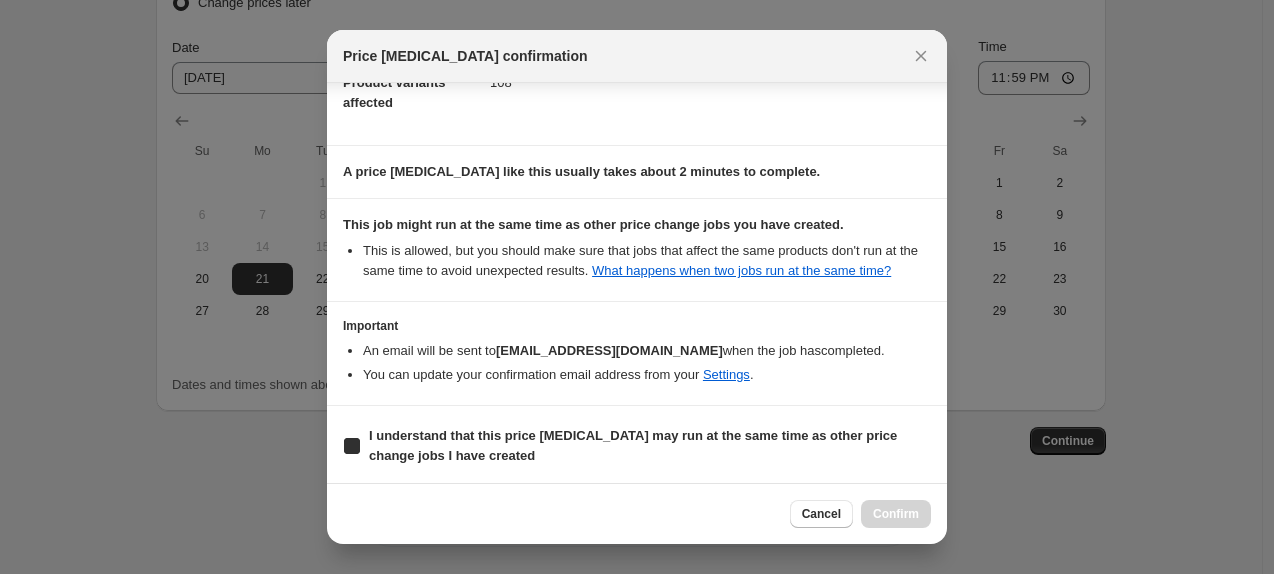 checkbox on "true" 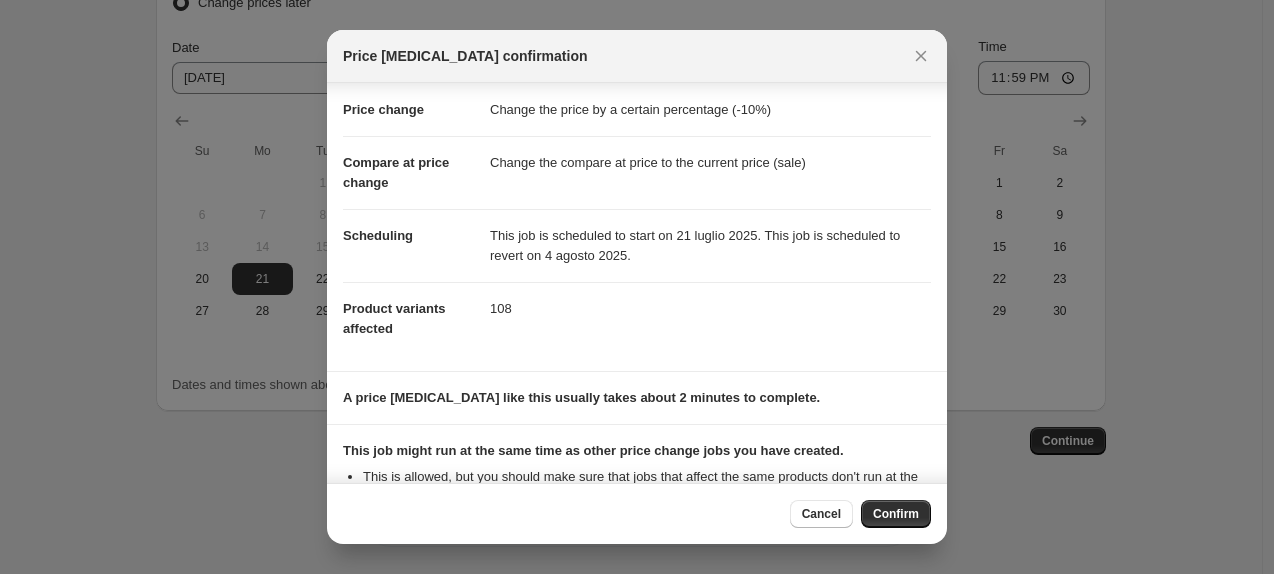 scroll, scrollTop: 34, scrollLeft: 0, axis: vertical 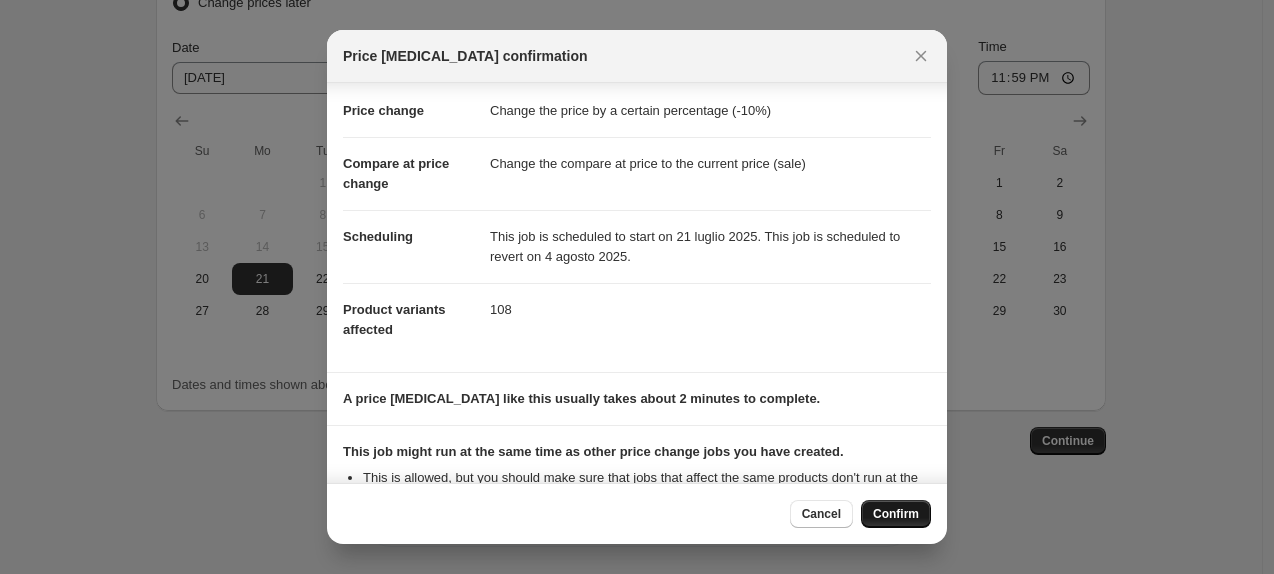 click on "Confirm" at bounding box center [896, 514] 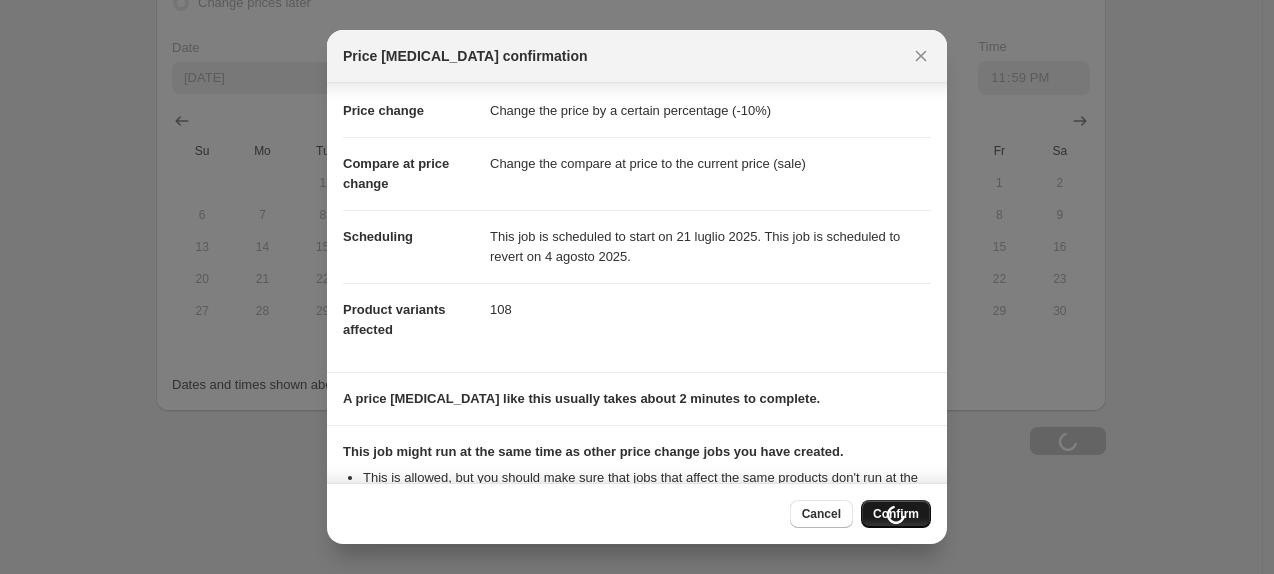 scroll, scrollTop: 1979, scrollLeft: 0, axis: vertical 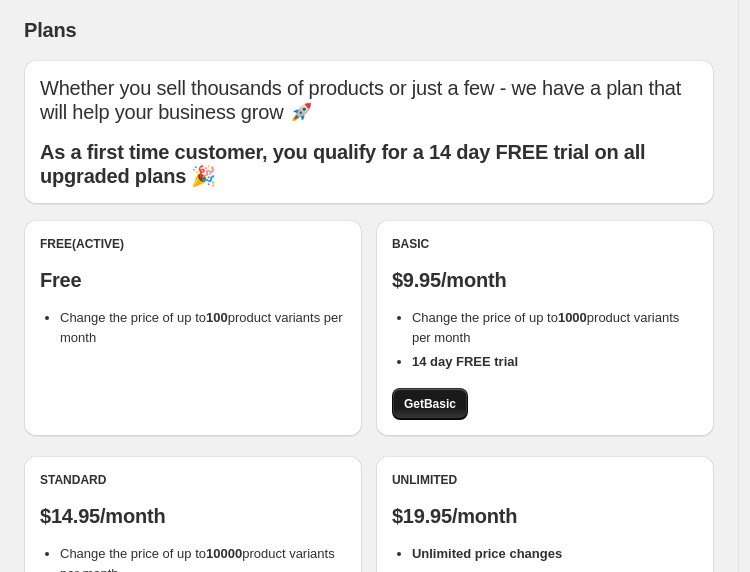 click on "Get  Basic" at bounding box center [430, 404] 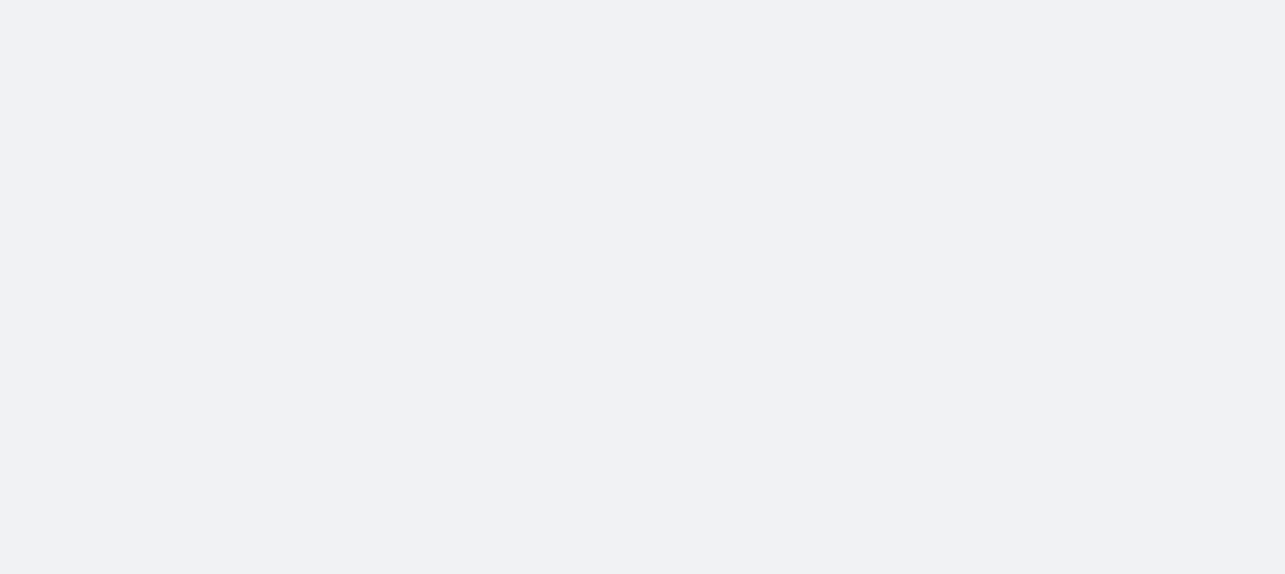 scroll, scrollTop: 0, scrollLeft: 0, axis: both 